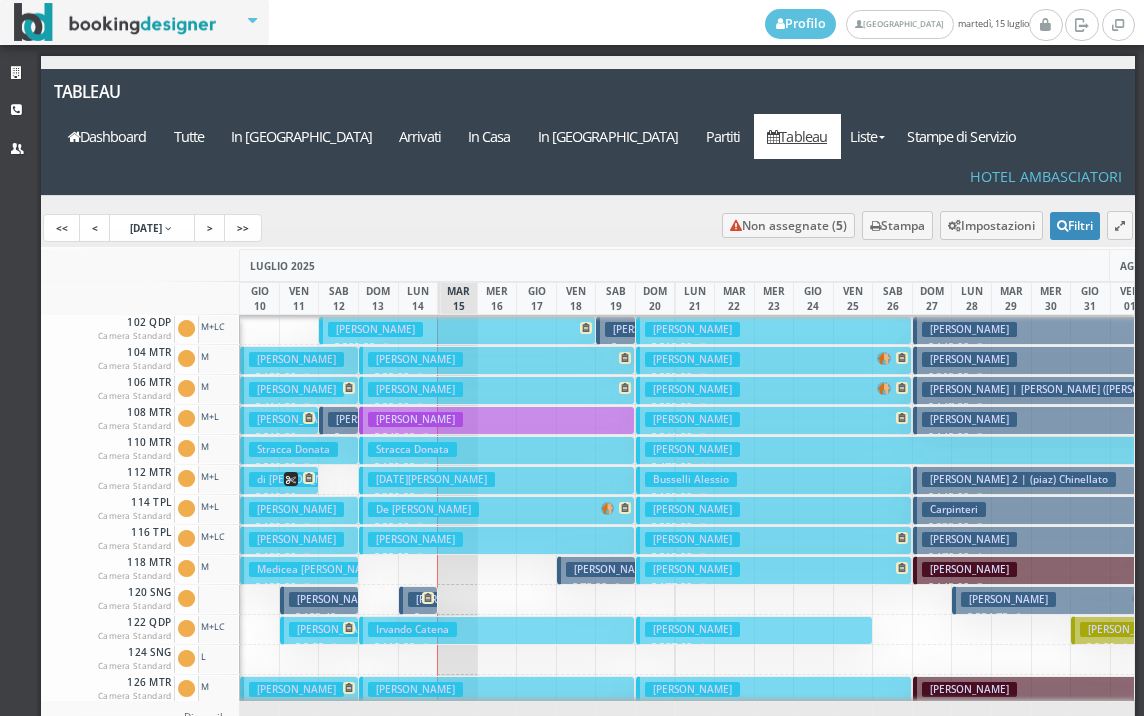 scroll, scrollTop: 0, scrollLeft: 0, axis: both 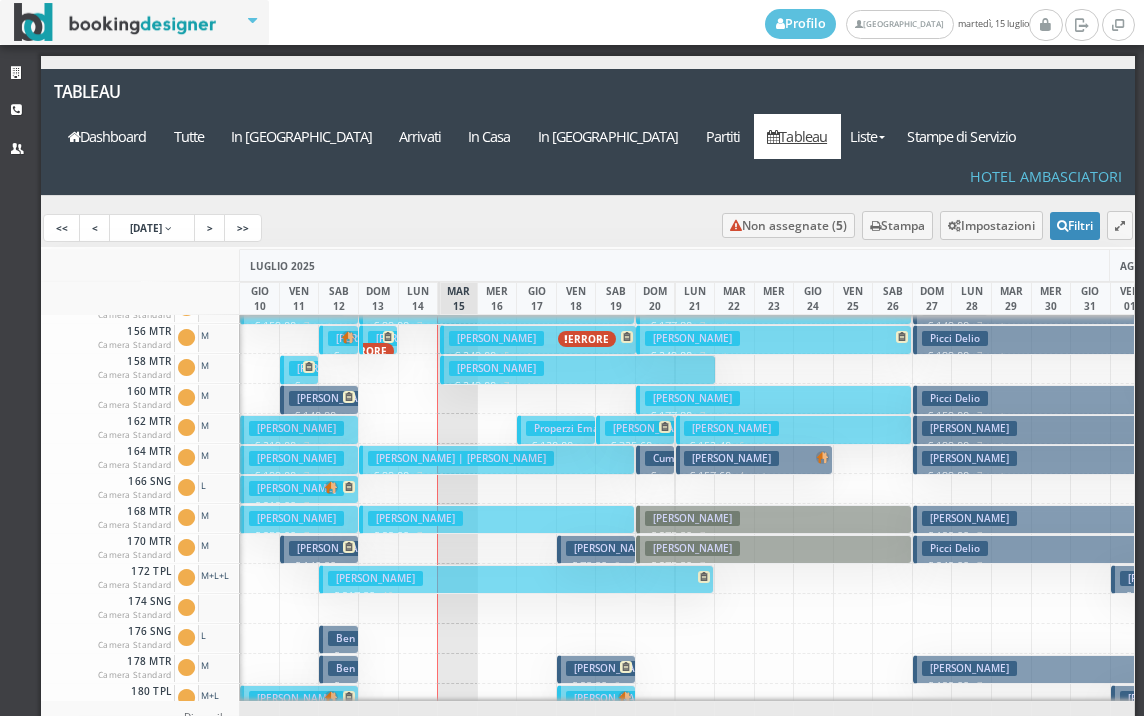 click on "Mariano Giovanni
€ 917.80         10 notti
2 Adulti +  2 Bambini (12, 11 anni)" at bounding box center [516, 579] 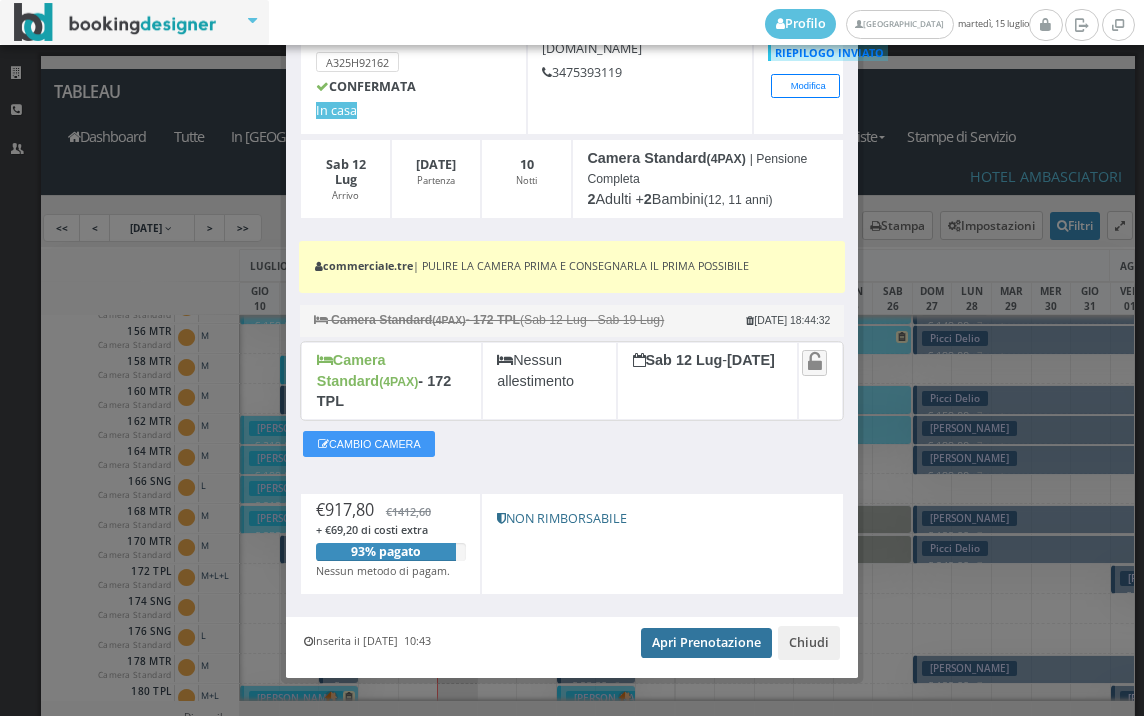 scroll, scrollTop: 168, scrollLeft: 0, axis: vertical 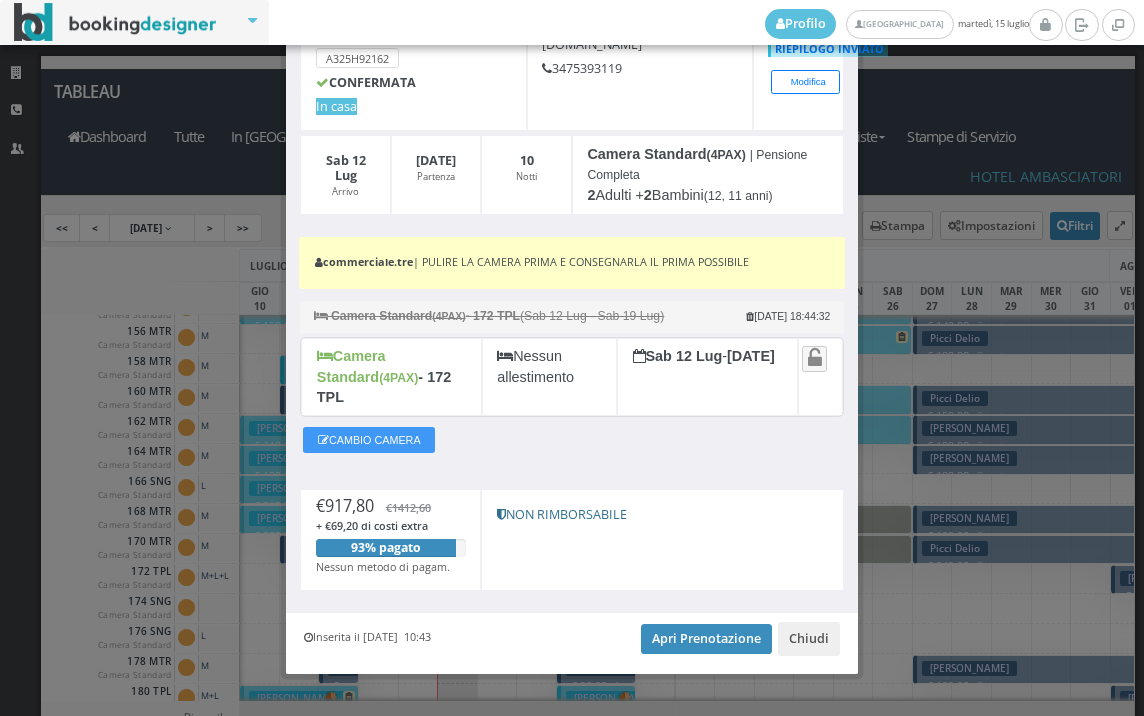 click on "Inserita il 18 Giu 2025  10:43
Apri Prenotazione
Chiudi" at bounding box center (572, 643) 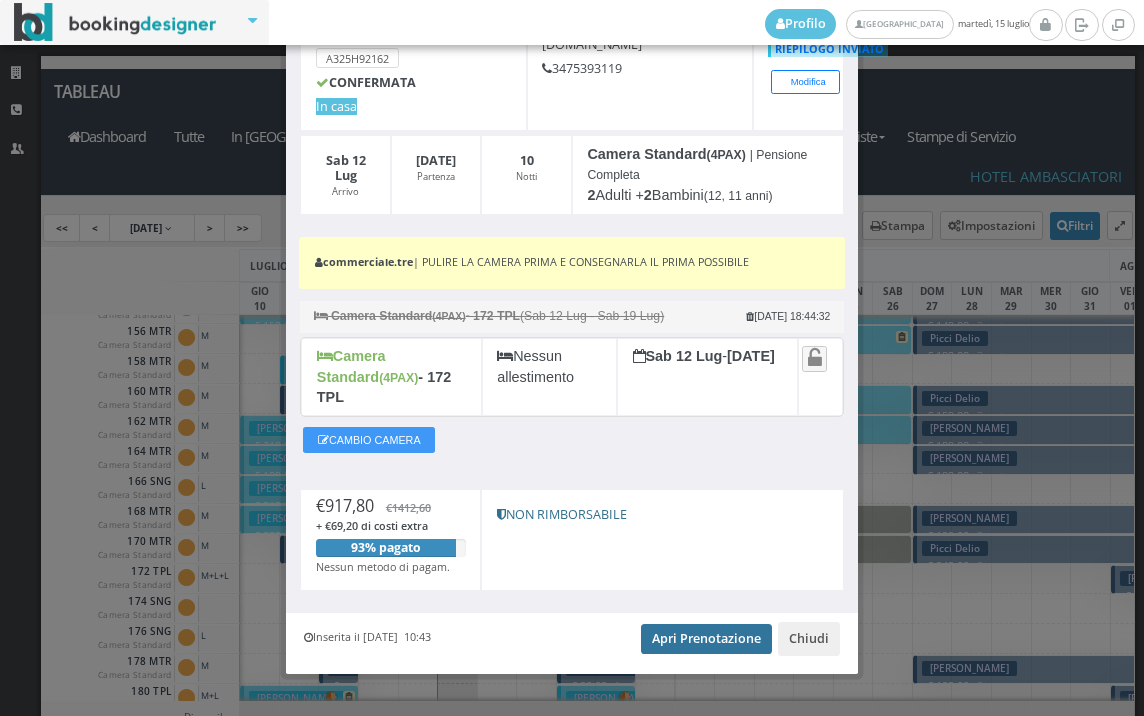 click on "Apri Prenotazione" at bounding box center [706, 639] 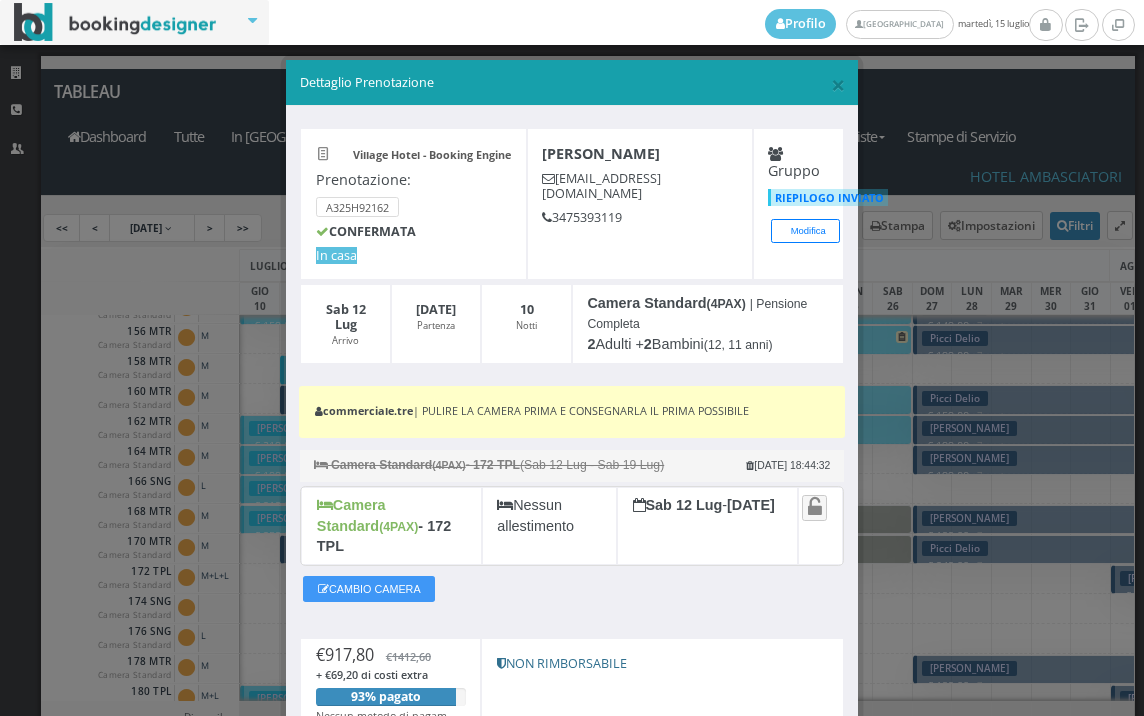 scroll, scrollTop: 0, scrollLeft: 0, axis: both 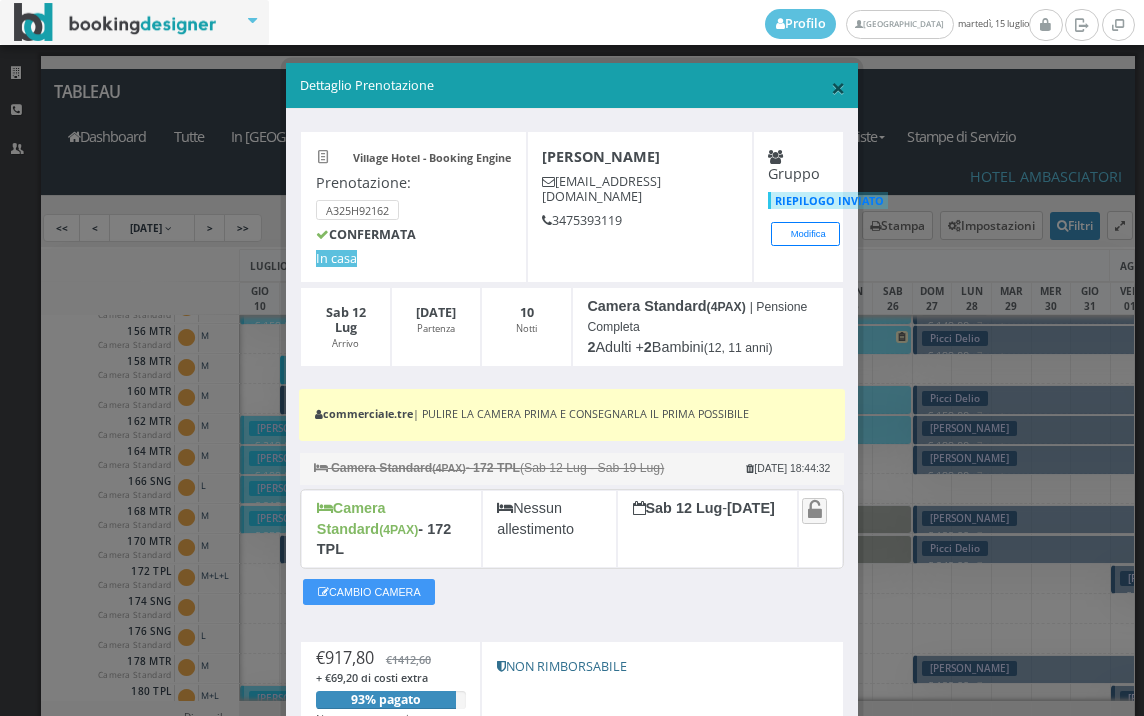 click on "×" at bounding box center (838, 87) 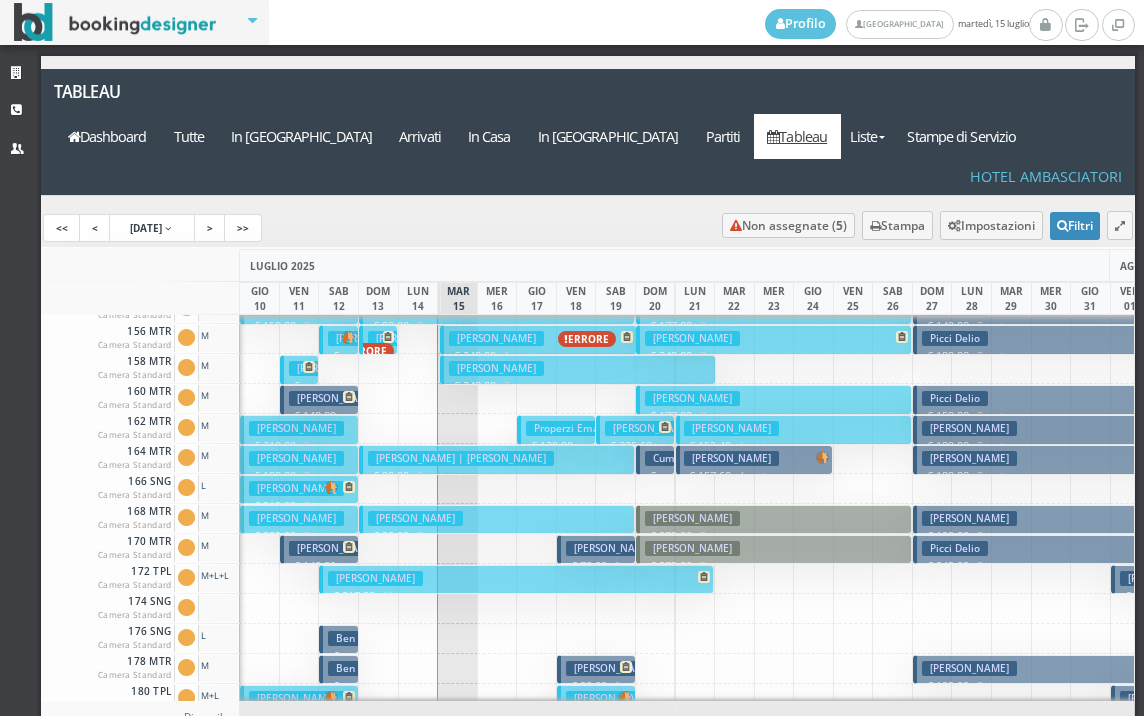 click on "Mariano Giovanni
€ 917.80         10 notti
2 Adulti +  2 Bambini (12, 11 anni)" at bounding box center (516, 579) 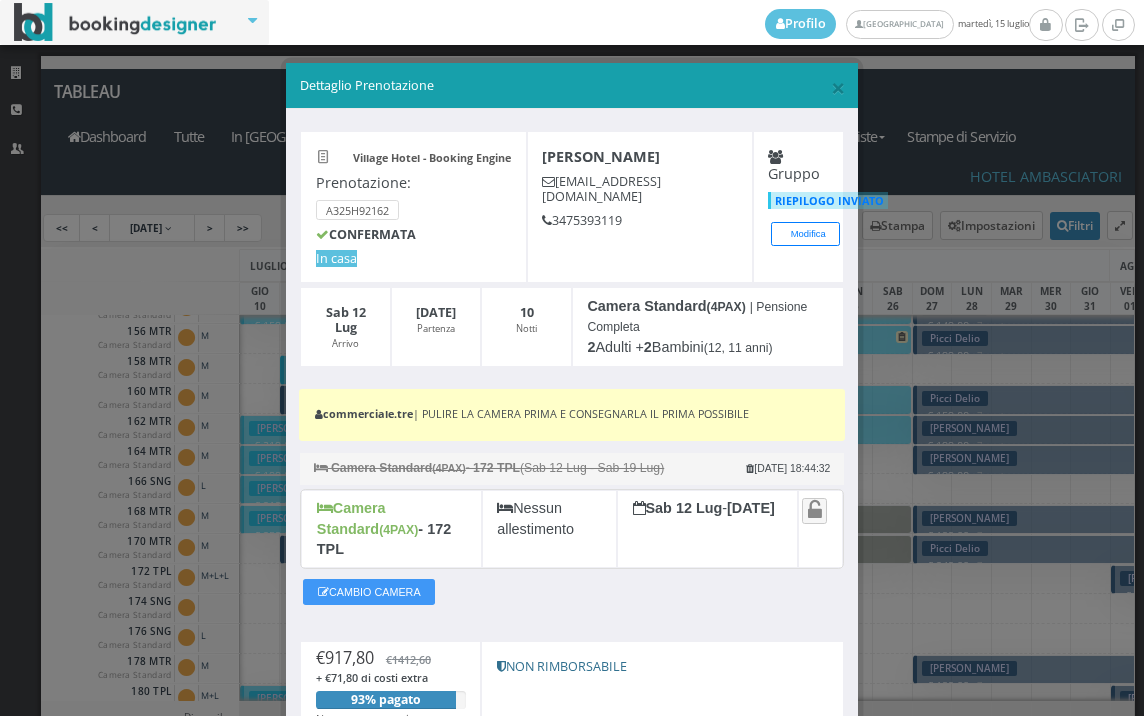 scroll, scrollTop: 168, scrollLeft: 0, axis: vertical 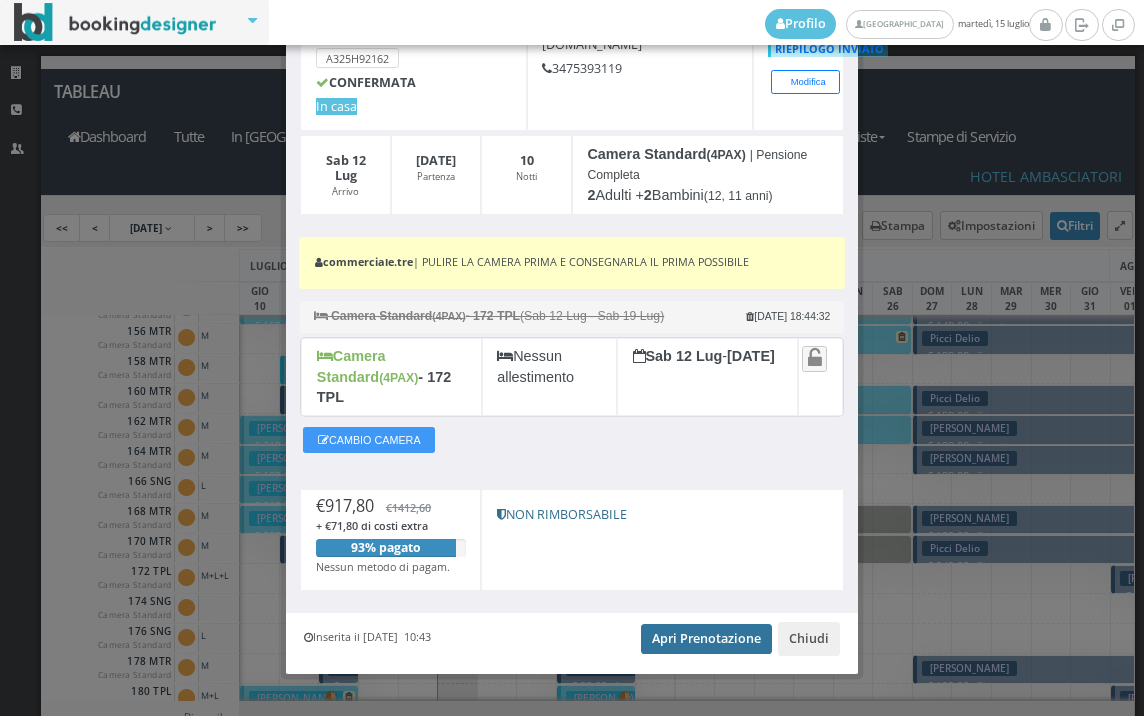 click on "Apri Prenotazione" at bounding box center (706, 639) 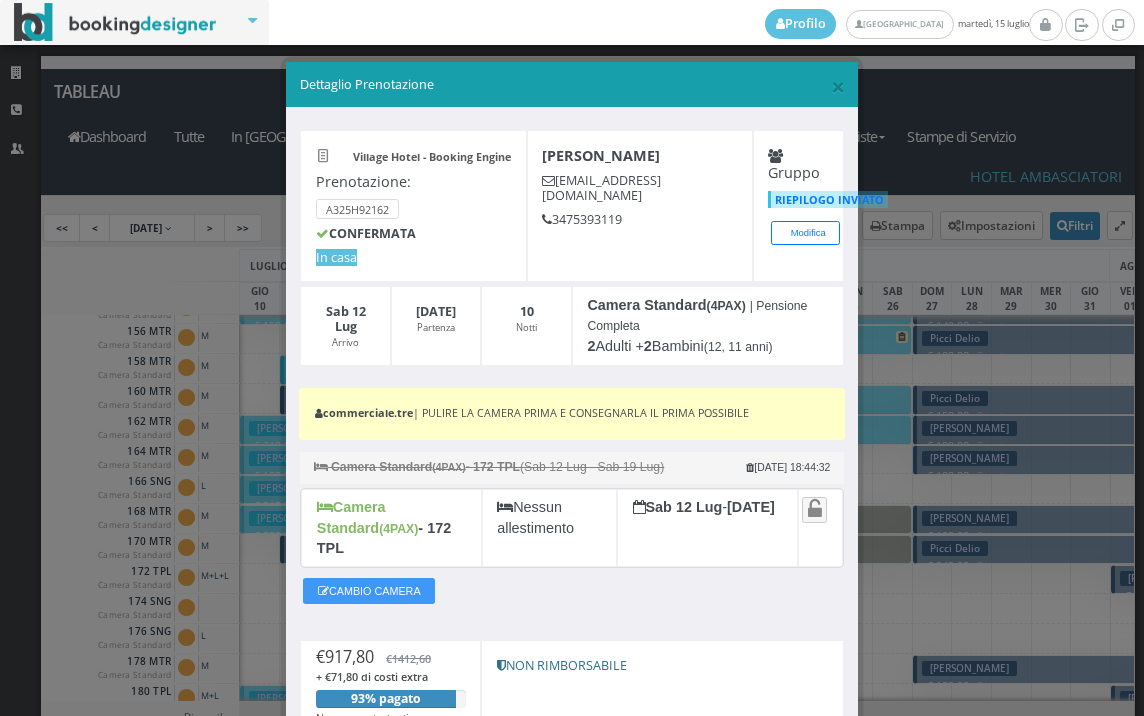 scroll, scrollTop: 0, scrollLeft: 0, axis: both 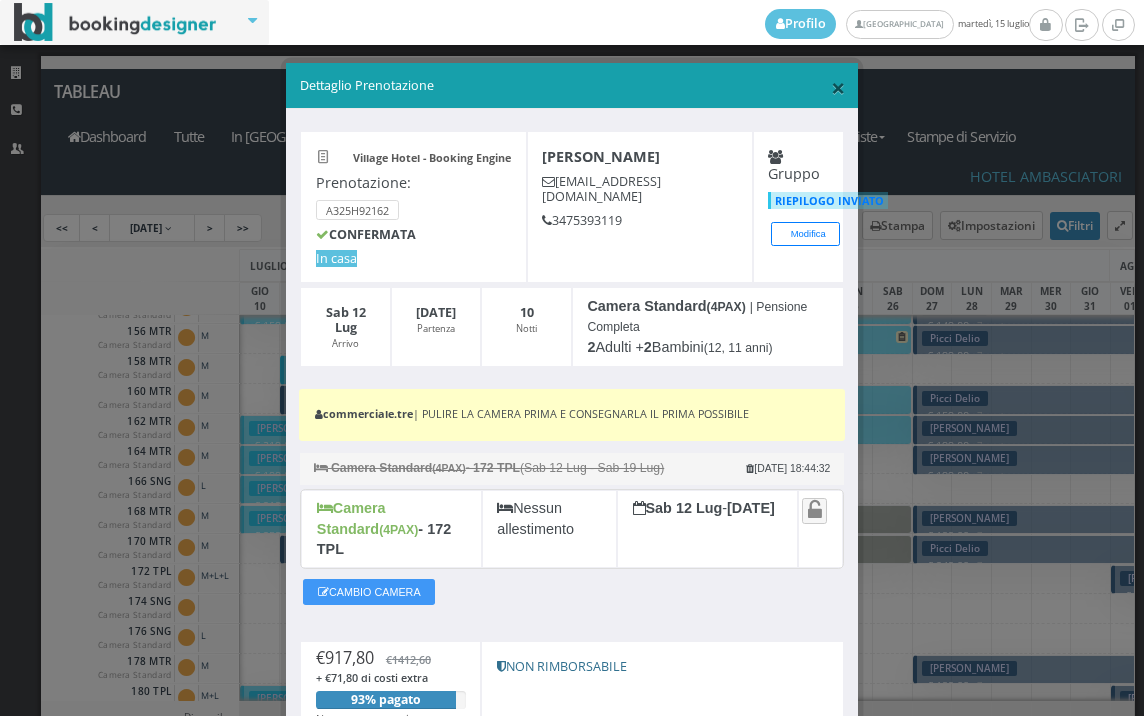 click on "×" at bounding box center (838, 87) 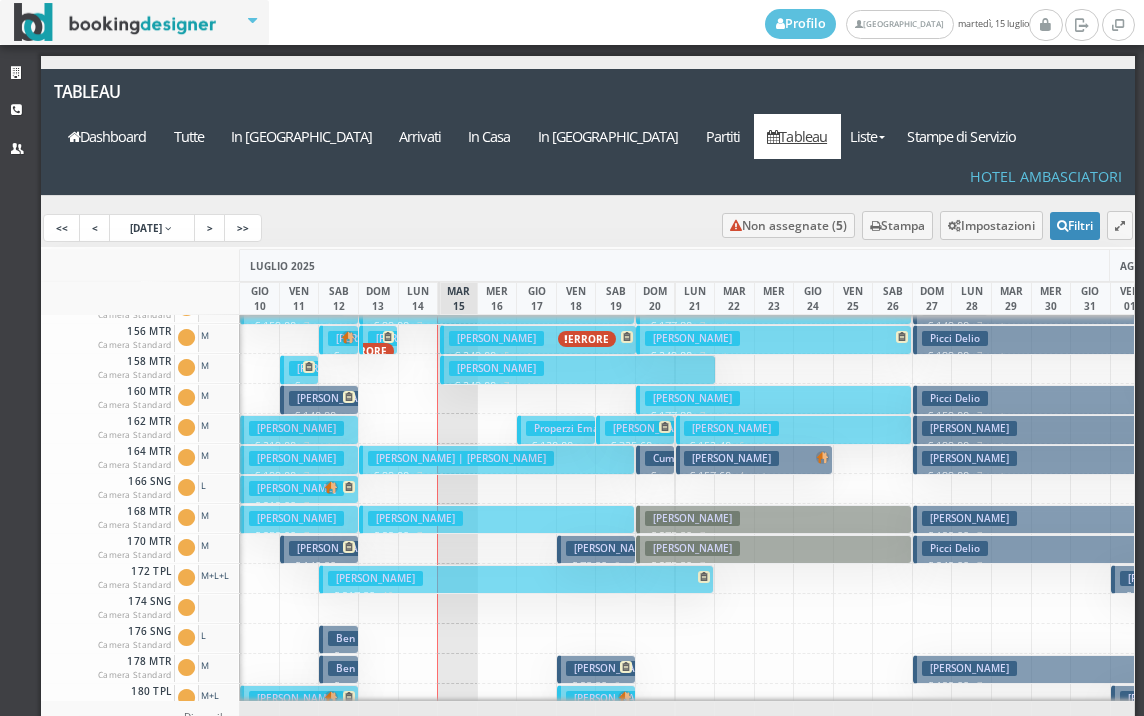 click on "[PERSON_NAME]" at bounding box center [496, 368] 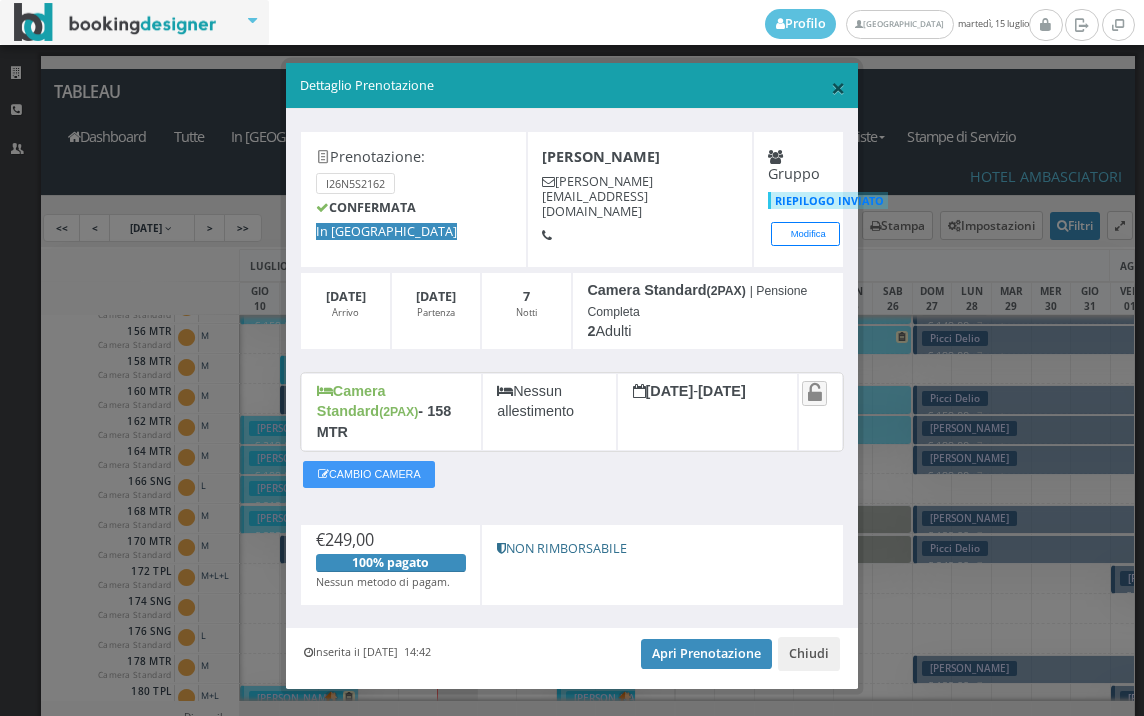 click on "×" at bounding box center (838, 87) 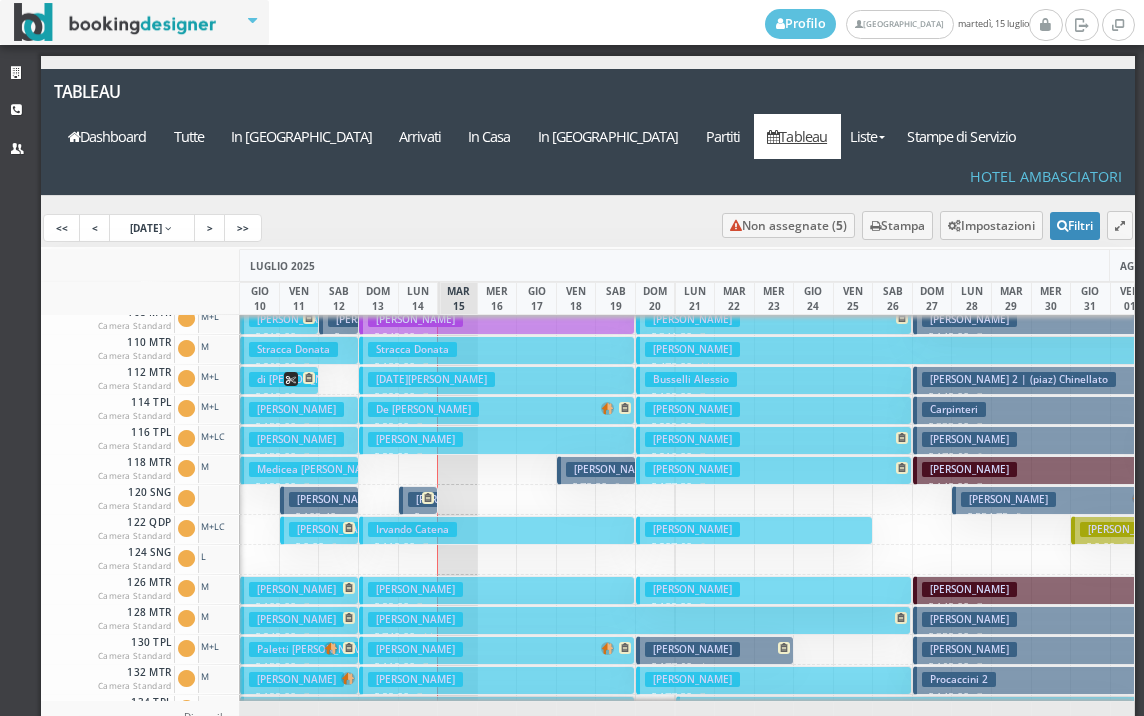 scroll, scrollTop: 0, scrollLeft: 0, axis: both 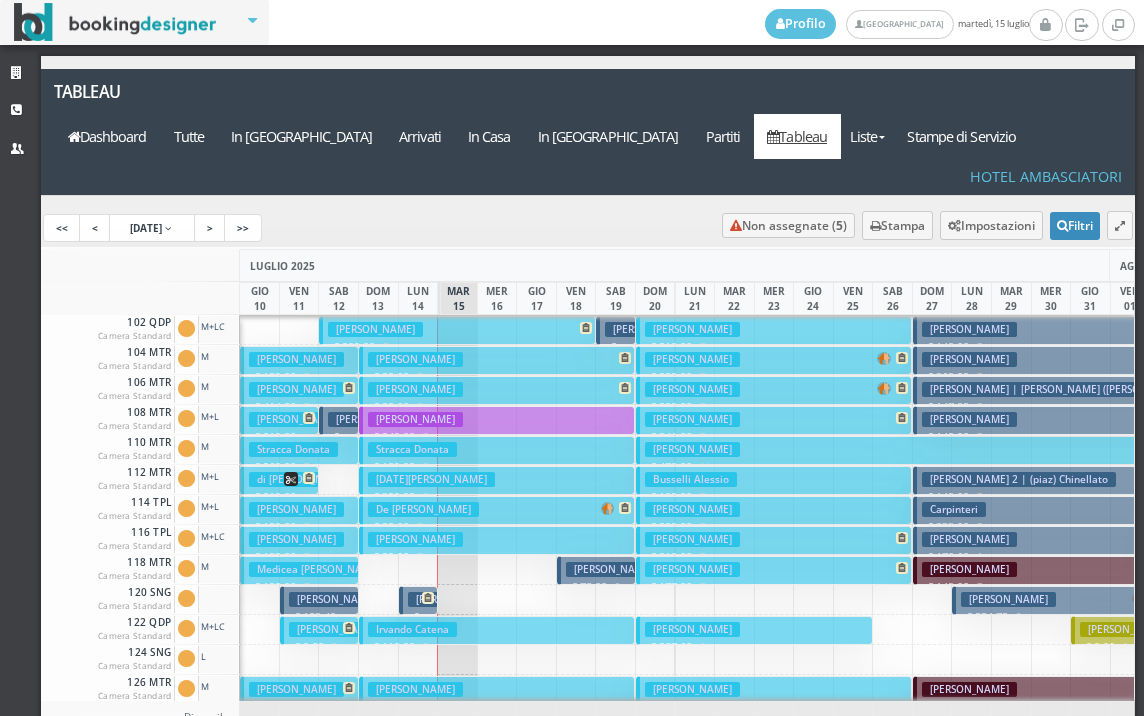 click on "Calancea Ana
€ 45.60         1 notti
2 Adulti +  1 Bambino (2 anni)" at bounding box center (615, 330) 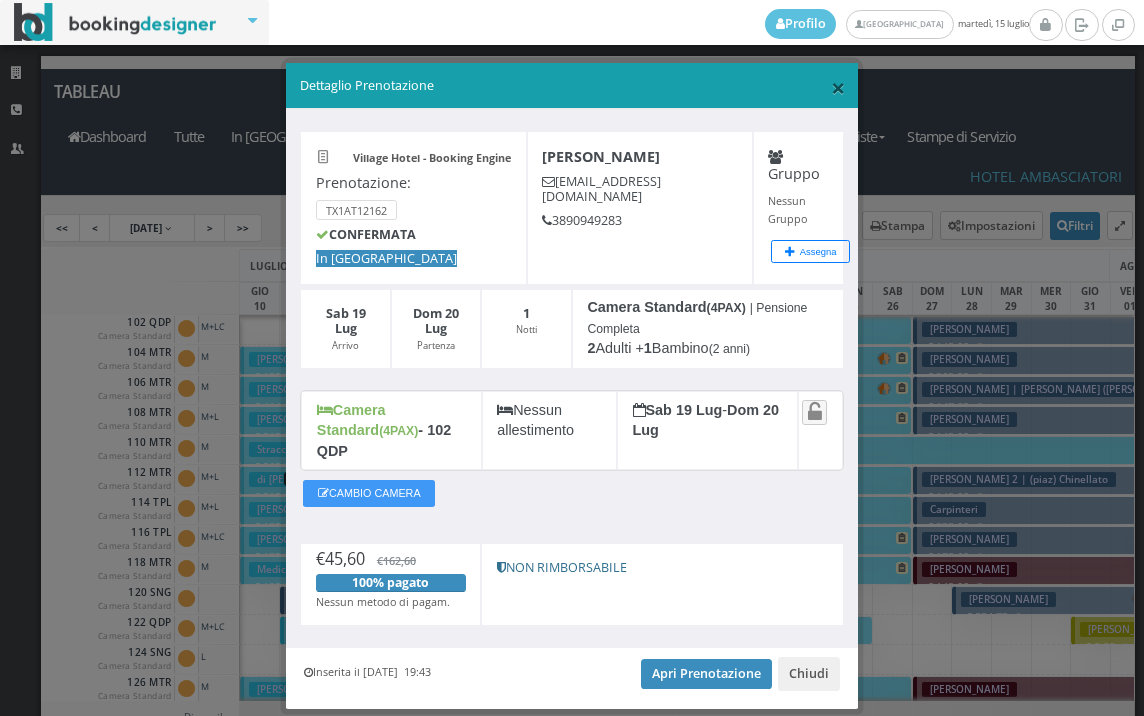click on "×" at bounding box center [838, 87] 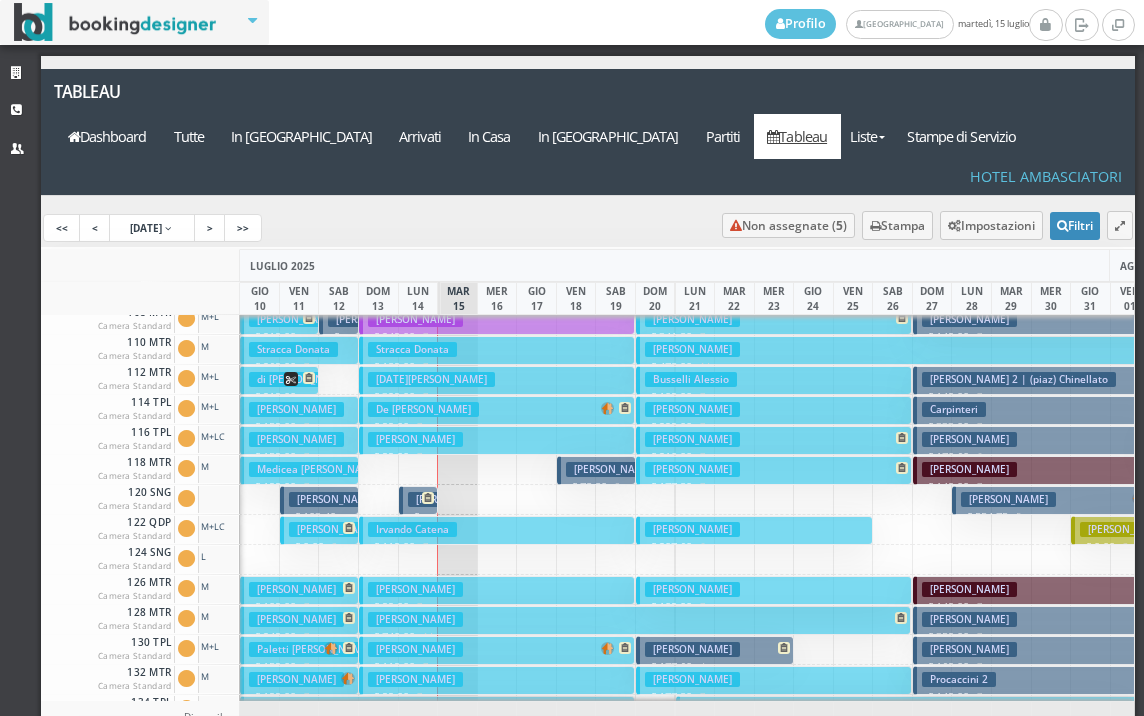 scroll, scrollTop: 0, scrollLeft: 0, axis: both 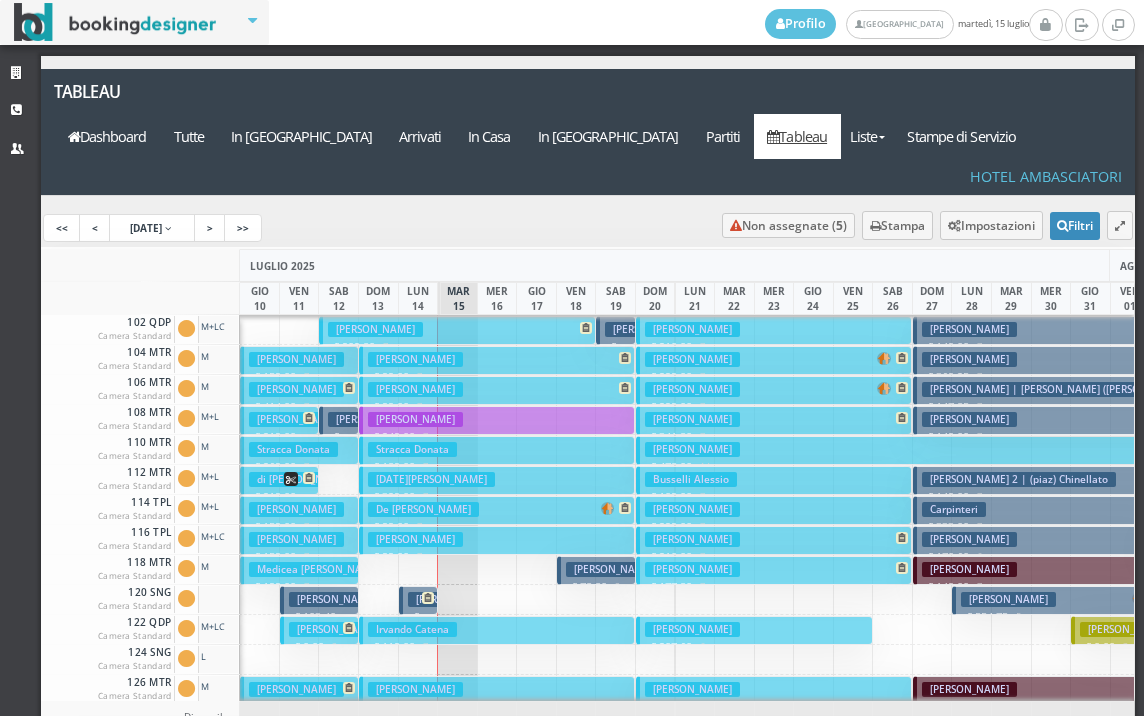 click on "Giordano  Nicola
€ 902.80         7 notti
2 Adulti +  1 Ragazzo (14 anni)   +  1 Bambino (11 anni)" at bounding box center [457, 330] 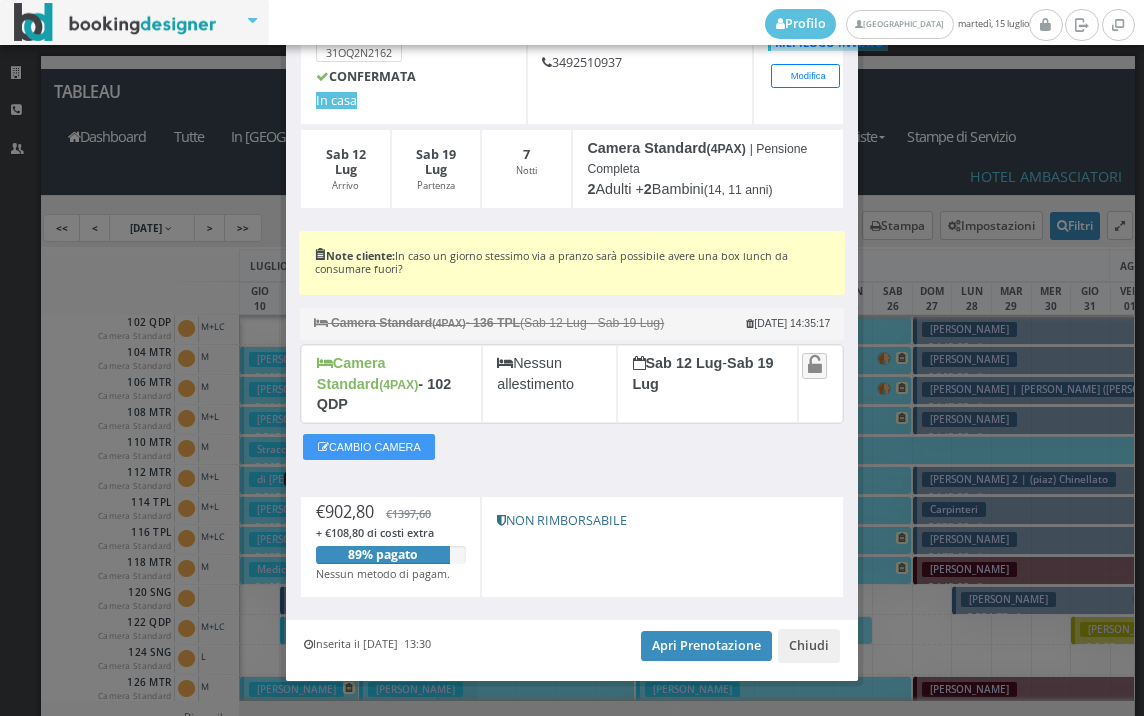 scroll, scrollTop: 183, scrollLeft: 0, axis: vertical 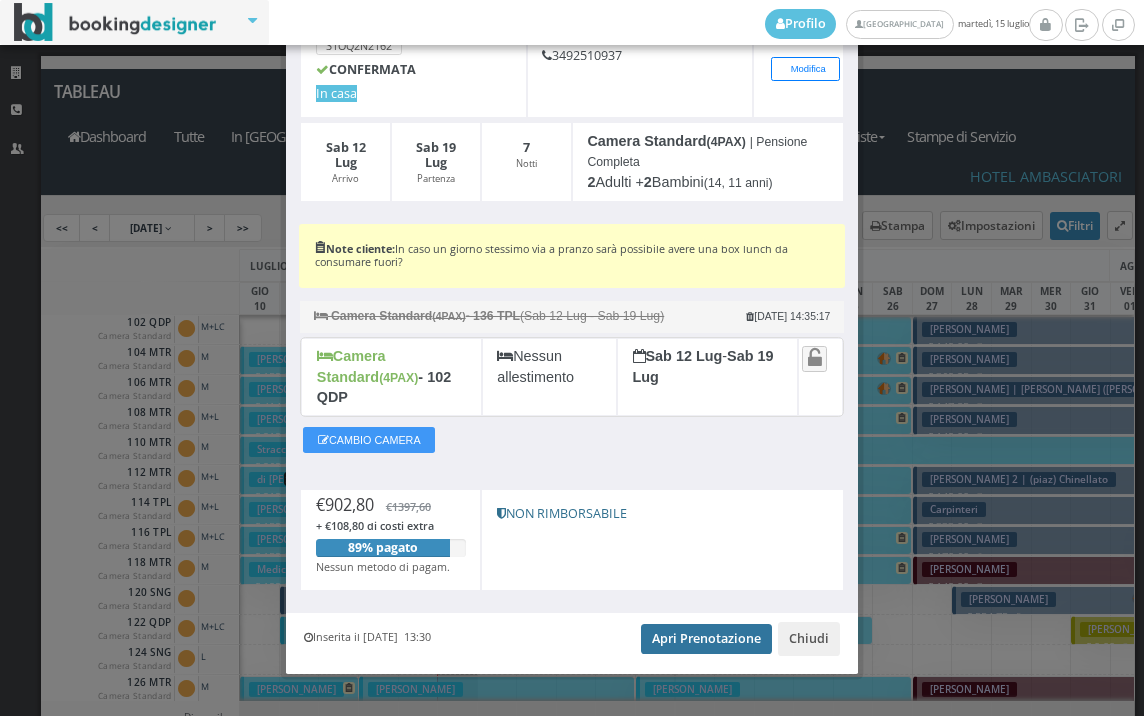 click on "Apri Prenotazione" at bounding box center [706, 639] 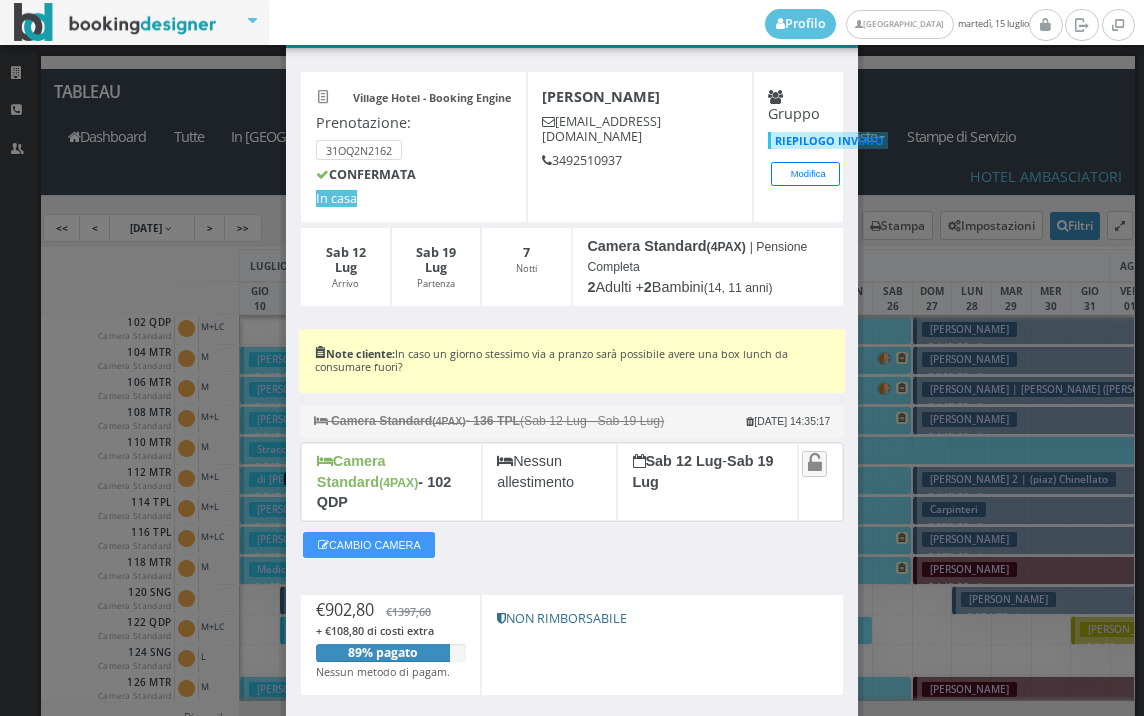 scroll, scrollTop: 0, scrollLeft: 0, axis: both 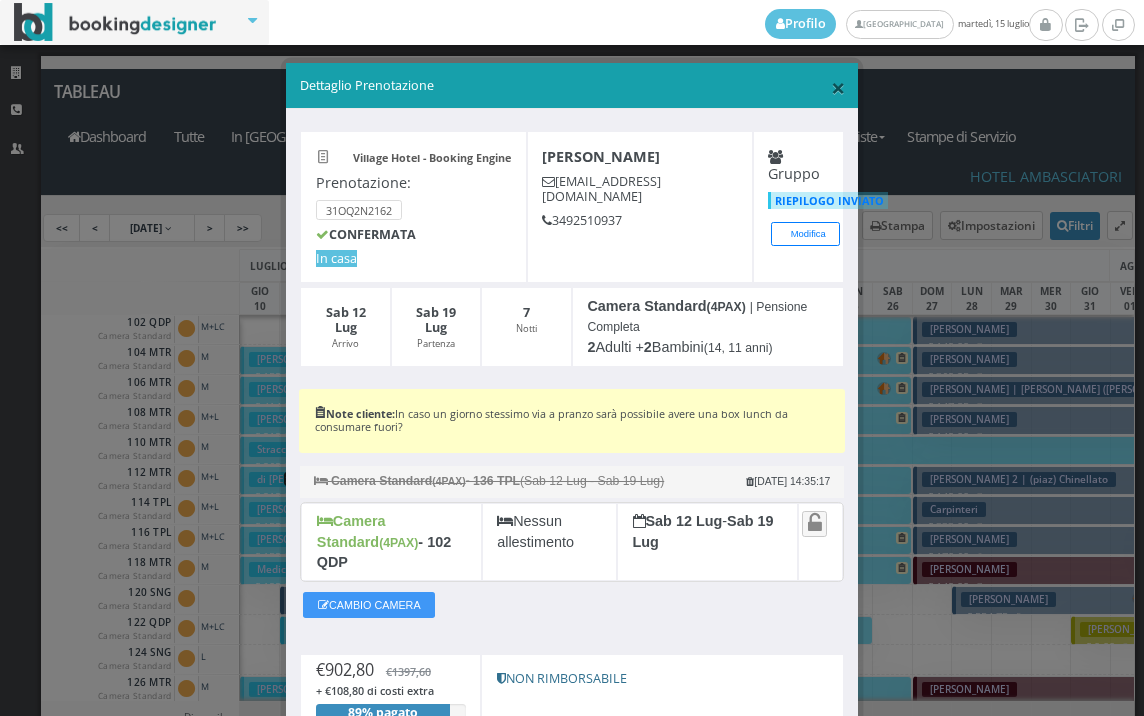 click on "×" at bounding box center (838, 87) 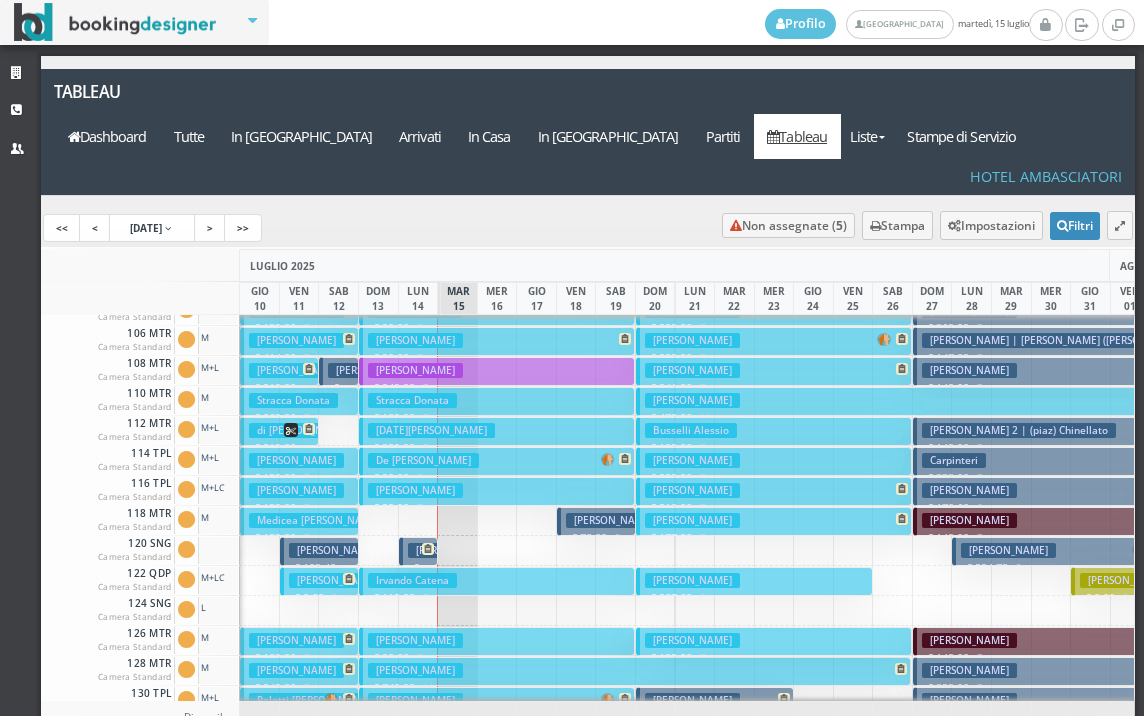 scroll, scrollTop: 0, scrollLeft: 0, axis: both 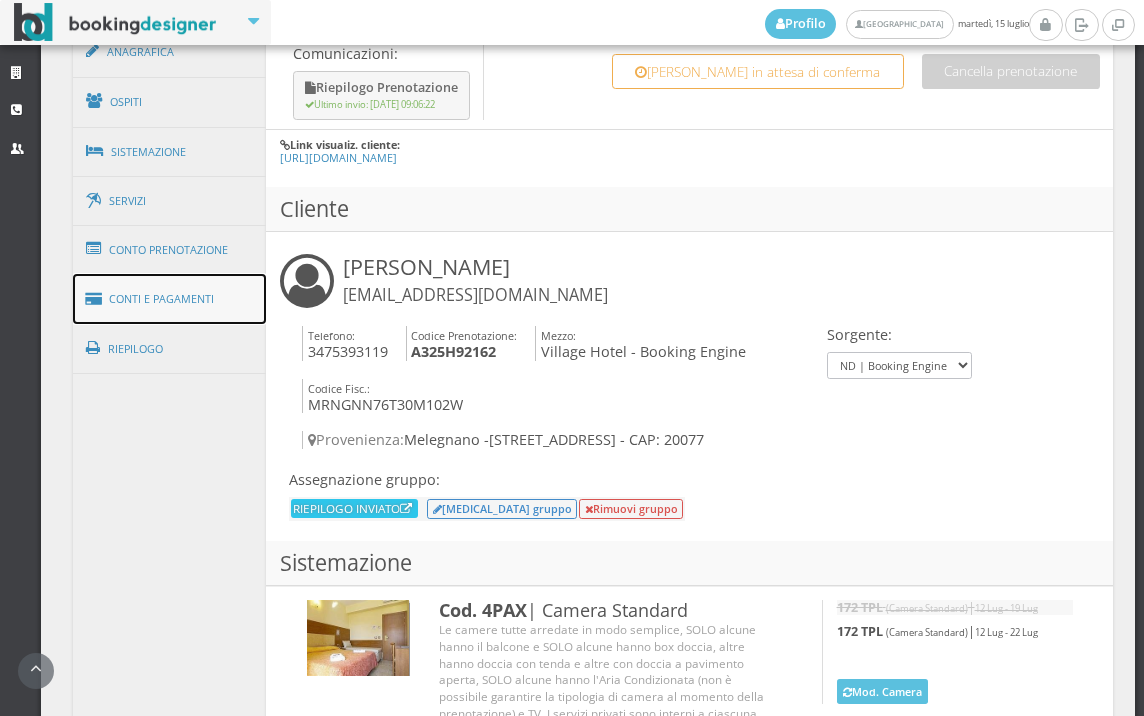 click on "Conti e Pagamenti" at bounding box center [170, 299] 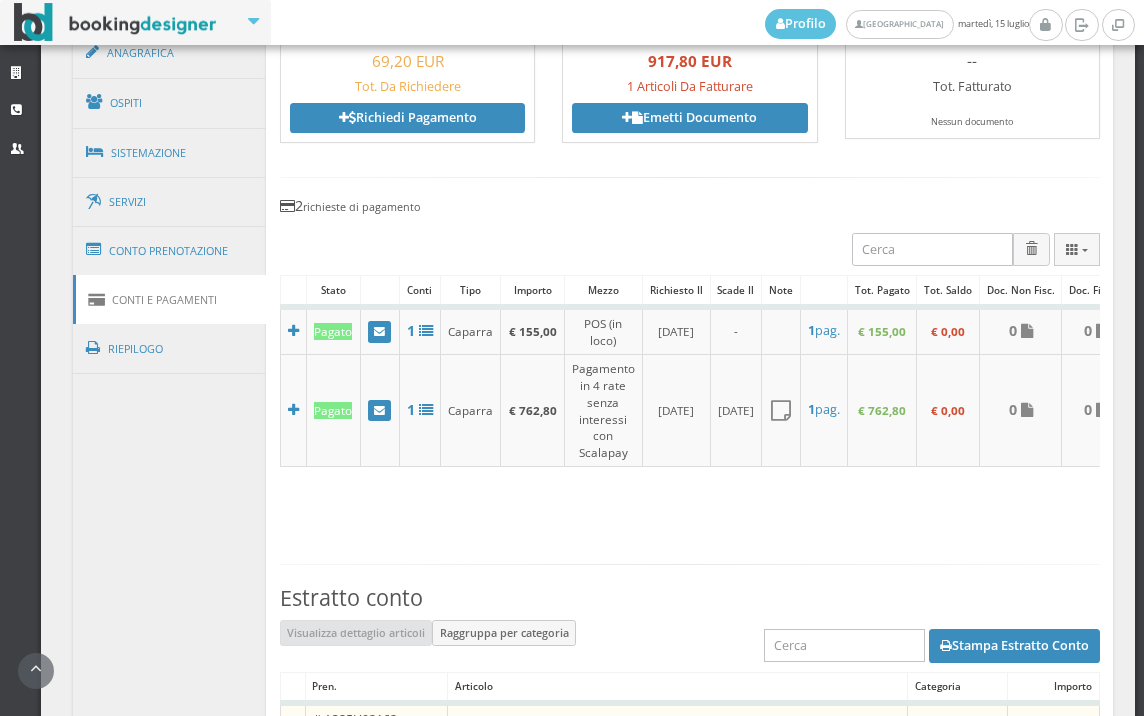 scroll, scrollTop: 1303, scrollLeft: 0, axis: vertical 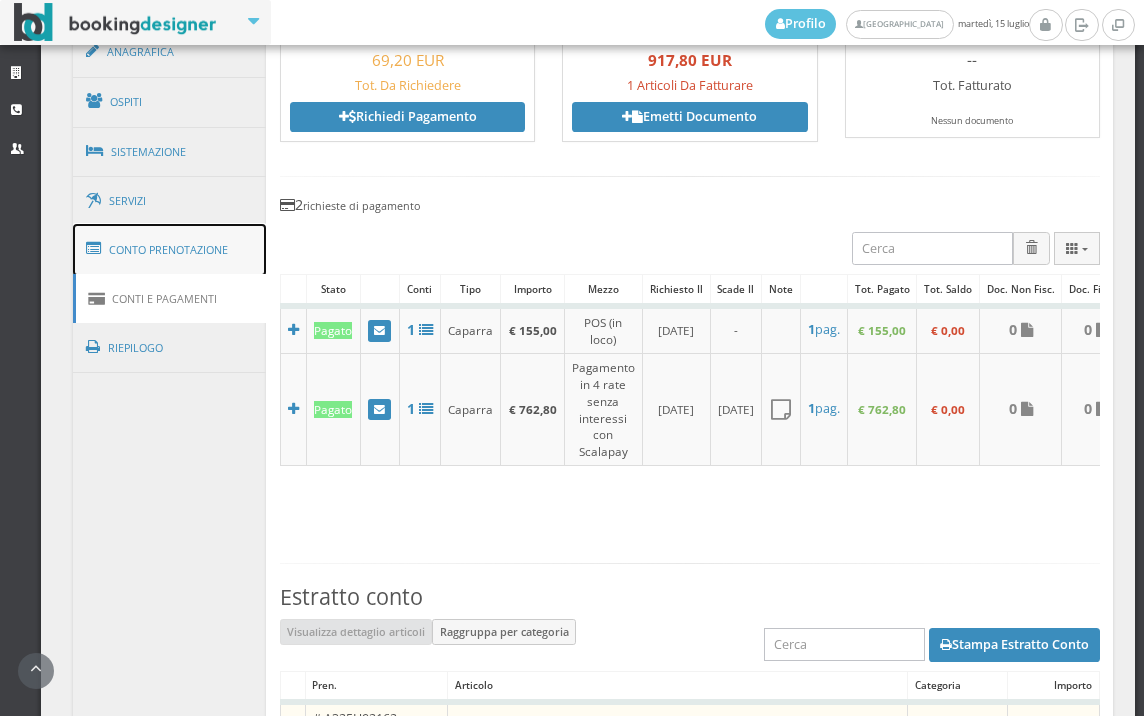 click on "Conto Prenotazione" at bounding box center [170, 250] 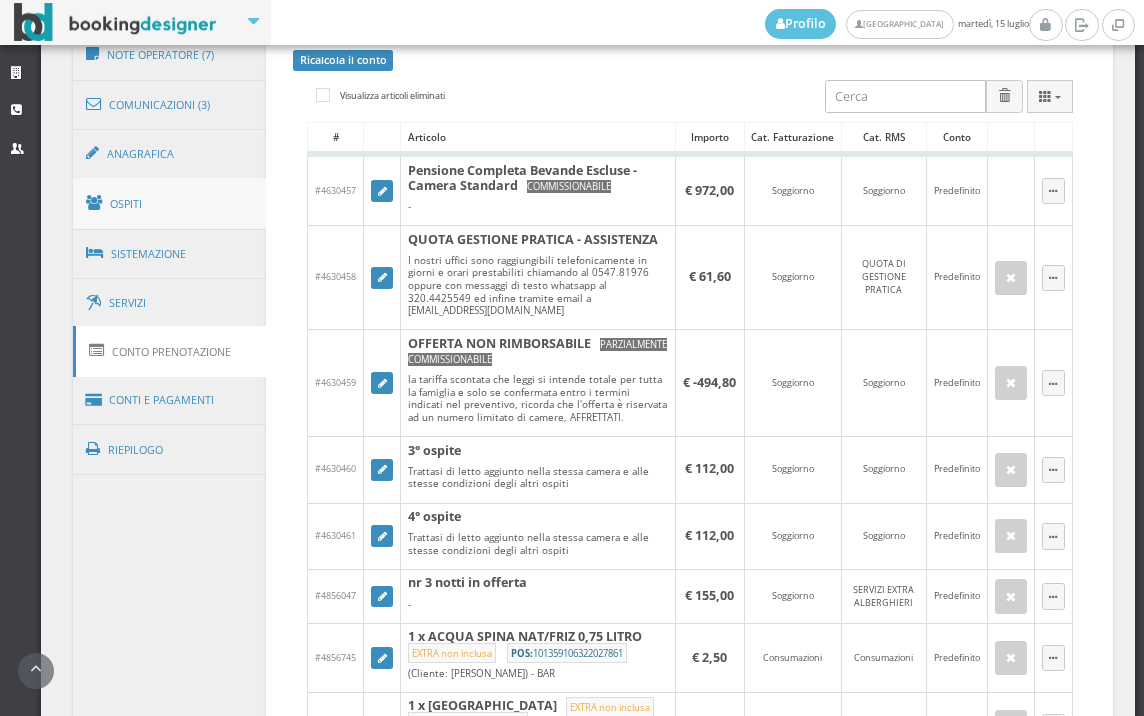 scroll, scrollTop: 1081, scrollLeft: 0, axis: vertical 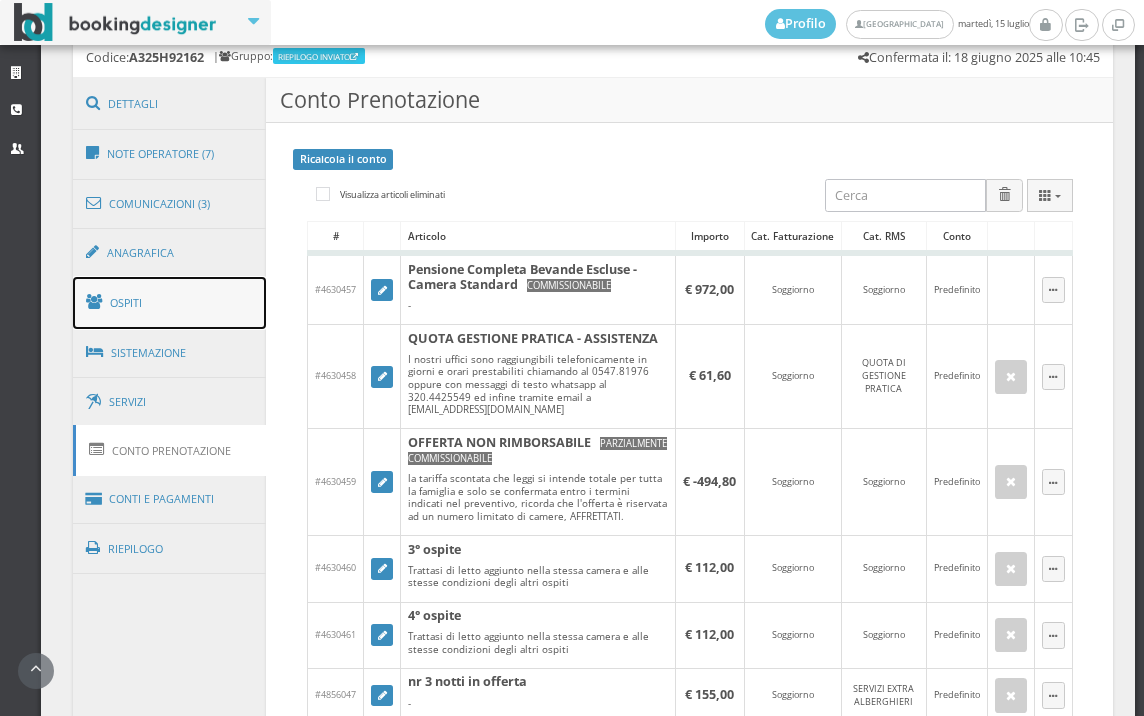 click on "Ospiti" at bounding box center [170, 303] 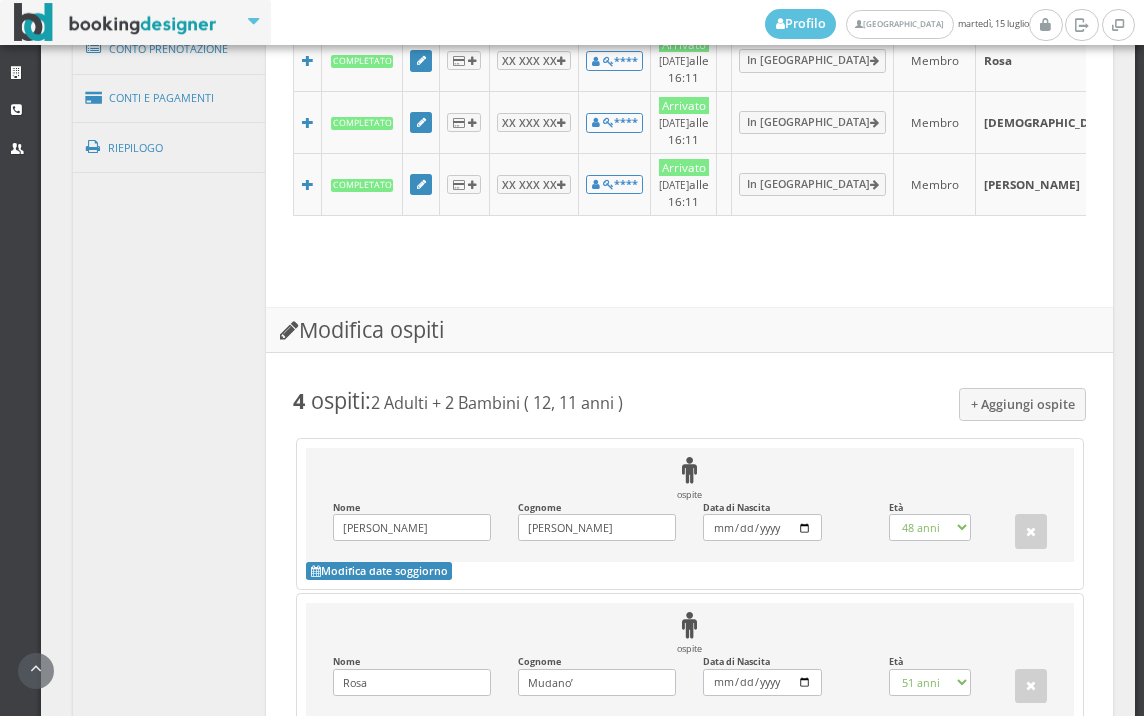 scroll, scrollTop: 1970, scrollLeft: 0, axis: vertical 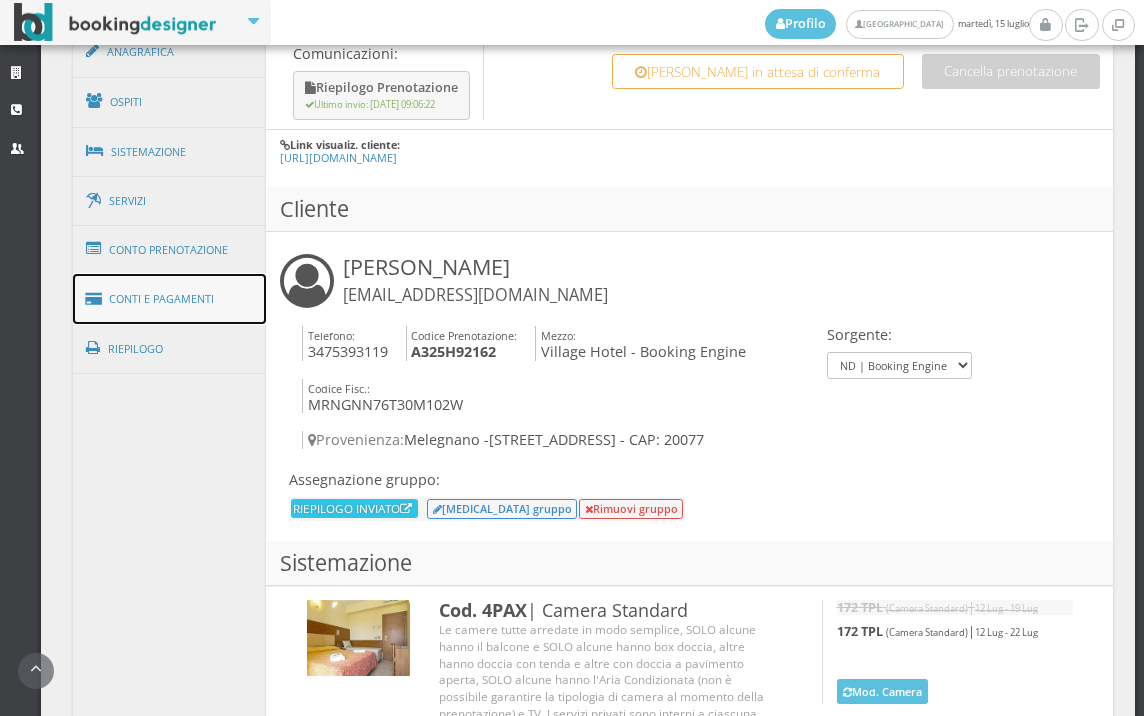click on "Conti e Pagamenti" at bounding box center [170, 299] 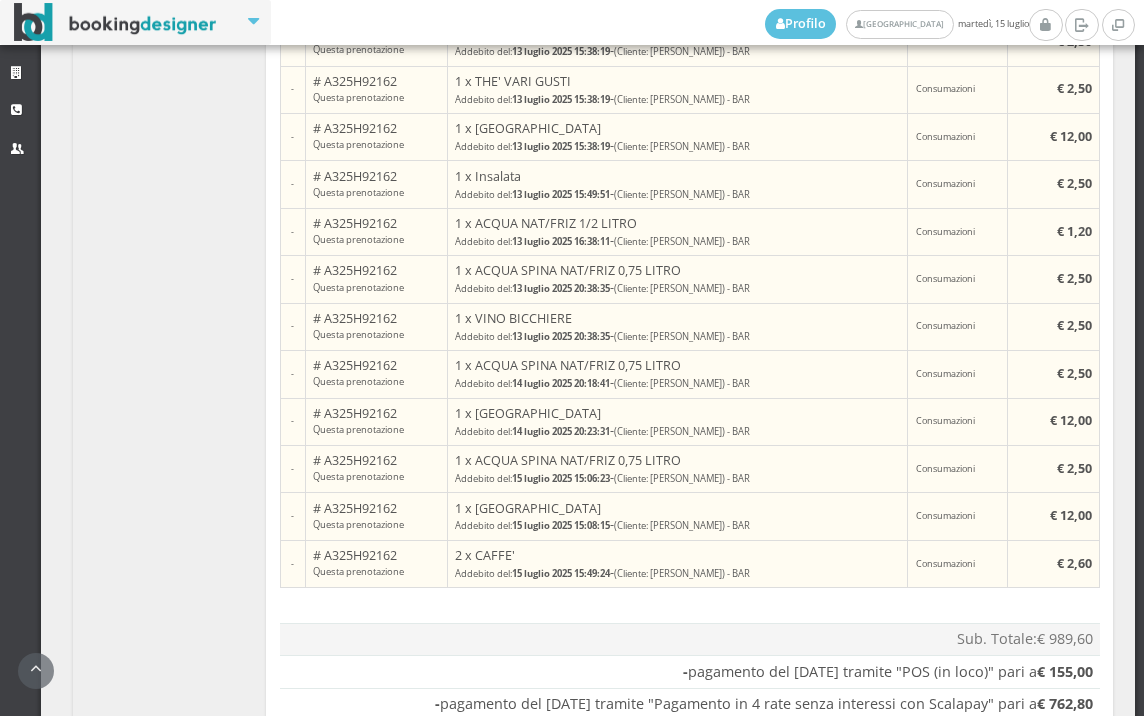 scroll, scrollTop: 2636, scrollLeft: 0, axis: vertical 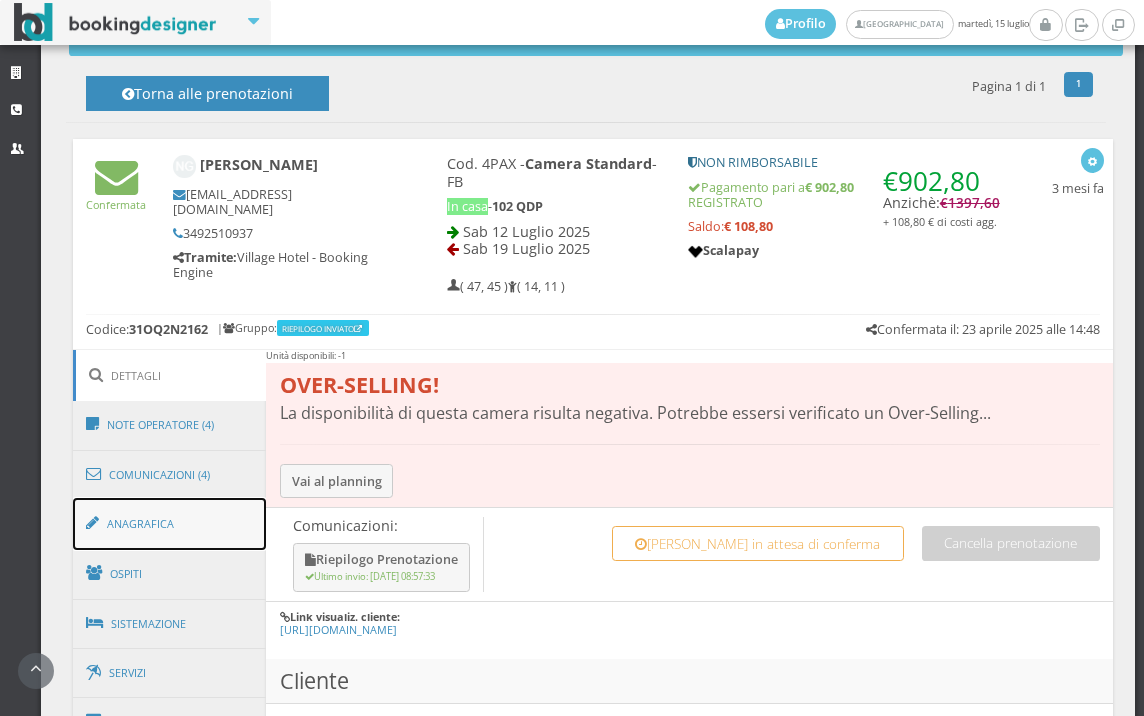 click on "Anagrafica" at bounding box center [170, 524] 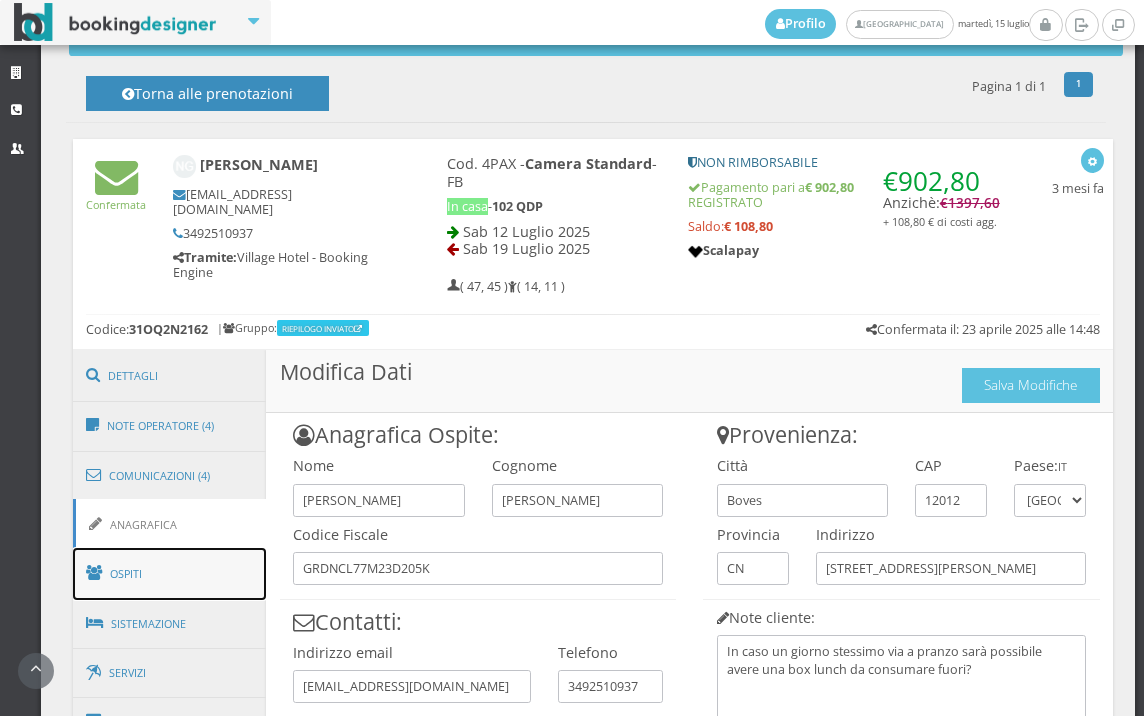 click on "Ospiti" at bounding box center (170, 574) 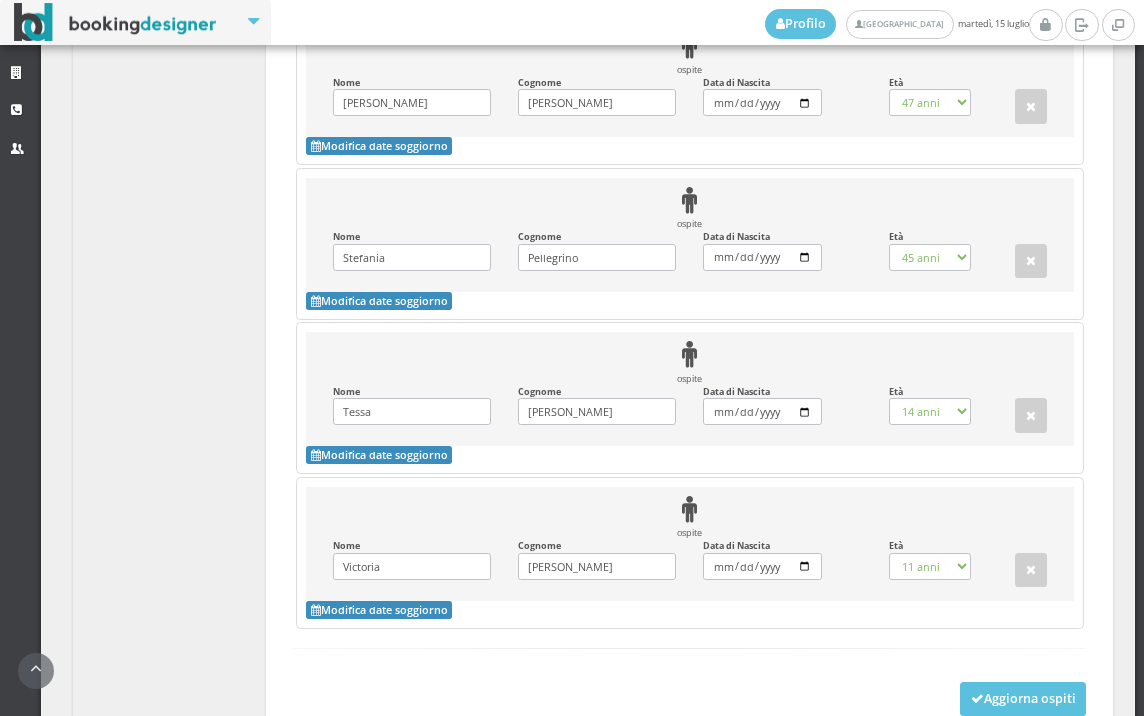 scroll, scrollTop: 2000, scrollLeft: 0, axis: vertical 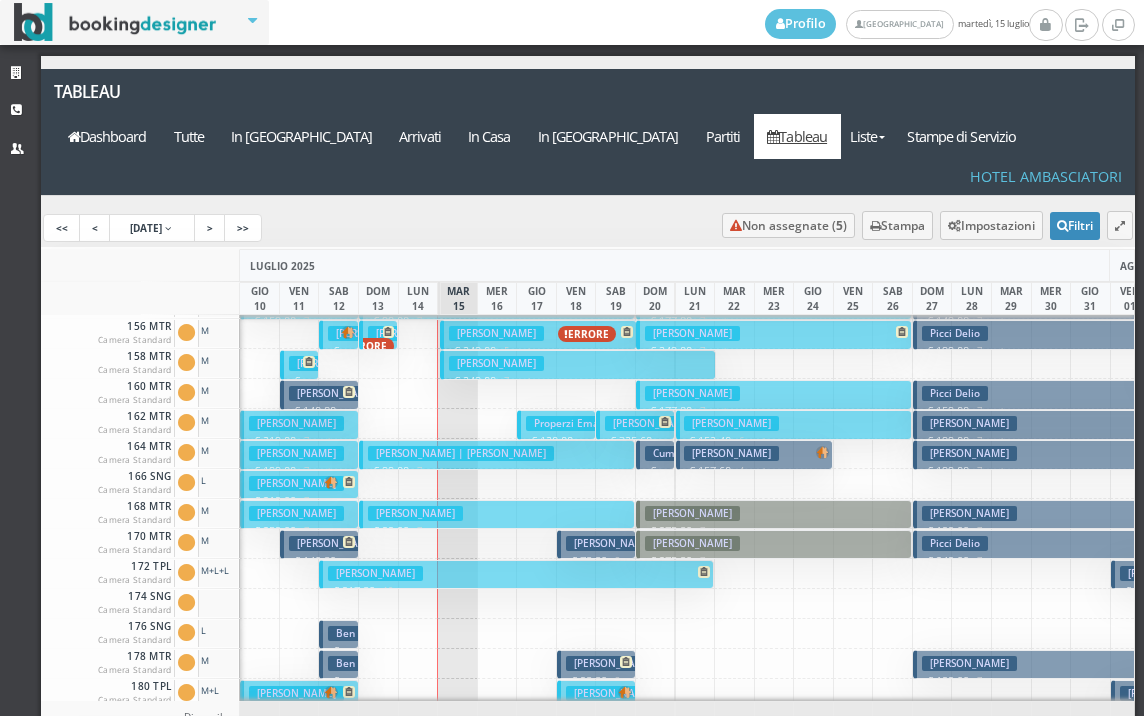 click on "Mariano Giovanni
€ 917.80         10 notti
2 Adulti +  2 Bambini (12, 11 anni)" at bounding box center (516, 574) 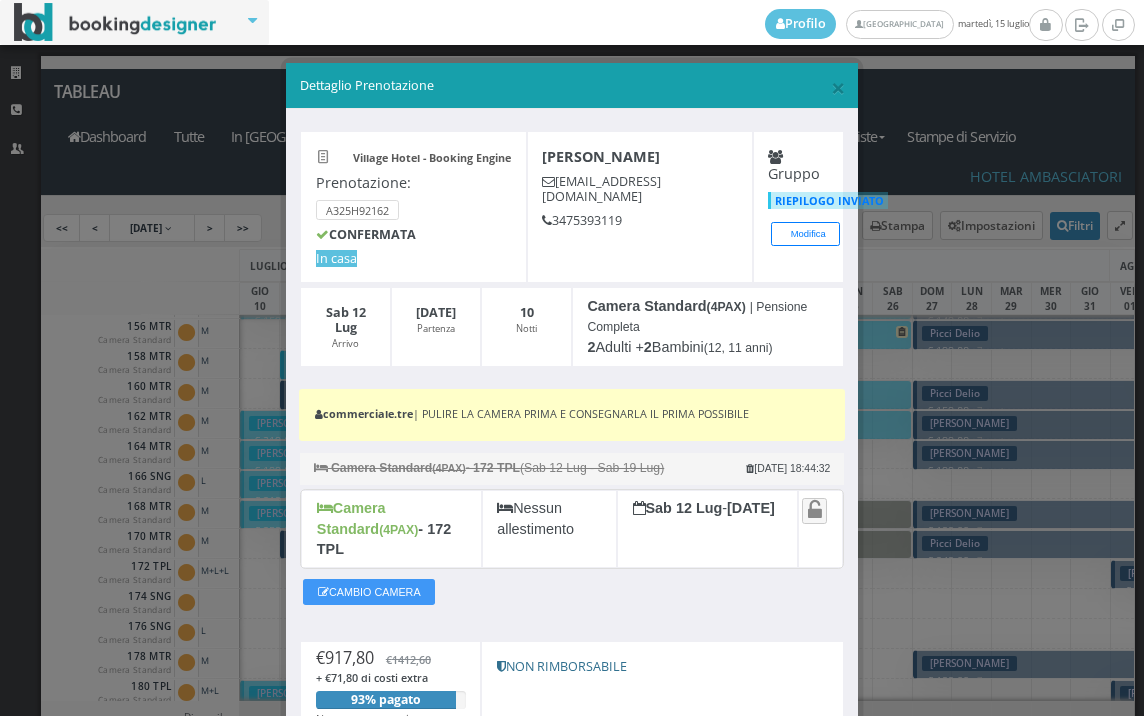scroll, scrollTop: 168, scrollLeft: 0, axis: vertical 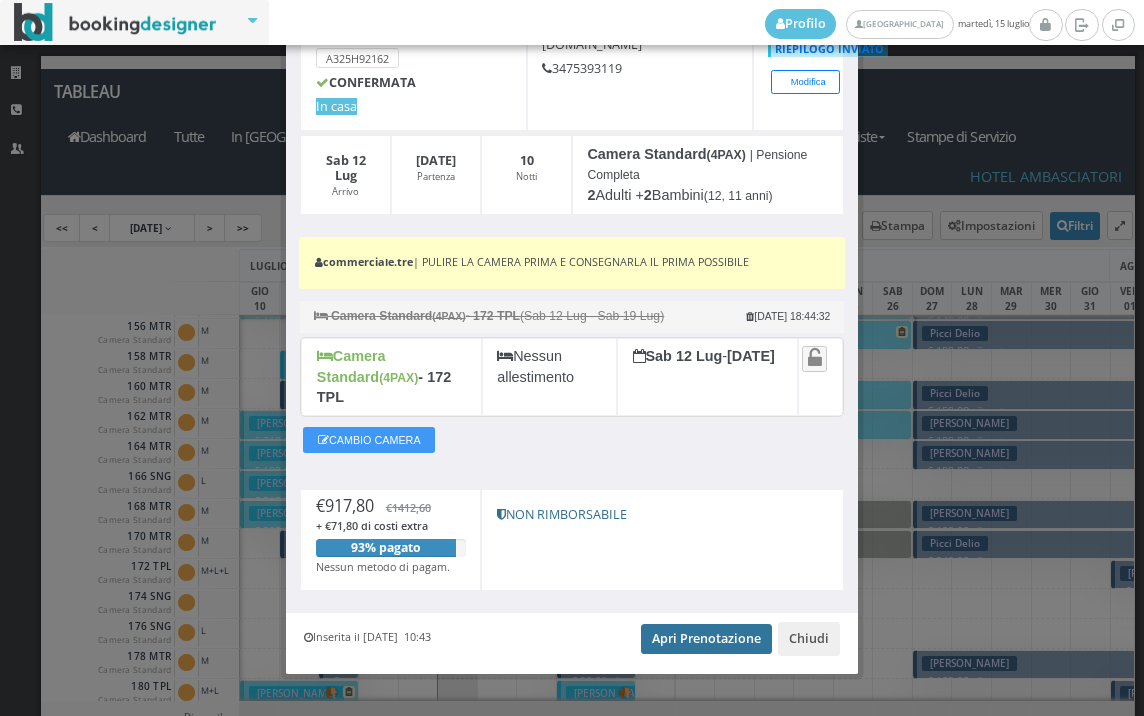 click on "Apri Prenotazione" at bounding box center [706, 639] 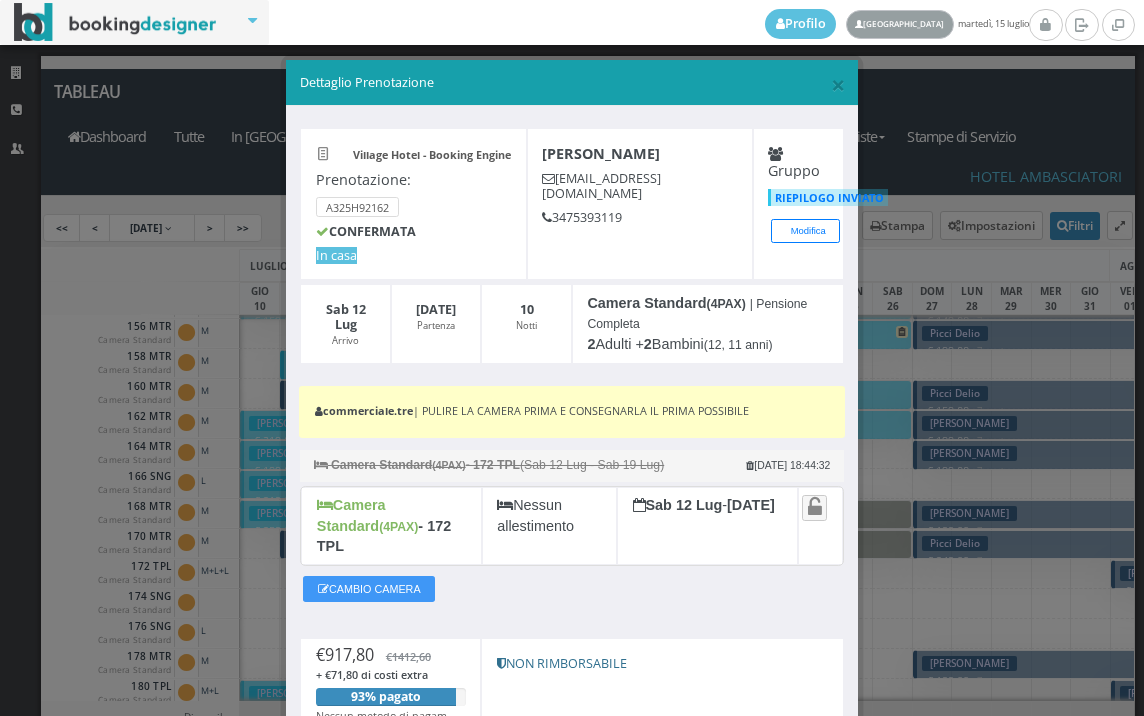scroll, scrollTop: 0, scrollLeft: 0, axis: both 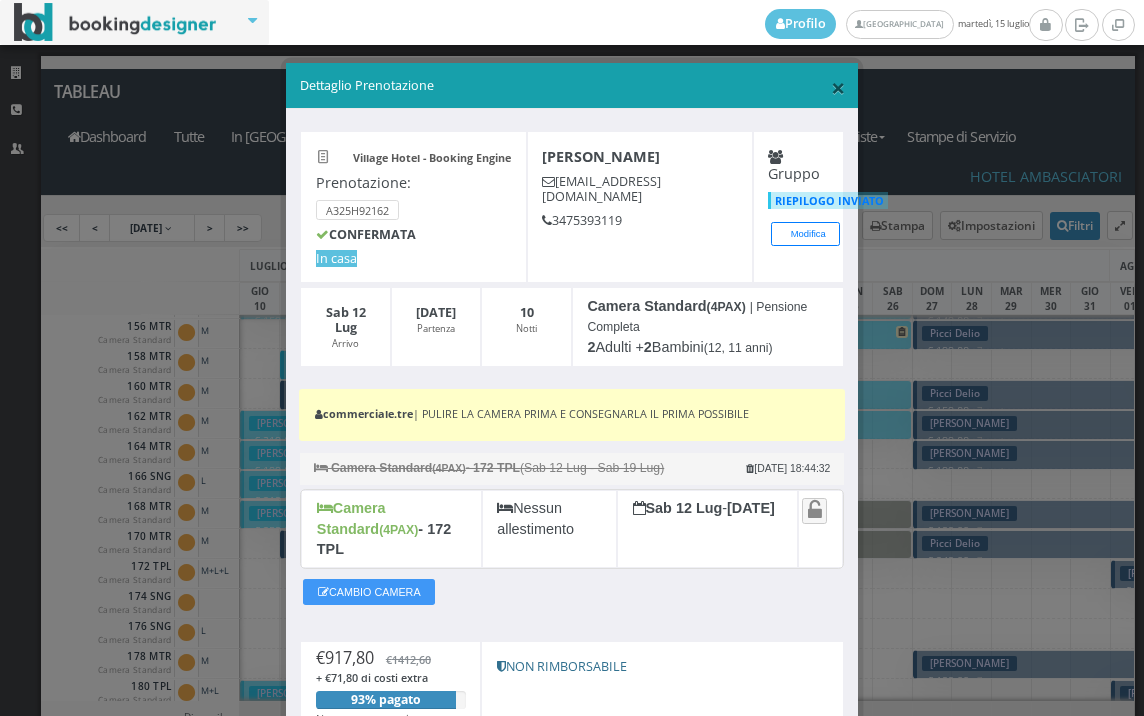 click on "×" at bounding box center (838, 87) 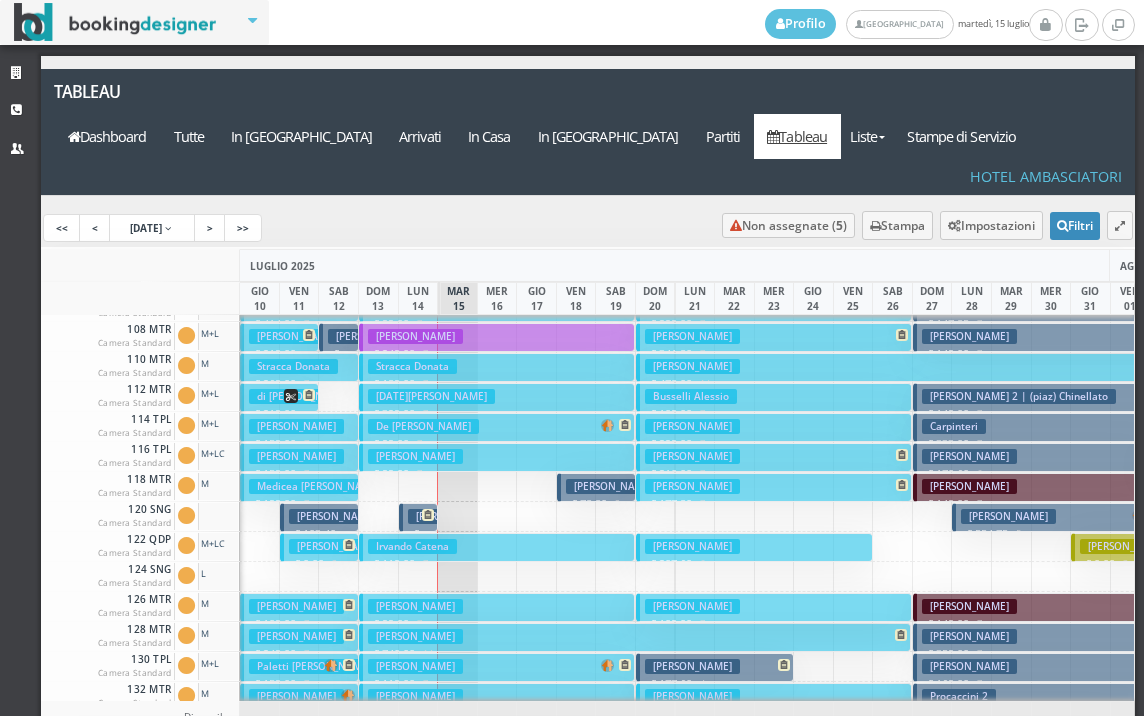 scroll, scrollTop: 0, scrollLeft: 0, axis: both 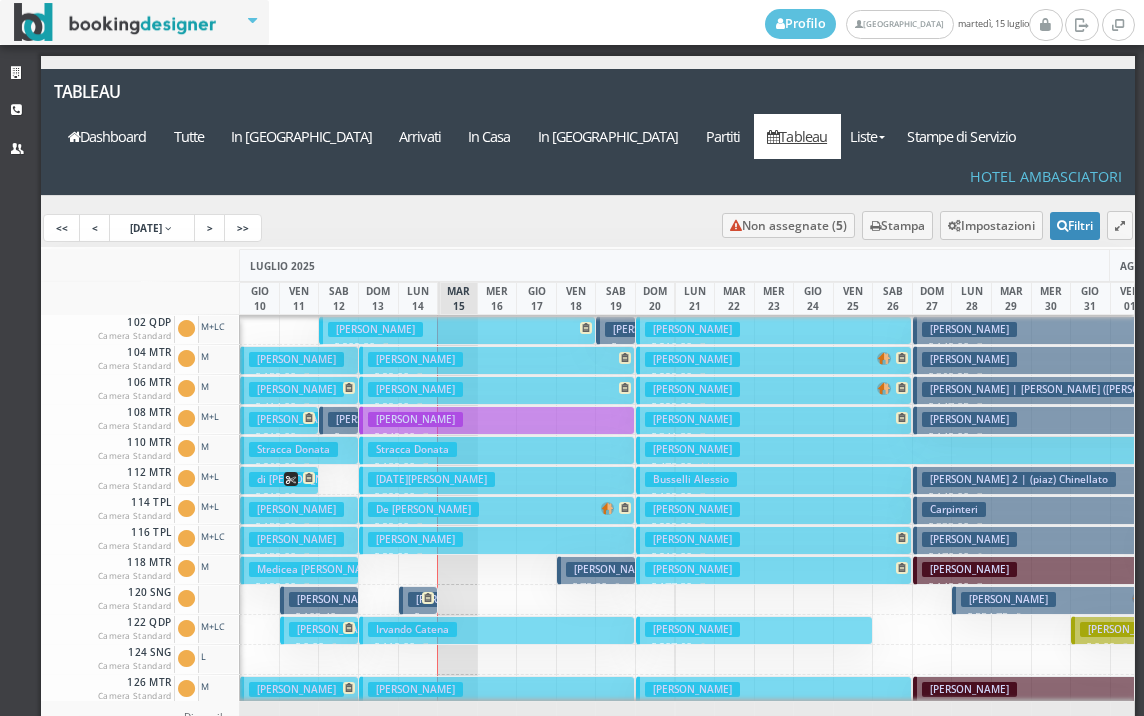 click on "Giordano  Nicola
€ 902.80         7 notti
2 Adulti +  1 Ragazzo (14 anni)   +  1 Bambino (11 anni)" at bounding box center [457, 330] 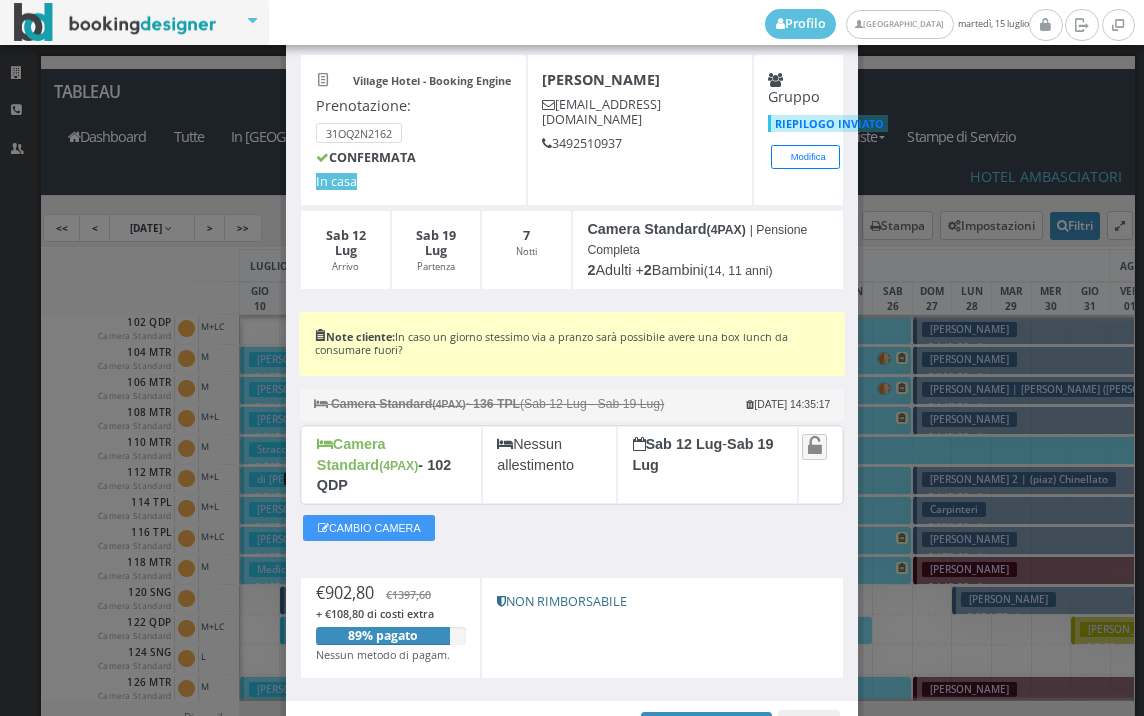 scroll, scrollTop: 183, scrollLeft: 0, axis: vertical 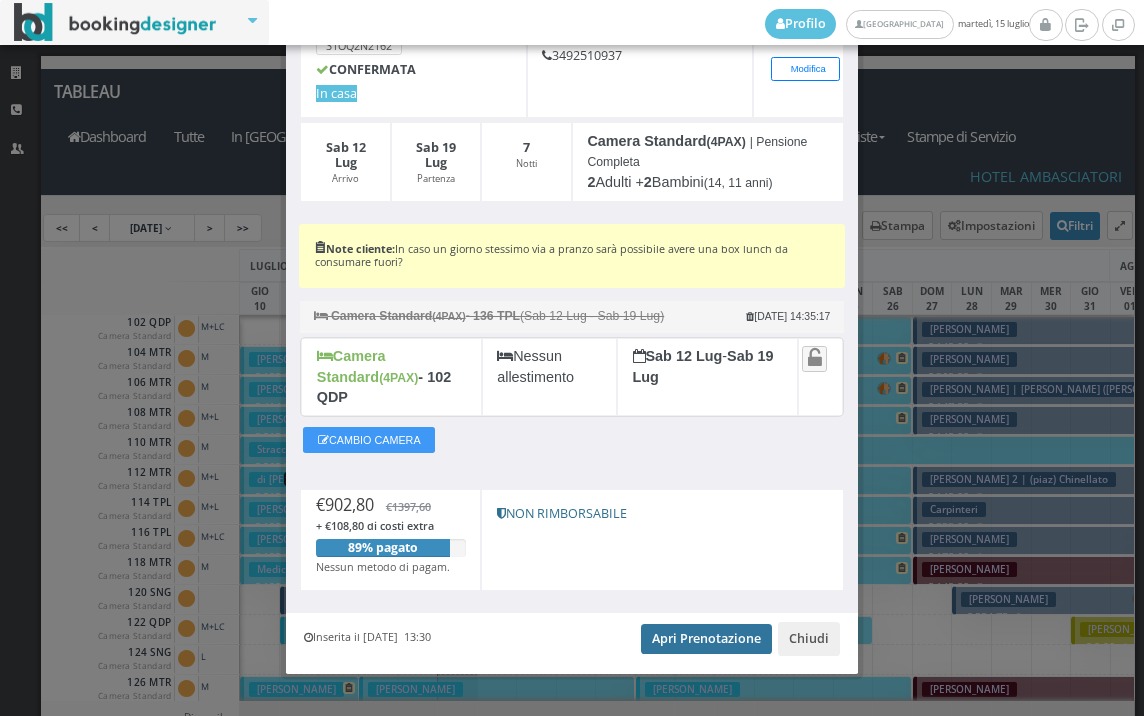 click on "Apri Prenotazione" at bounding box center [706, 639] 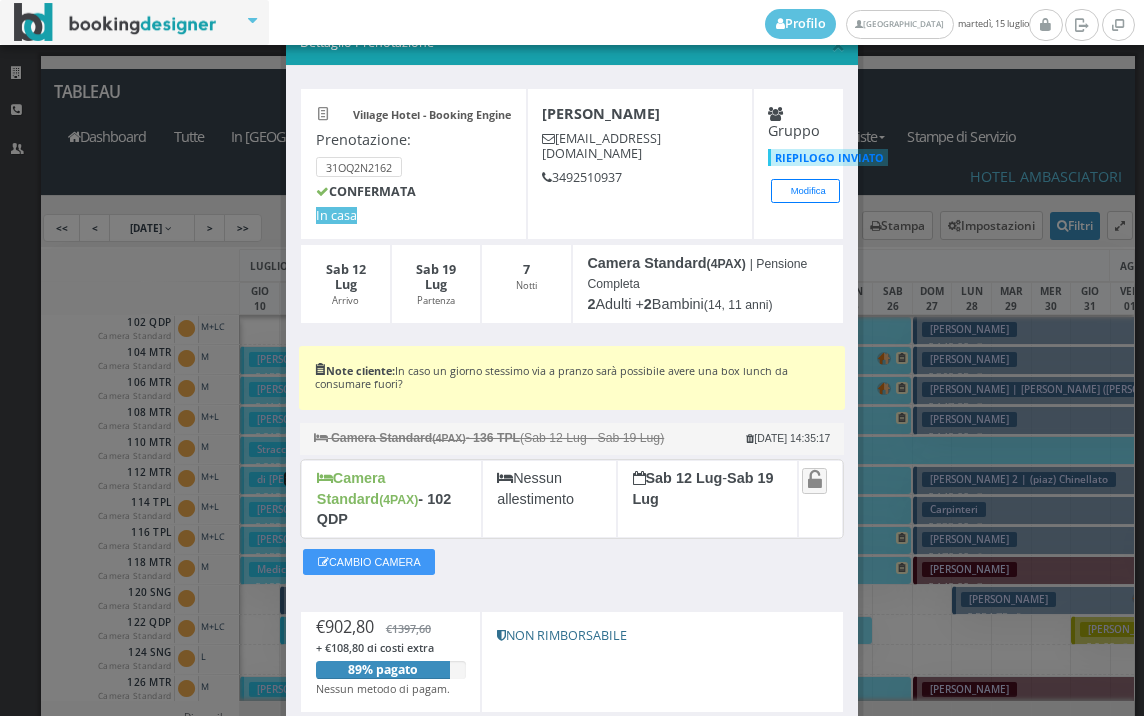 scroll, scrollTop: 0, scrollLeft: 0, axis: both 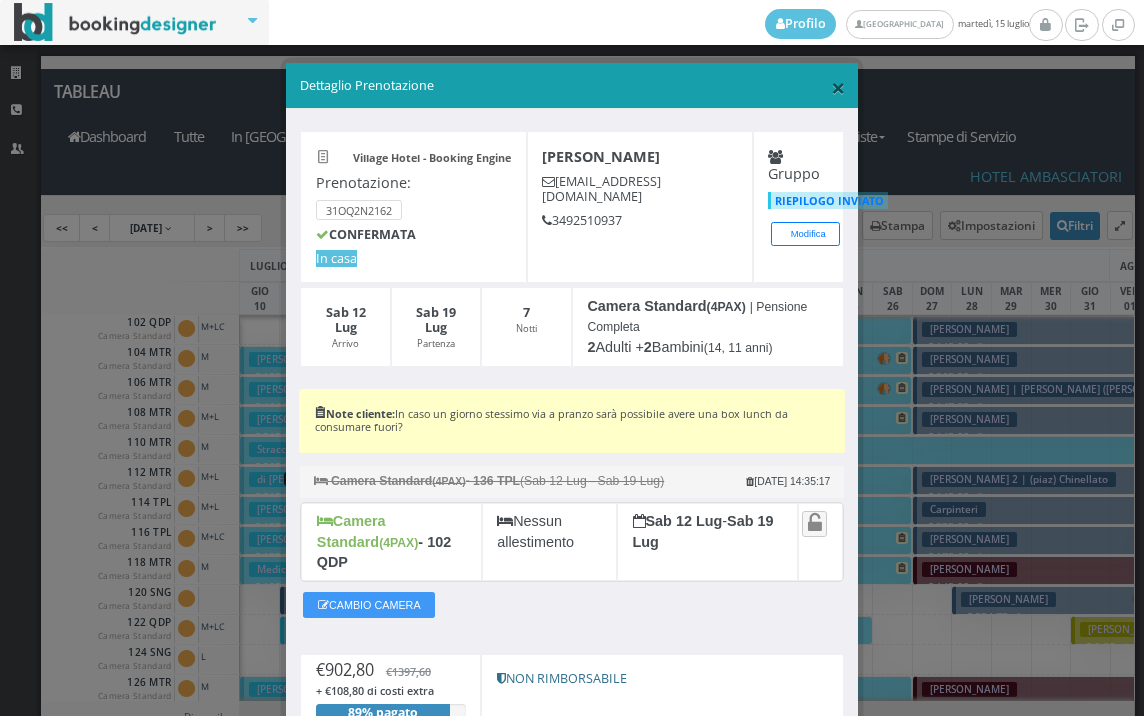 click on "×" at bounding box center (838, 87) 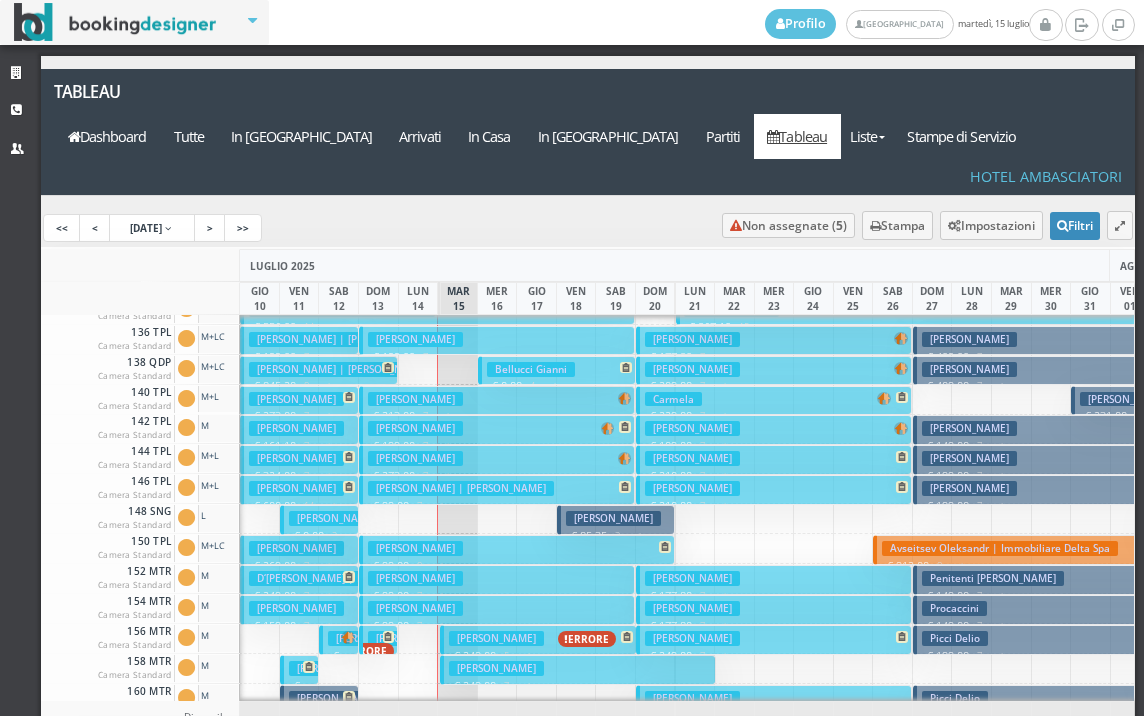 scroll, scrollTop: 600, scrollLeft: 0, axis: vertical 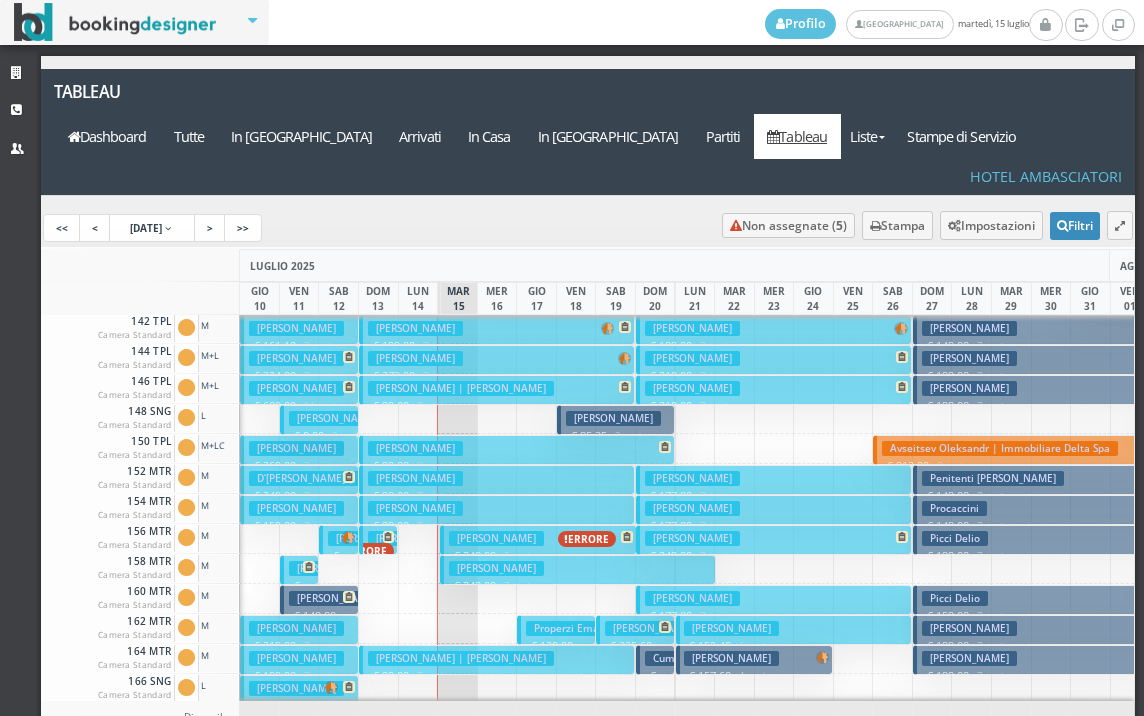 click on "Rossi Fortunato
€ 99.00         8 notti
2 Adulti" at bounding box center [517, 449] 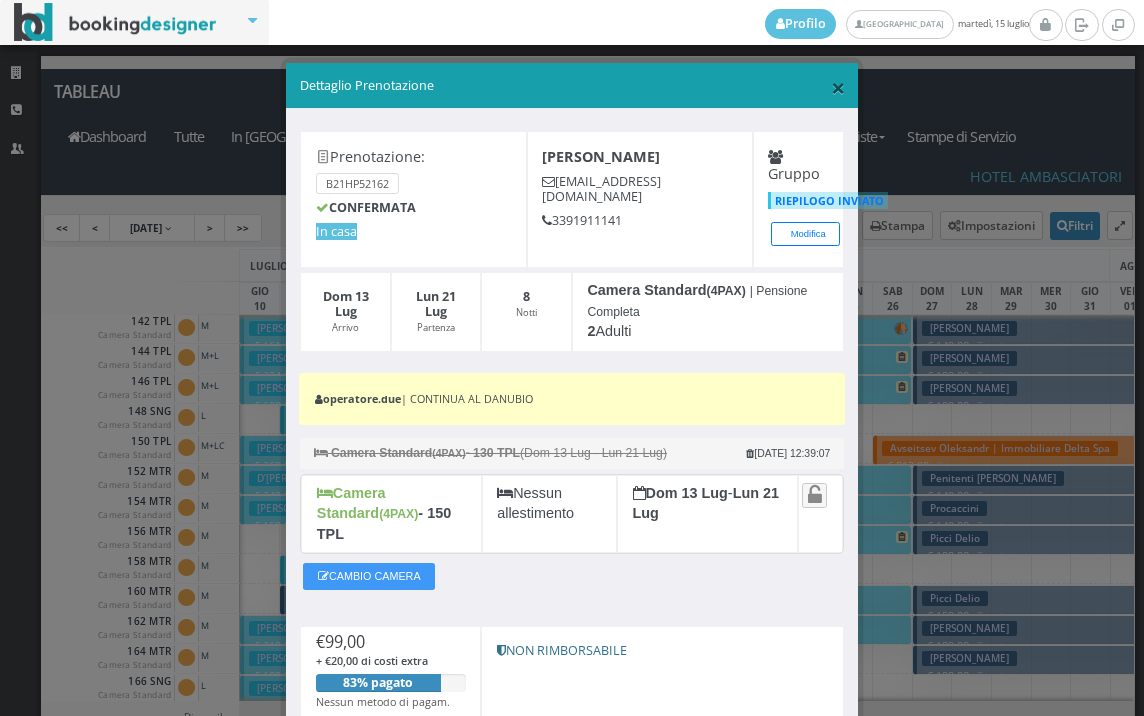 click on "×" at bounding box center [838, 87] 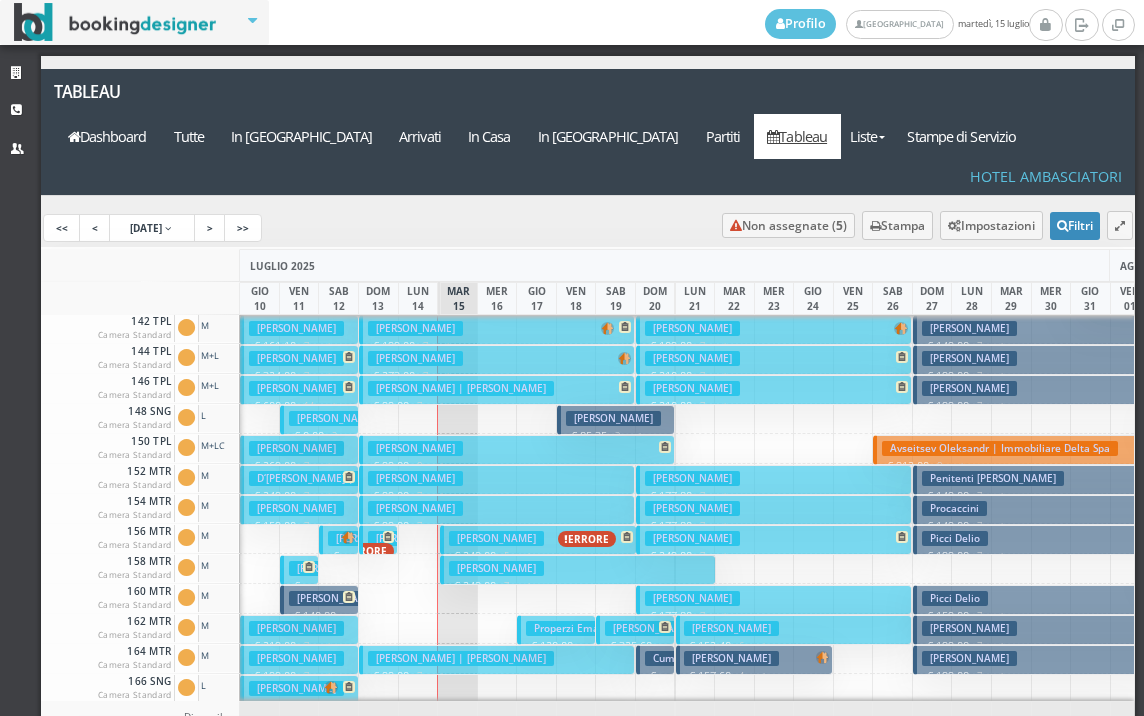 click on "[PERSON_NAME]" at bounding box center (336, 418) 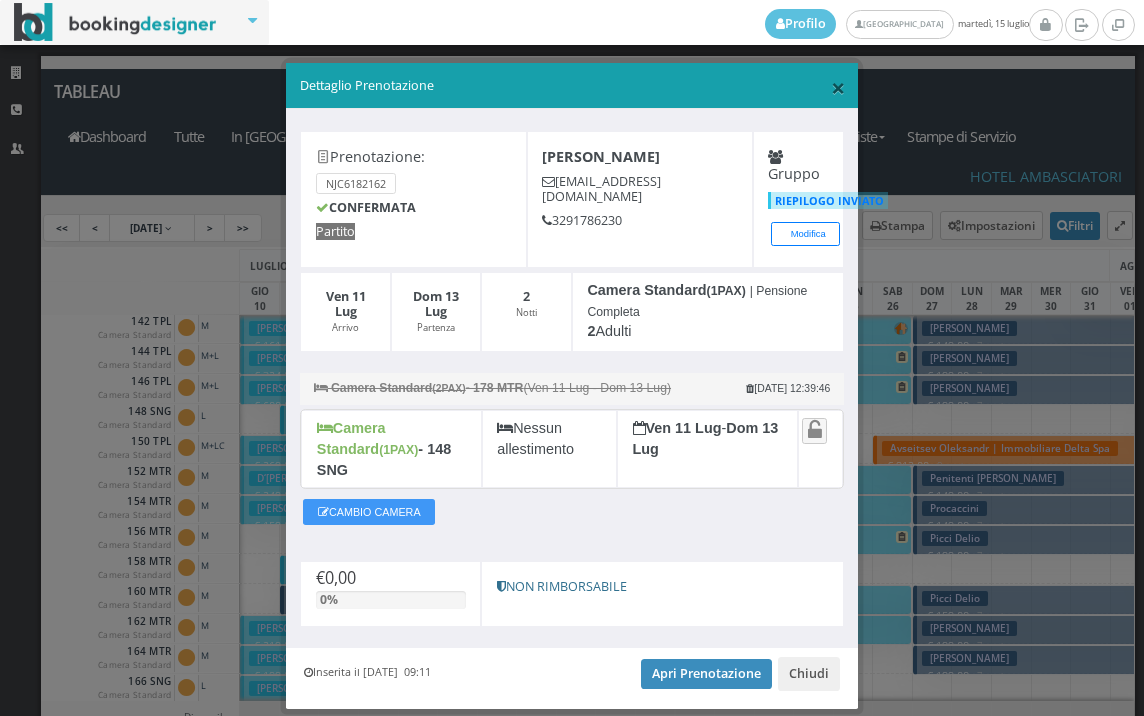 click on "×" at bounding box center (838, 87) 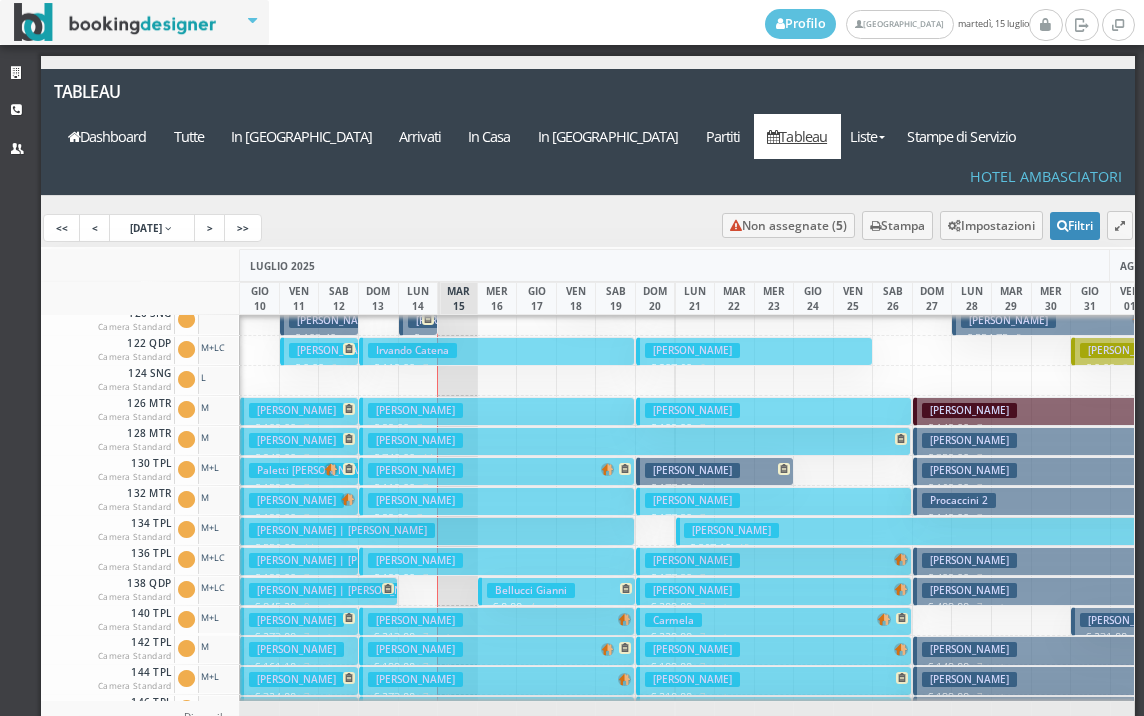 scroll, scrollTop: 0, scrollLeft: 0, axis: both 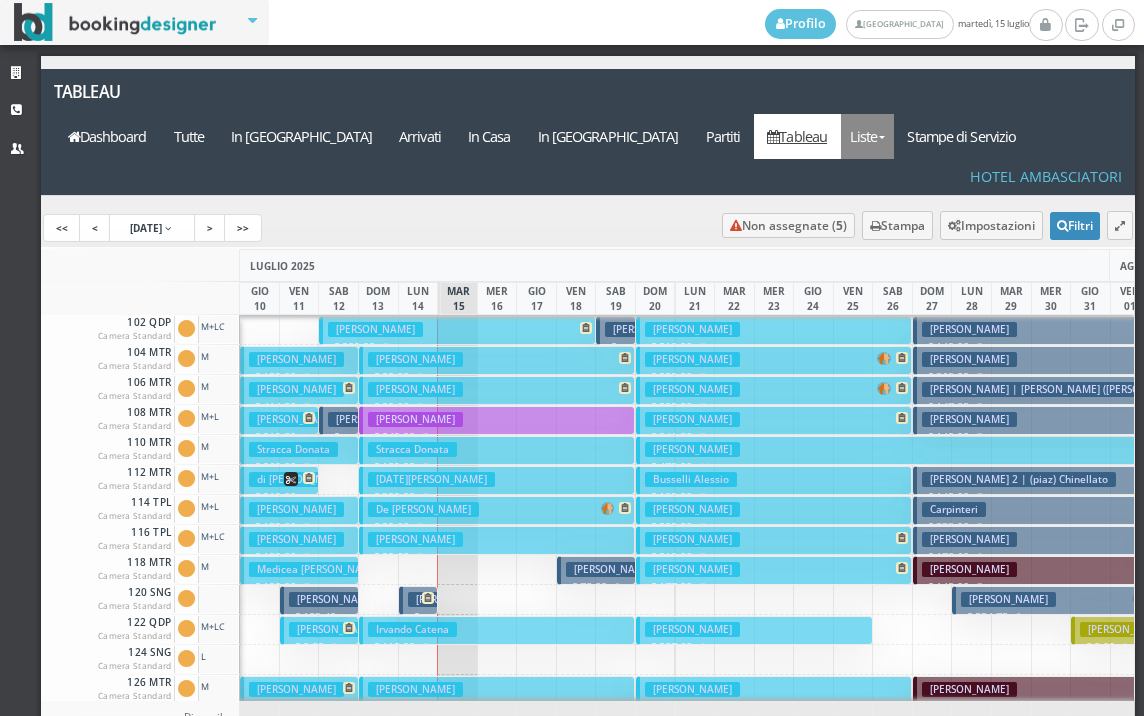 click at bounding box center [882, 137] 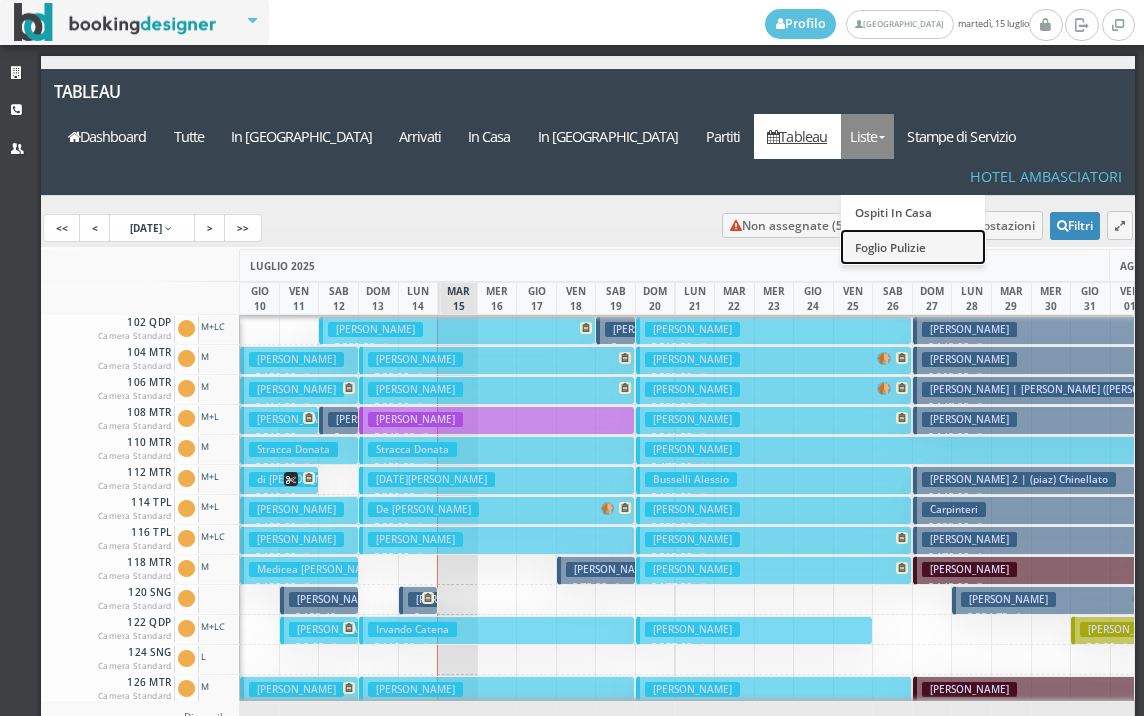 click on "Foglio Pulizie" at bounding box center (913, 246) 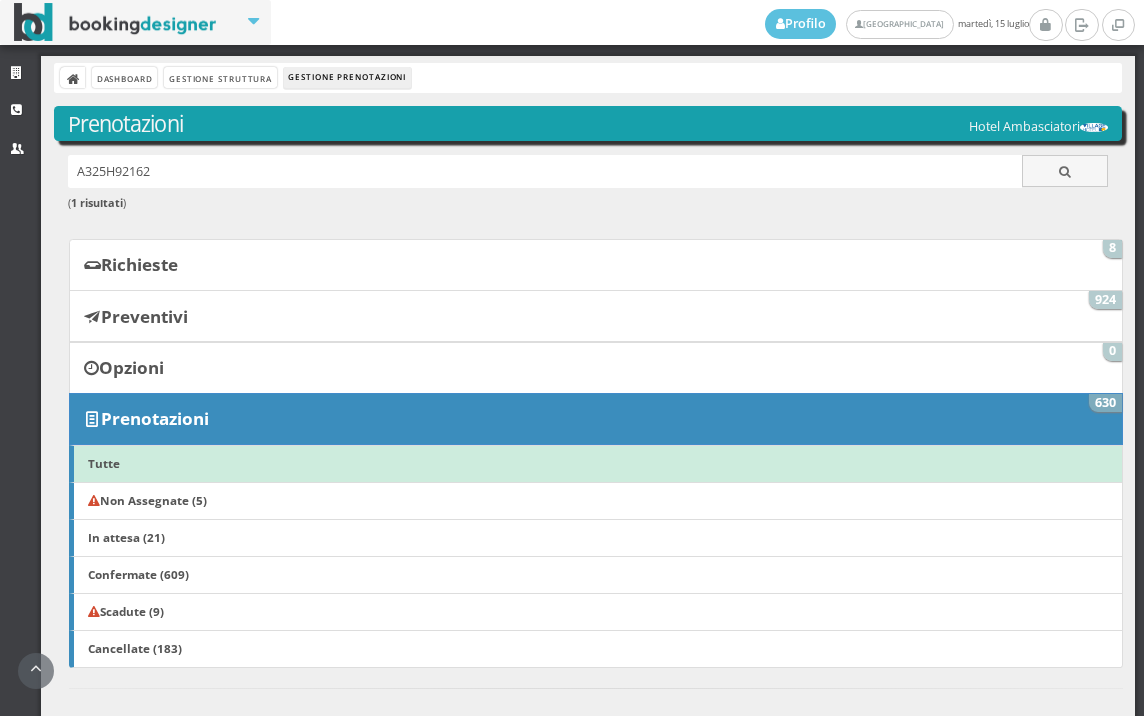 scroll, scrollTop: 0, scrollLeft: 0, axis: both 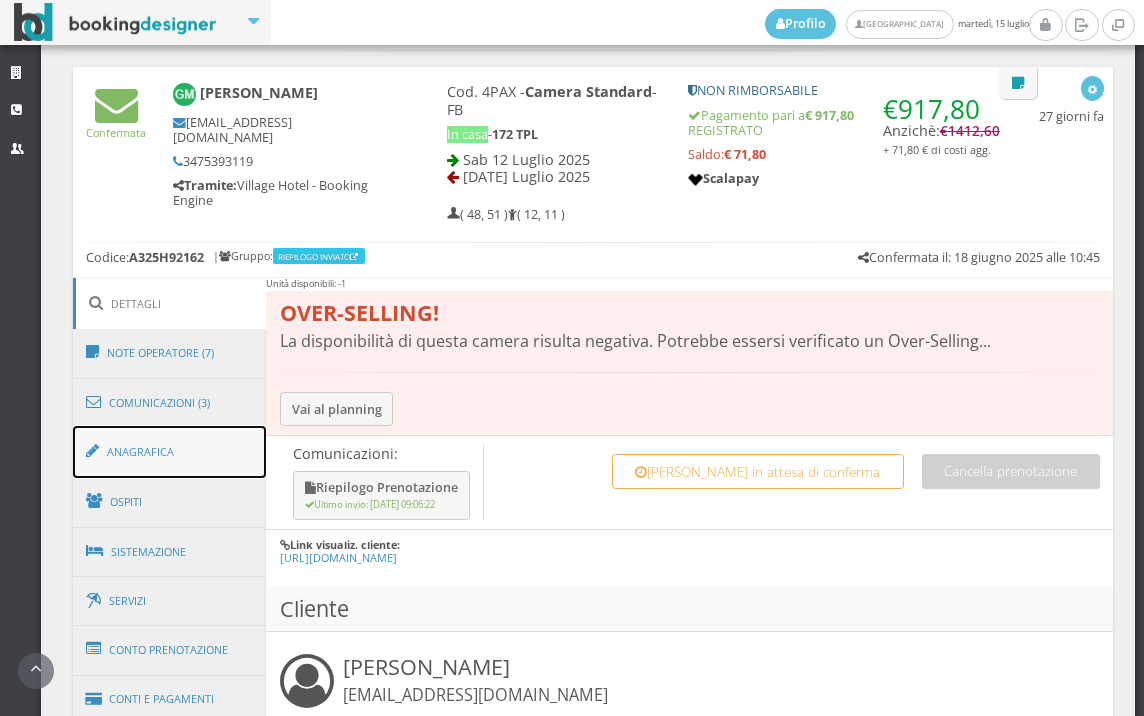 click on "Anagrafica" at bounding box center [170, 452] 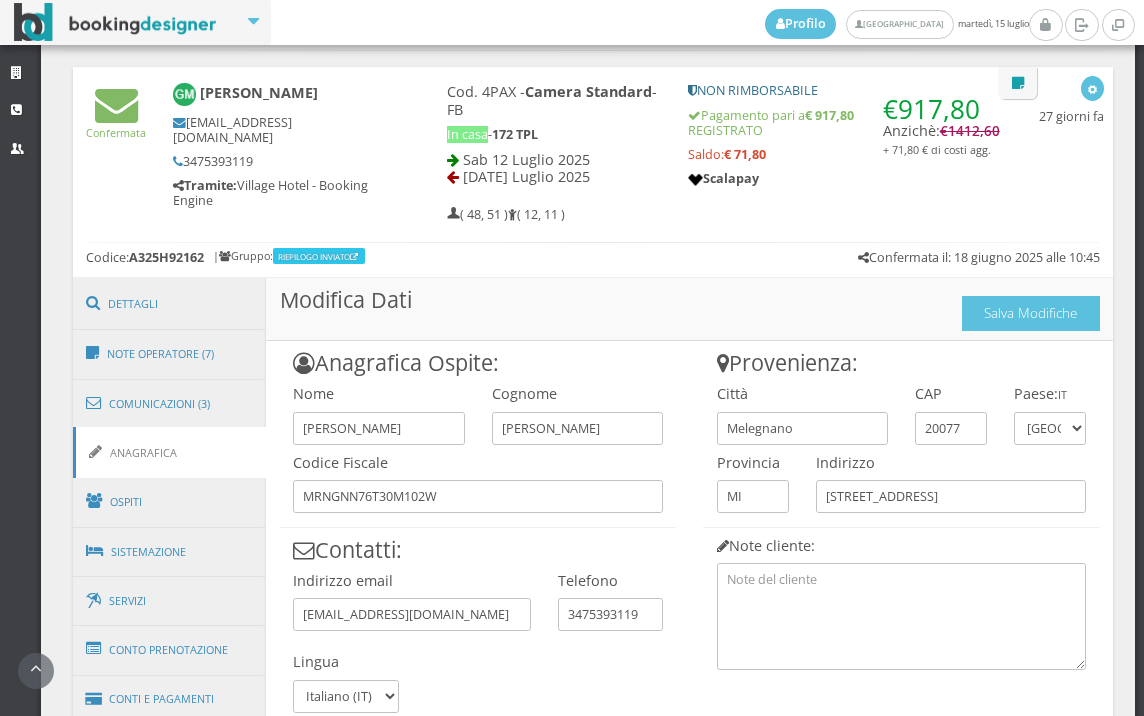 scroll, scrollTop: 968, scrollLeft: 0, axis: vertical 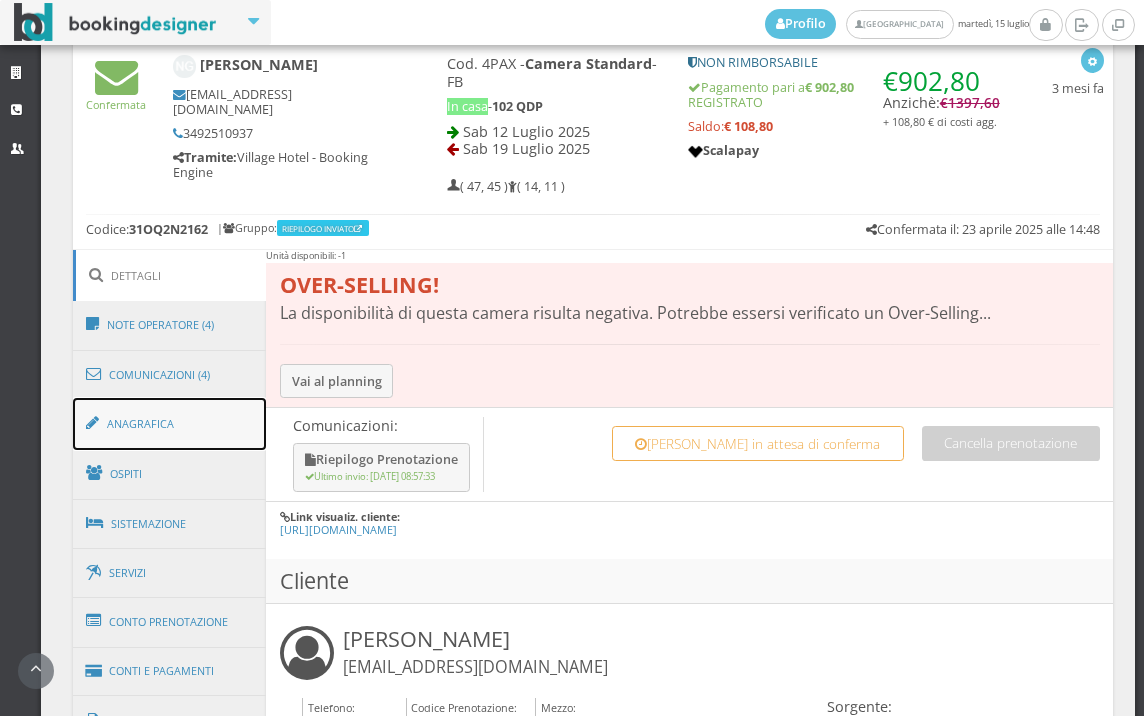click at bounding box center (96, 423) 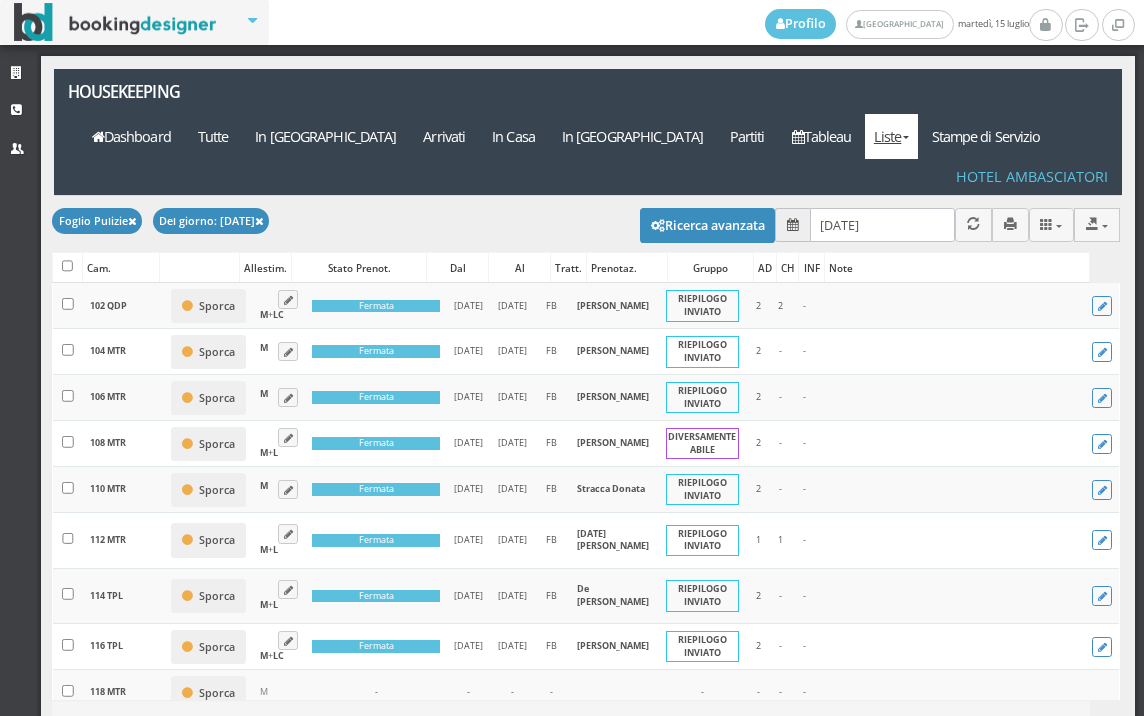 scroll, scrollTop: 0, scrollLeft: 0, axis: both 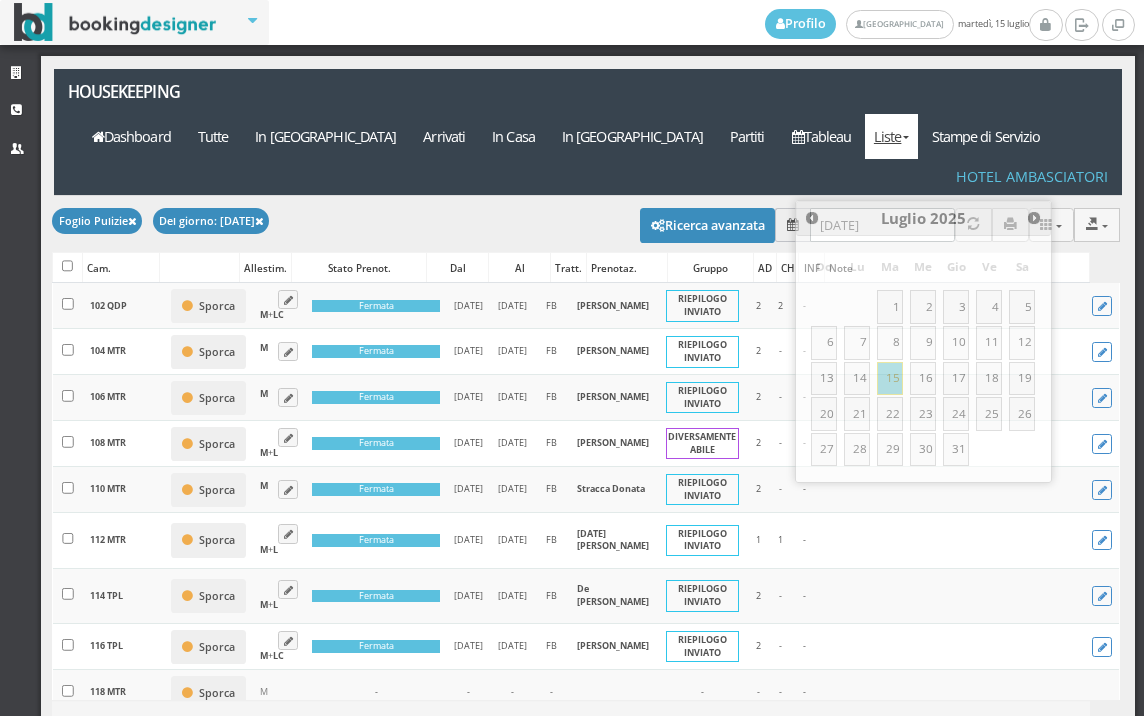 click on "15/07/2025" at bounding box center (882, 224) 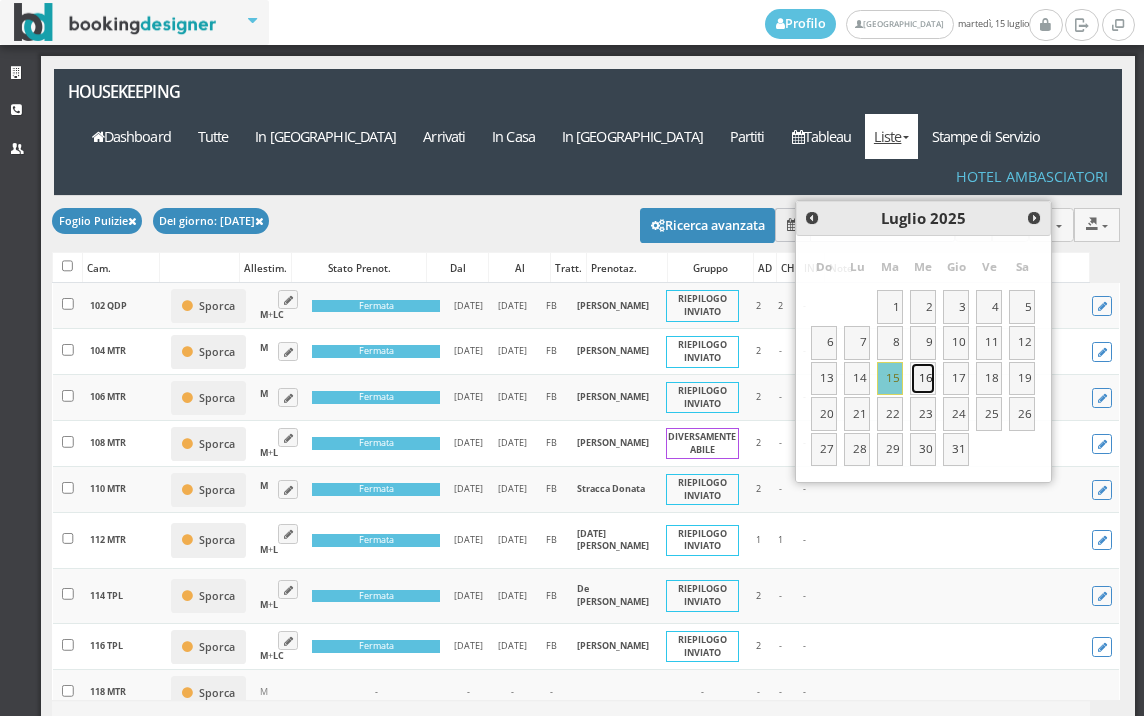 click on "16" at bounding box center (923, 379) 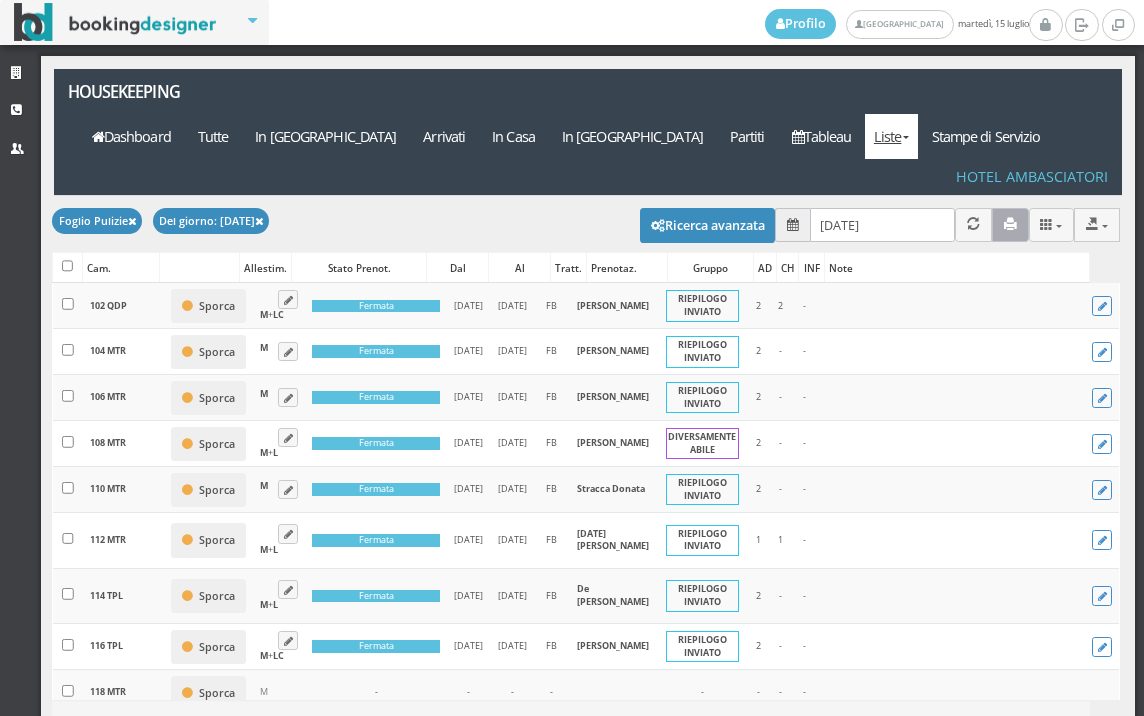 click at bounding box center [1010, 224] 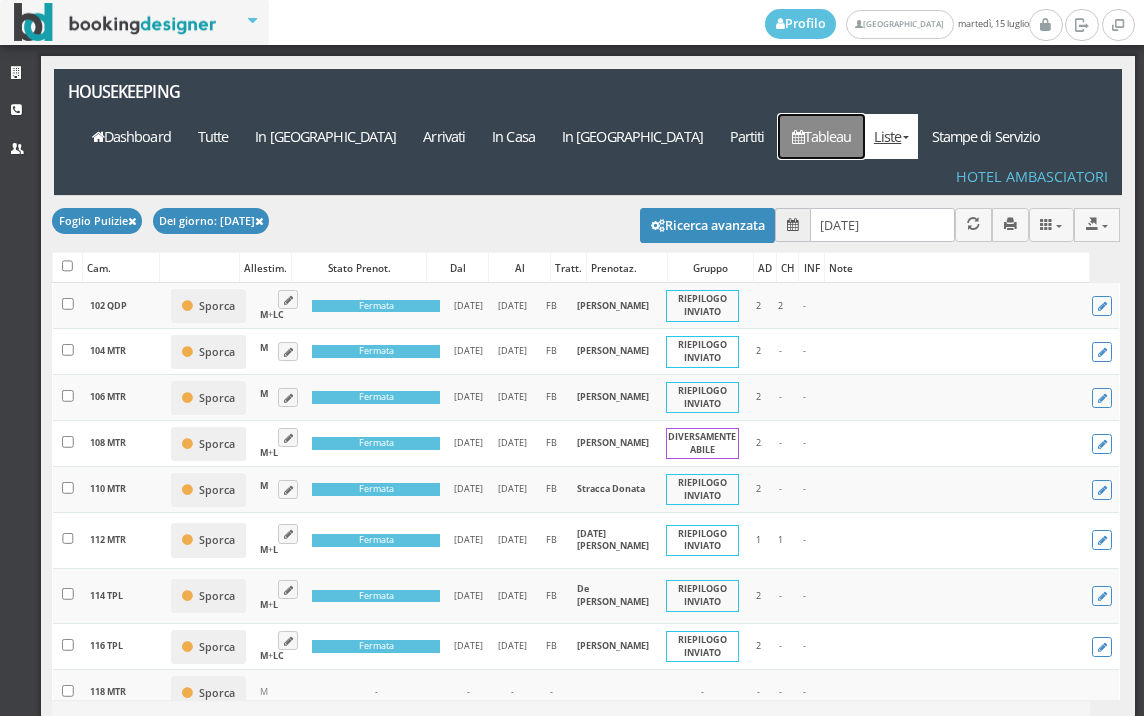click on "Tableau" at bounding box center (821, 136) 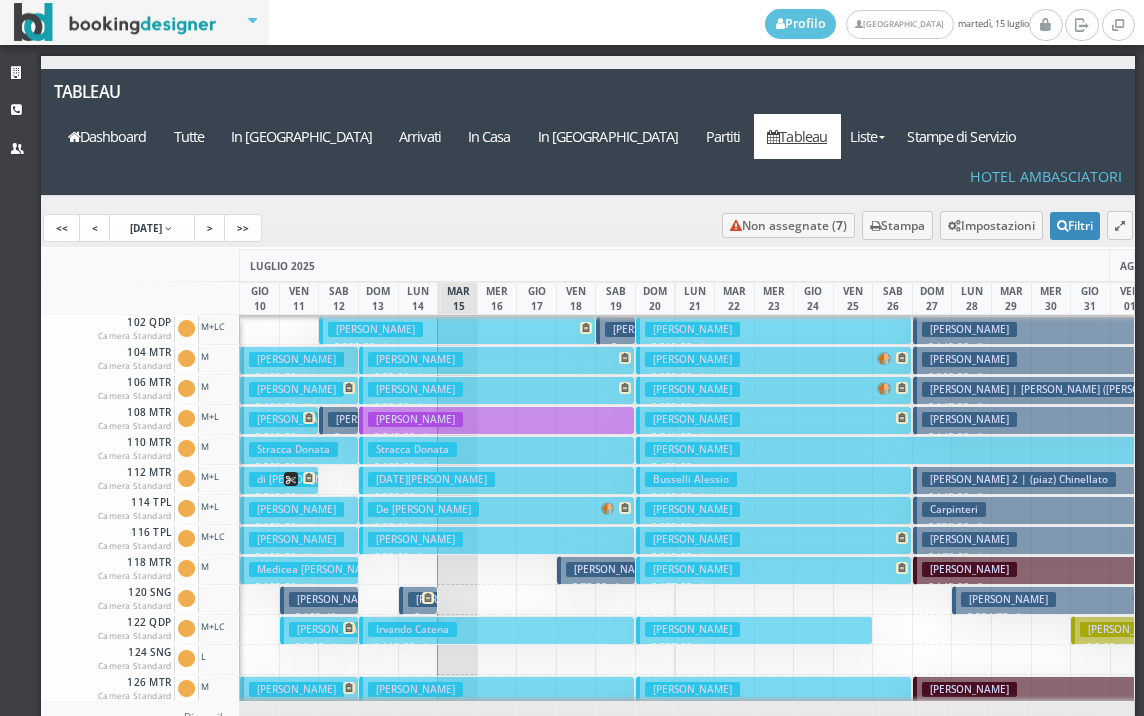 scroll, scrollTop: 0, scrollLeft: 0, axis: both 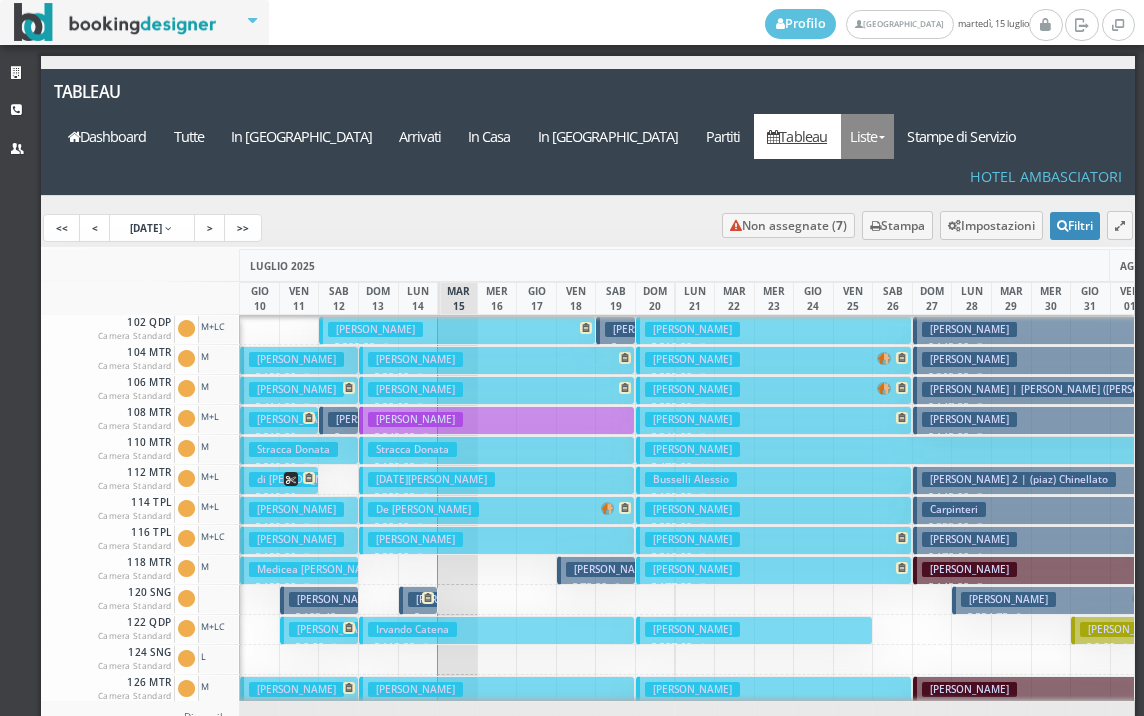 click on "Liste" at bounding box center [867, 136] 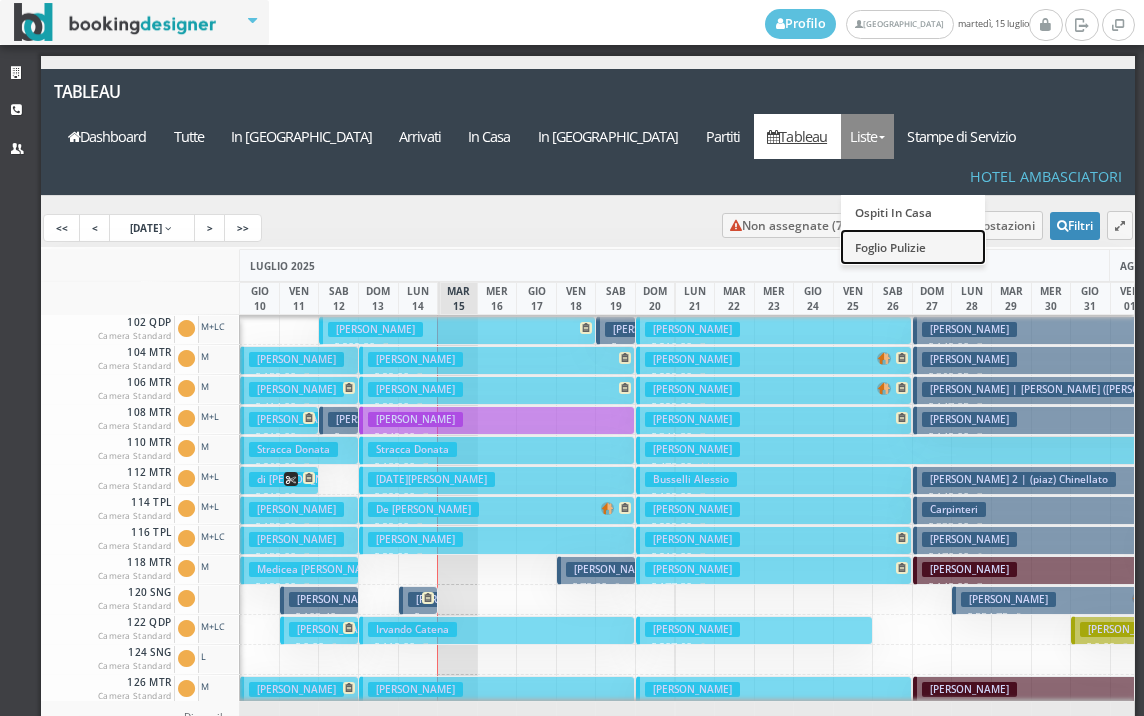 click on "Foglio Pulizie" at bounding box center [913, 246] 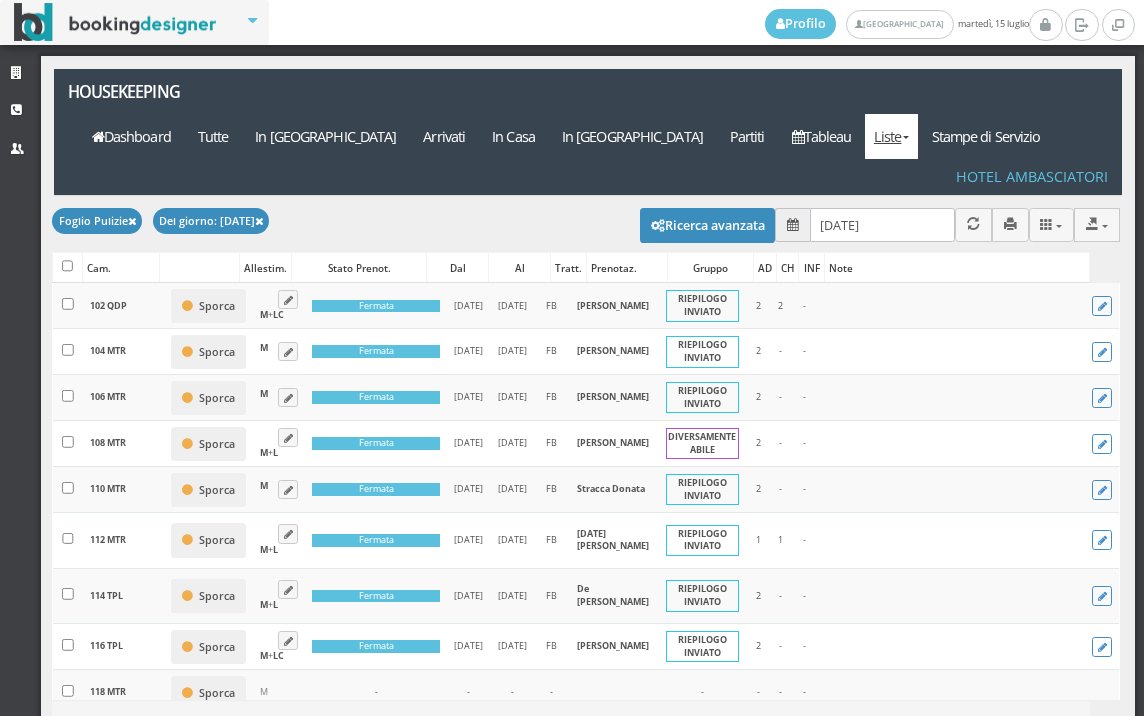 scroll, scrollTop: 0, scrollLeft: 0, axis: both 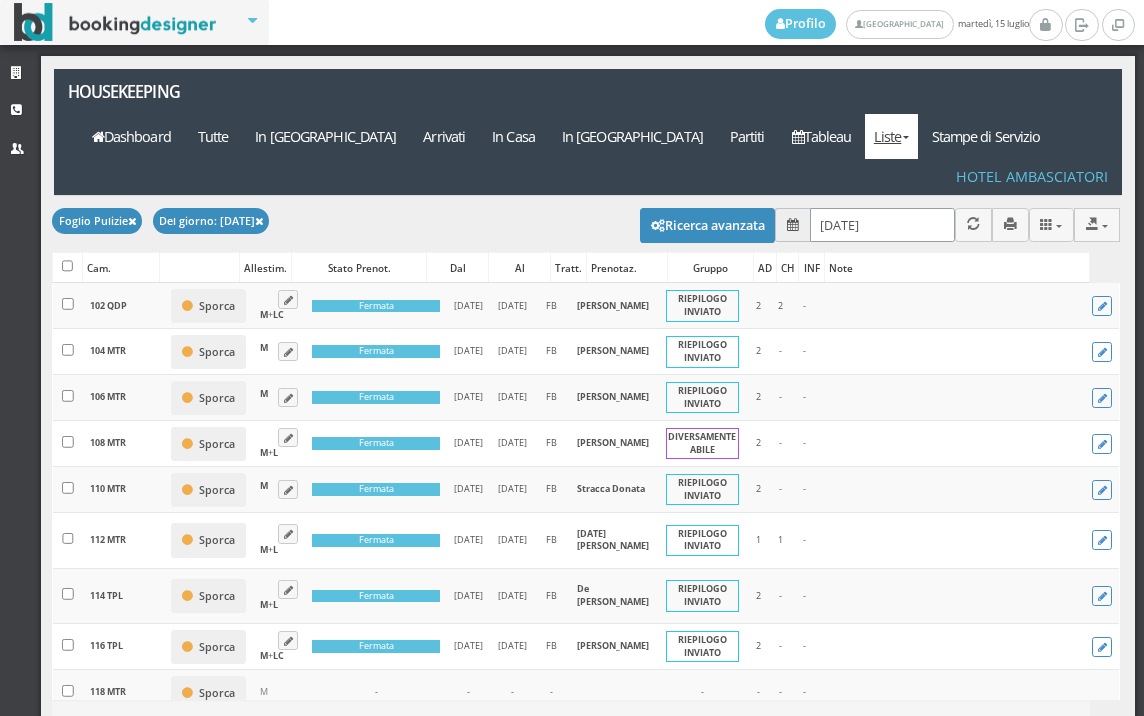 click on "[DATE]" at bounding box center [882, 224] 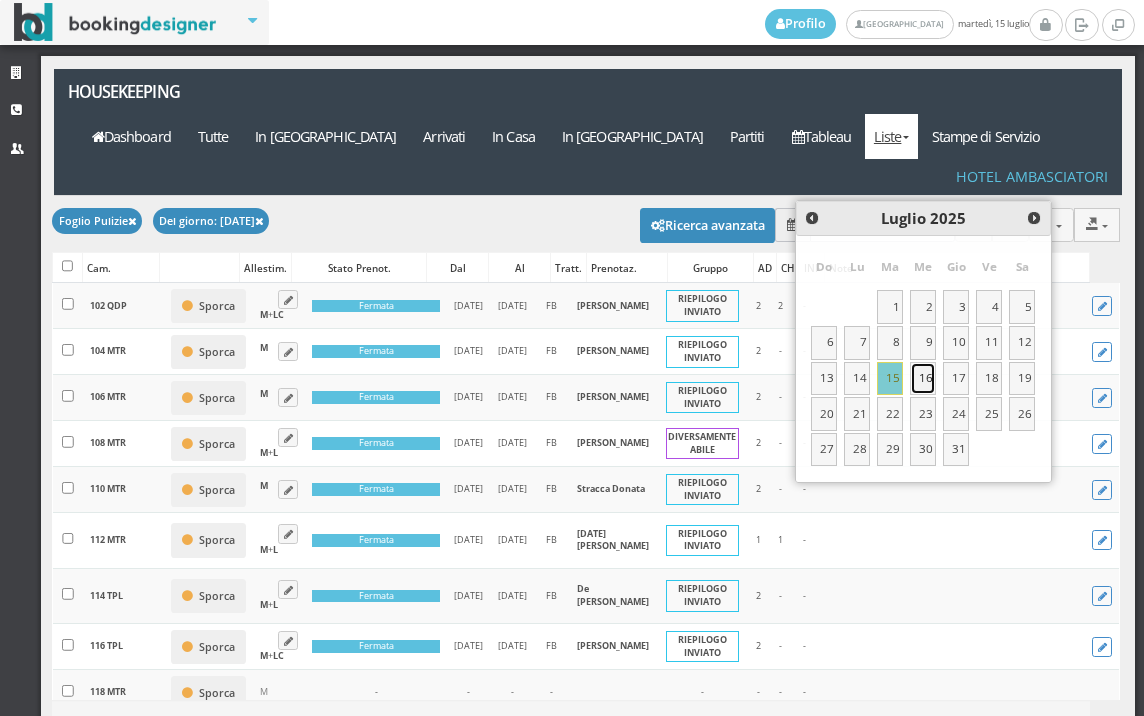 click on "16" at bounding box center [923, 379] 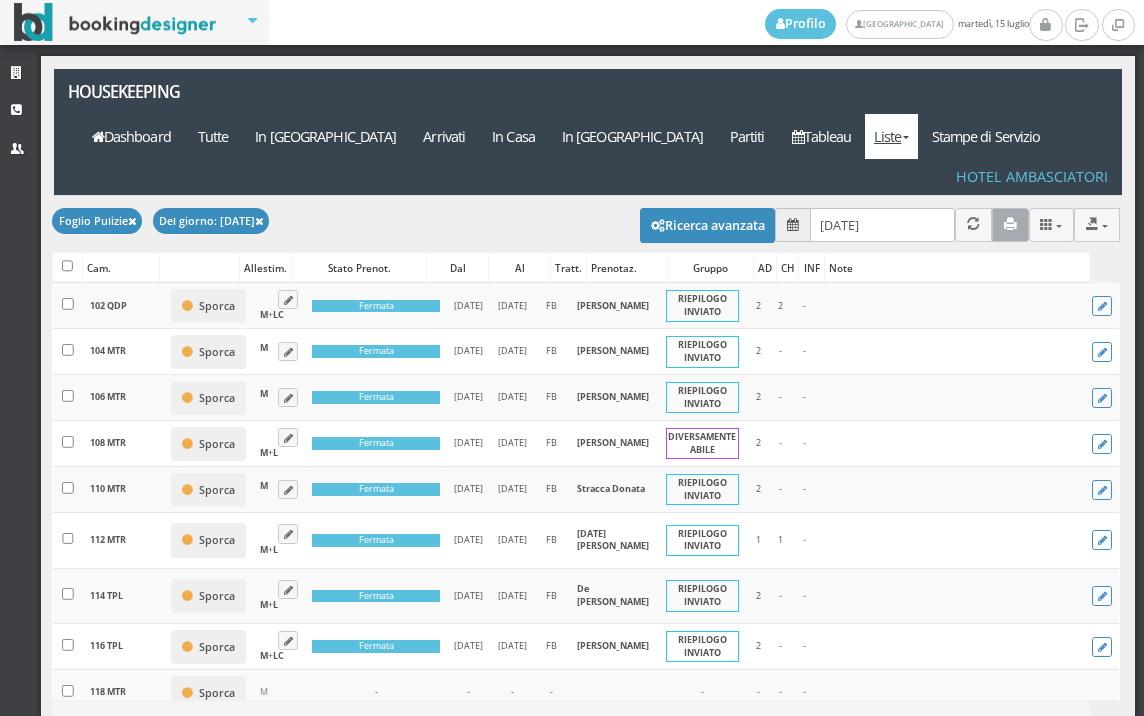 click at bounding box center (1010, 224) 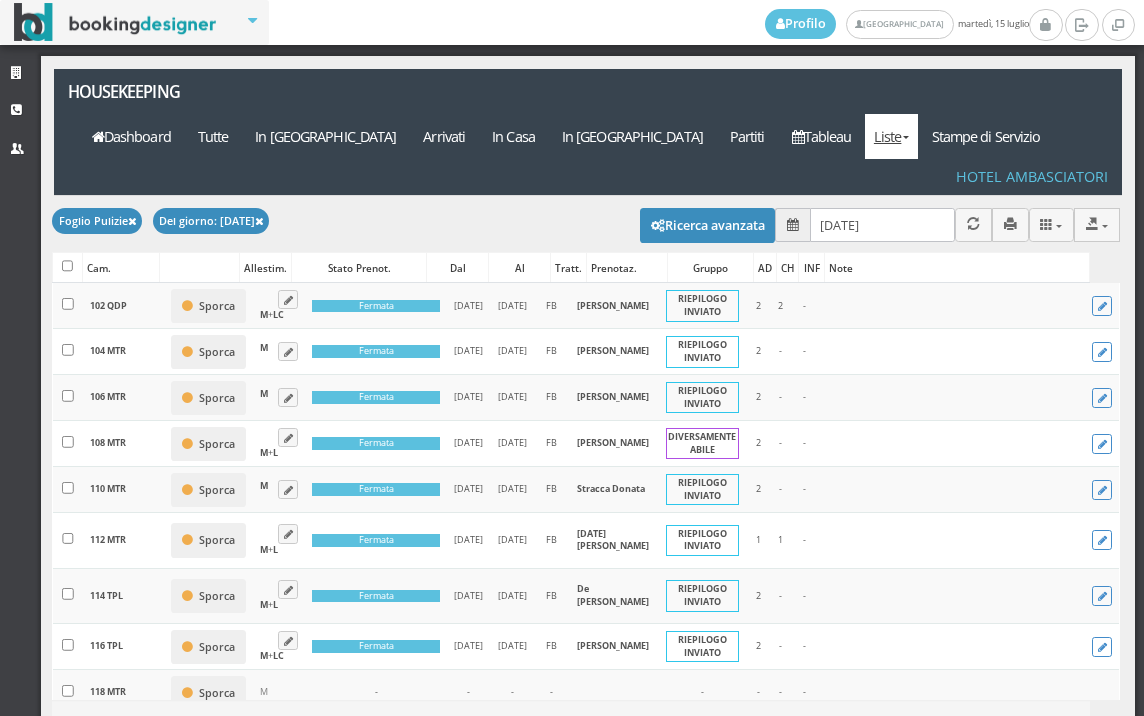 click on "Liste" at bounding box center [891, 136] 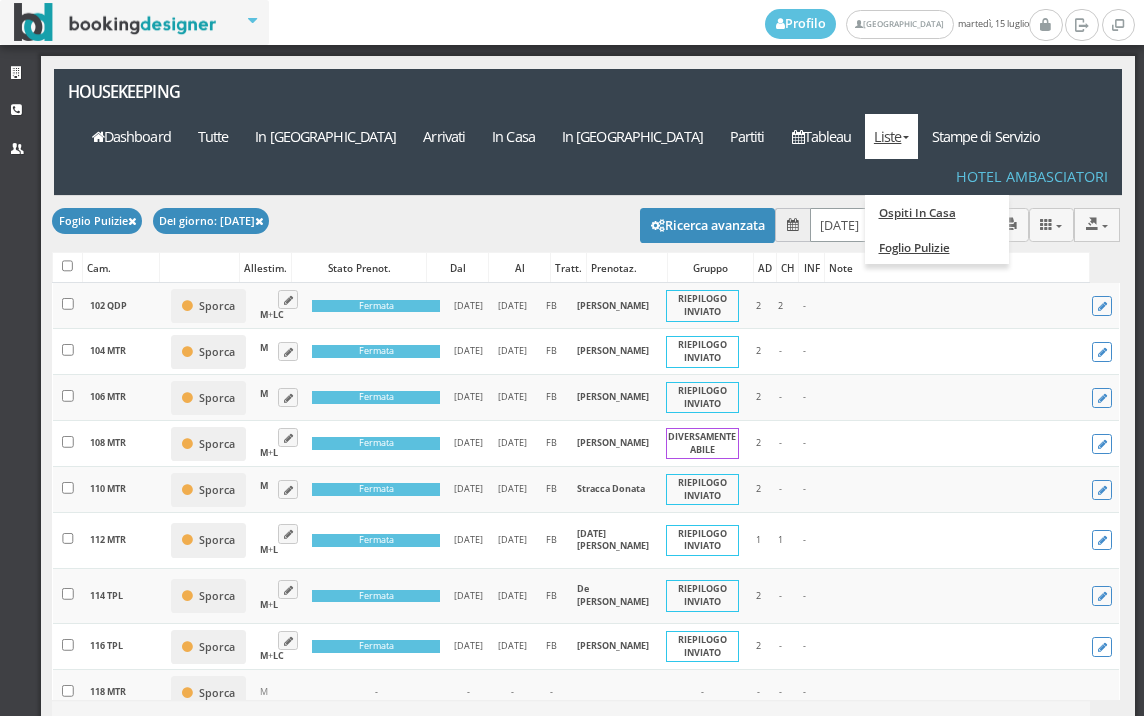 click on "16/07/2025" at bounding box center (882, 224) 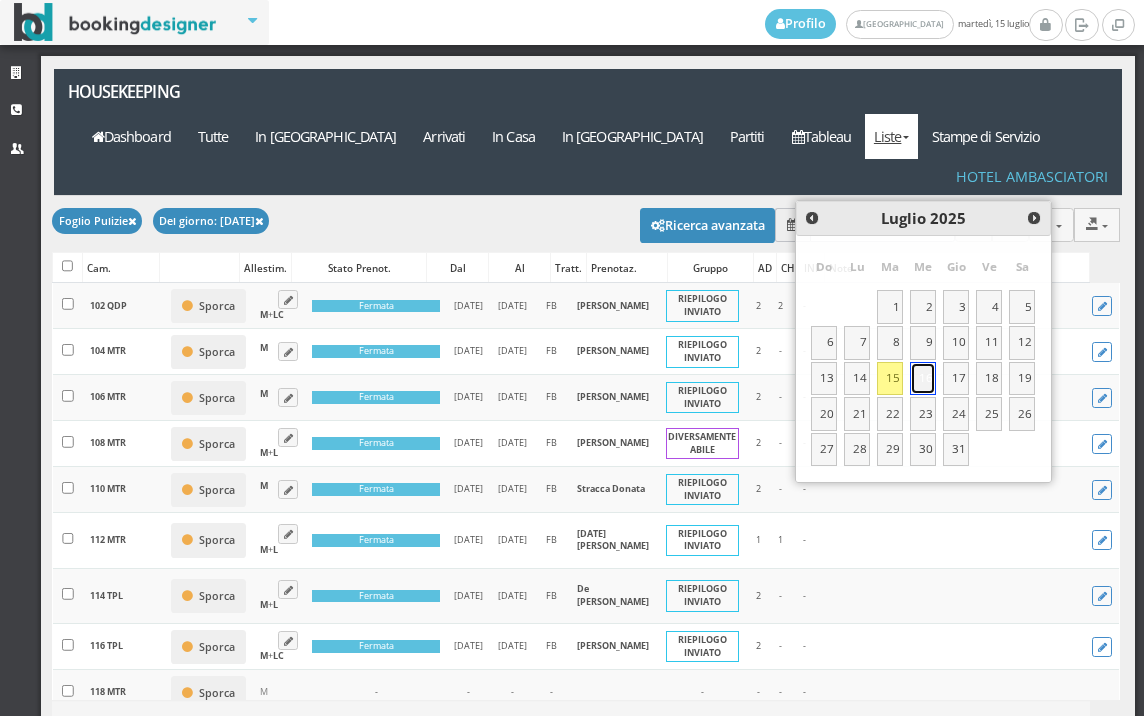 click on "16" at bounding box center (923, 379) 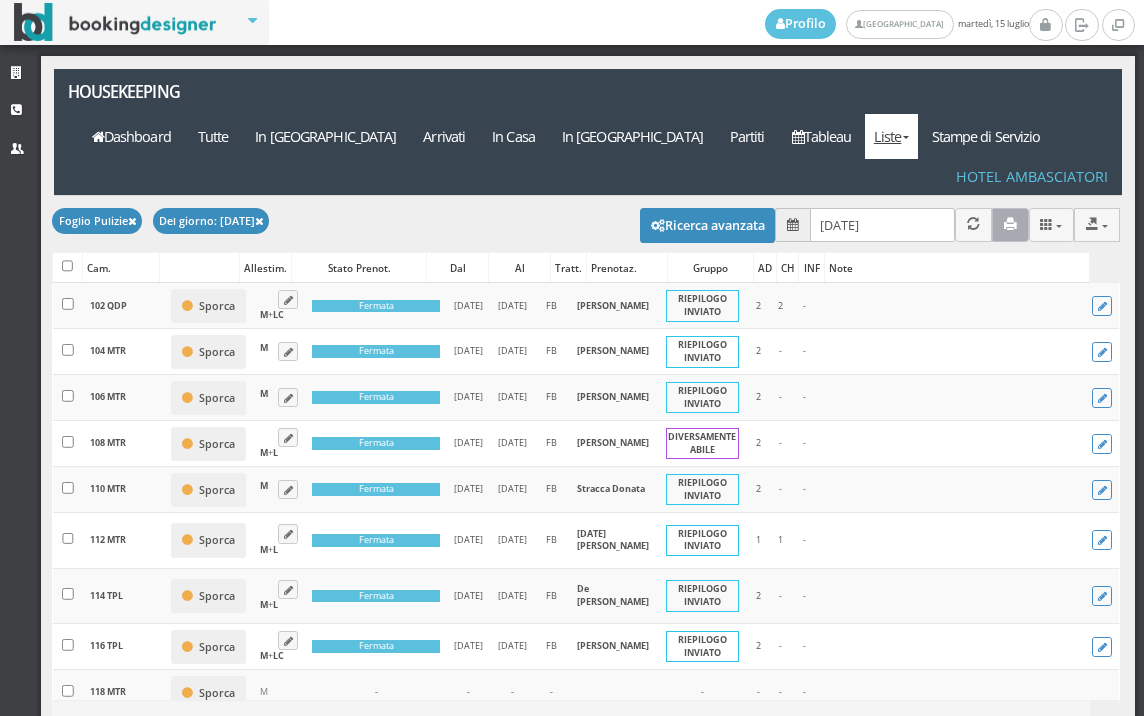 click at bounding box center [1010, 224] 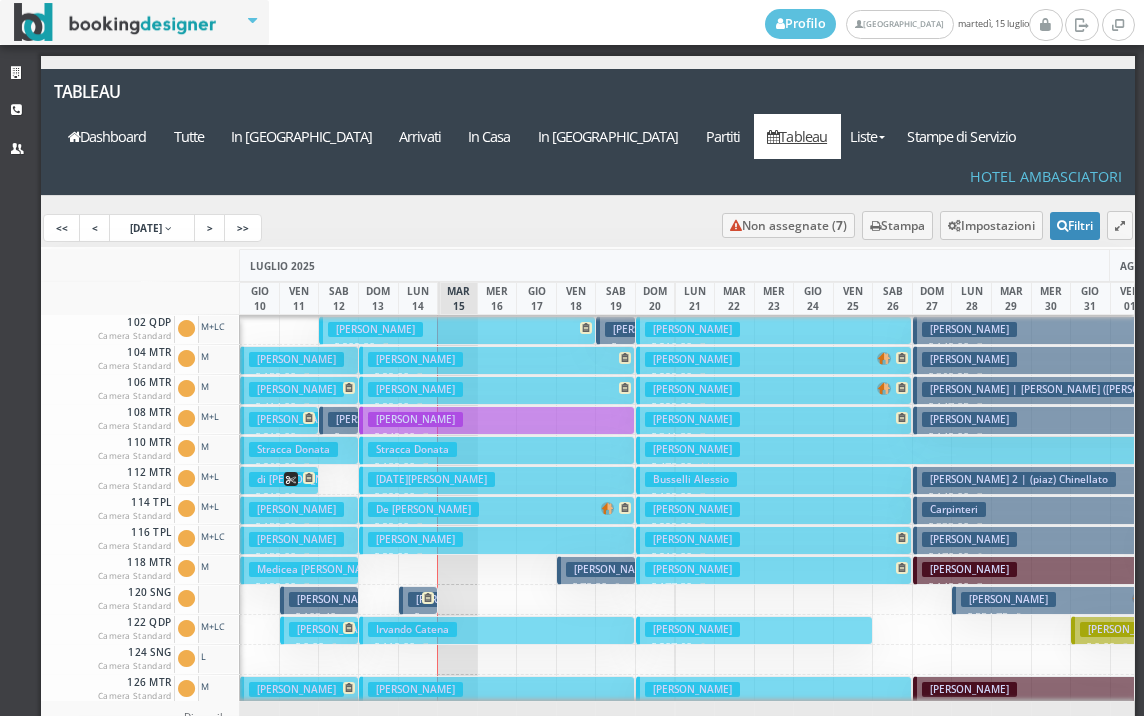 scroll, scrollTop: 0, scrollLeft: 0, axis: both 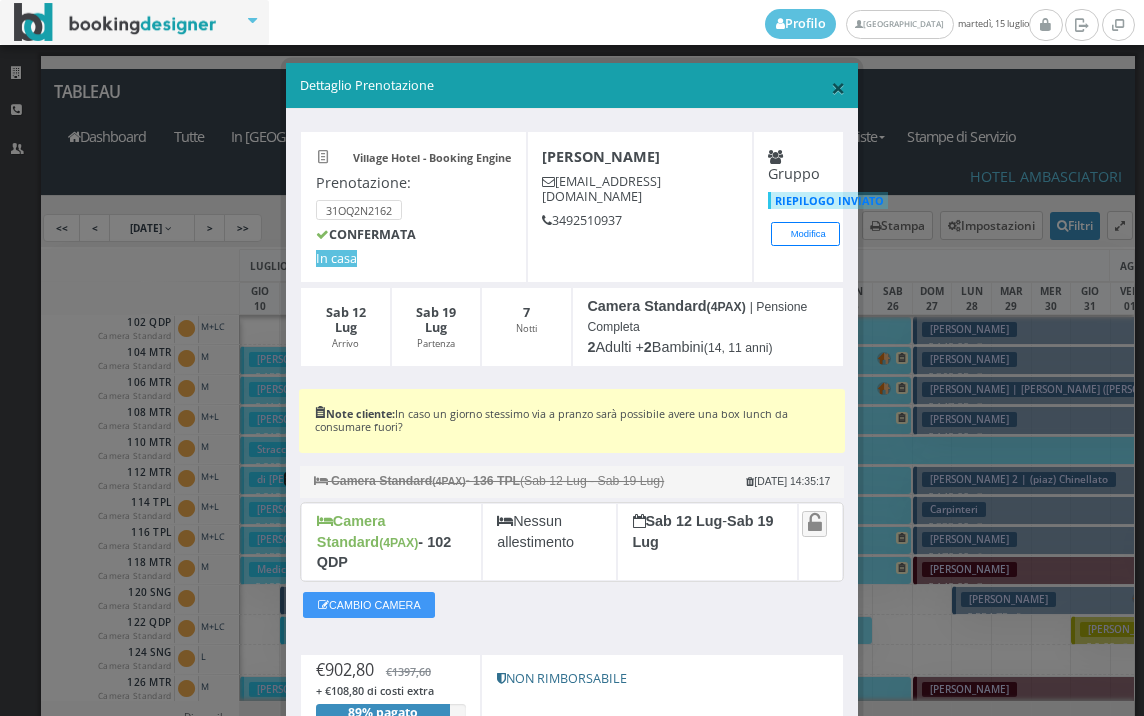 click on "×" at bounding box center (838, 87) 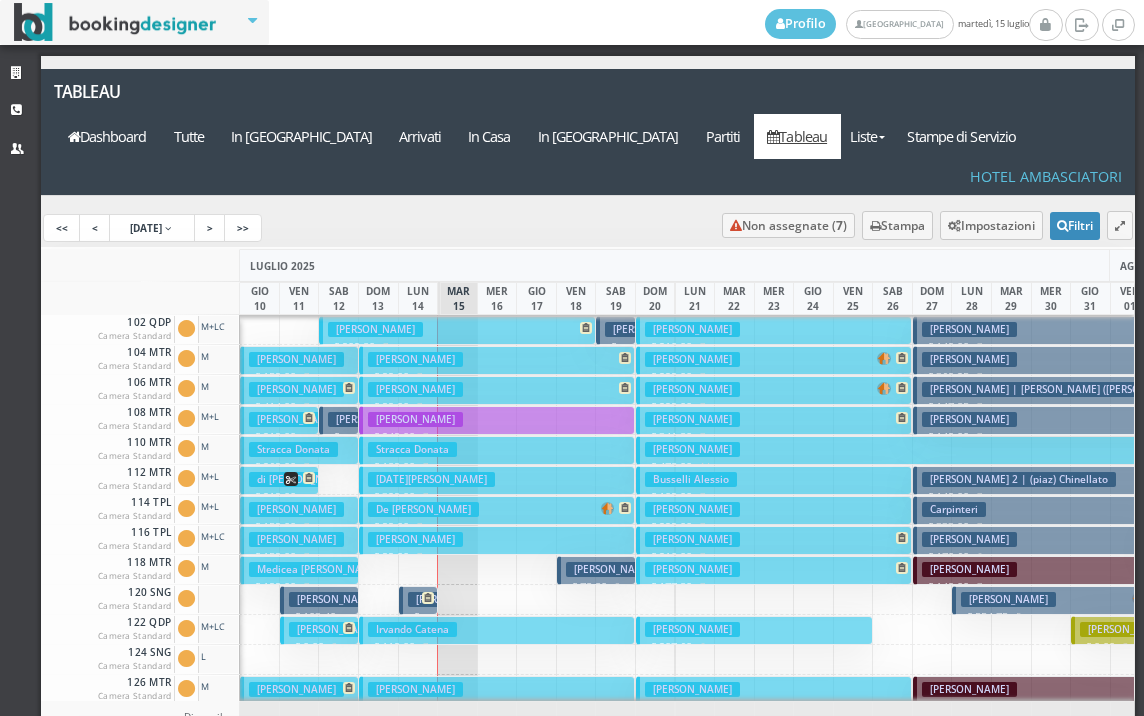 click on "Comi Vincenzo
€ 99.00         7 notti
2 Adulti" at bounding box center (497, 360) 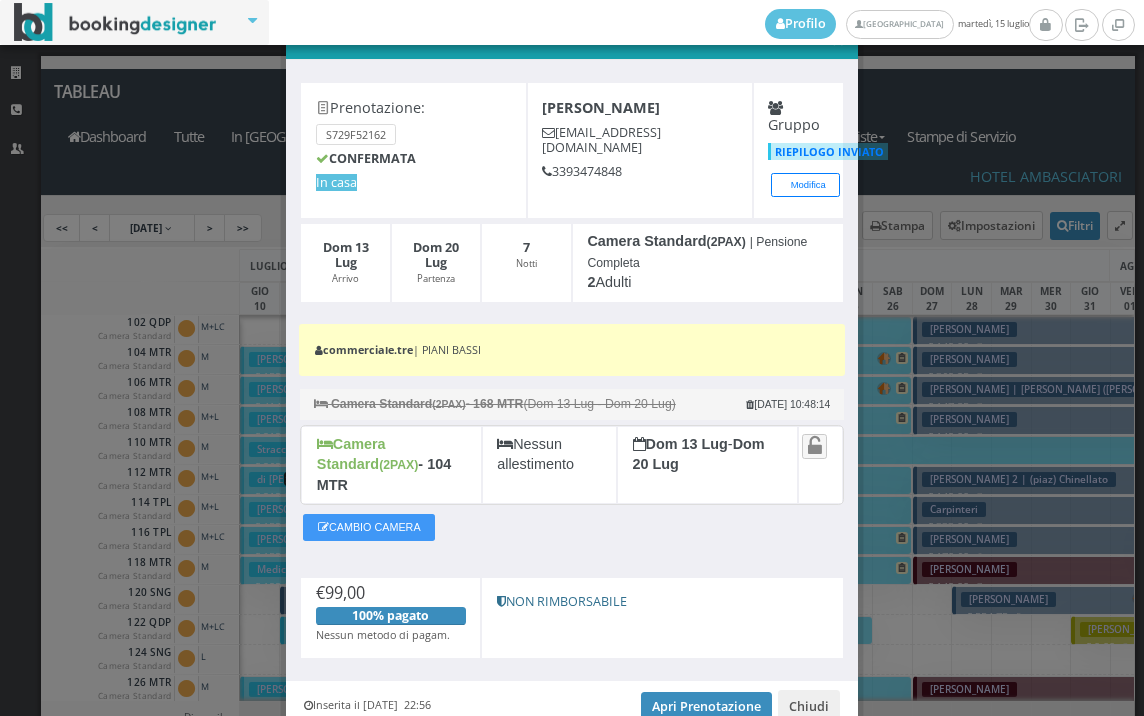 scroll, scrollTop: 0, scrollLeft: 0, axis: both 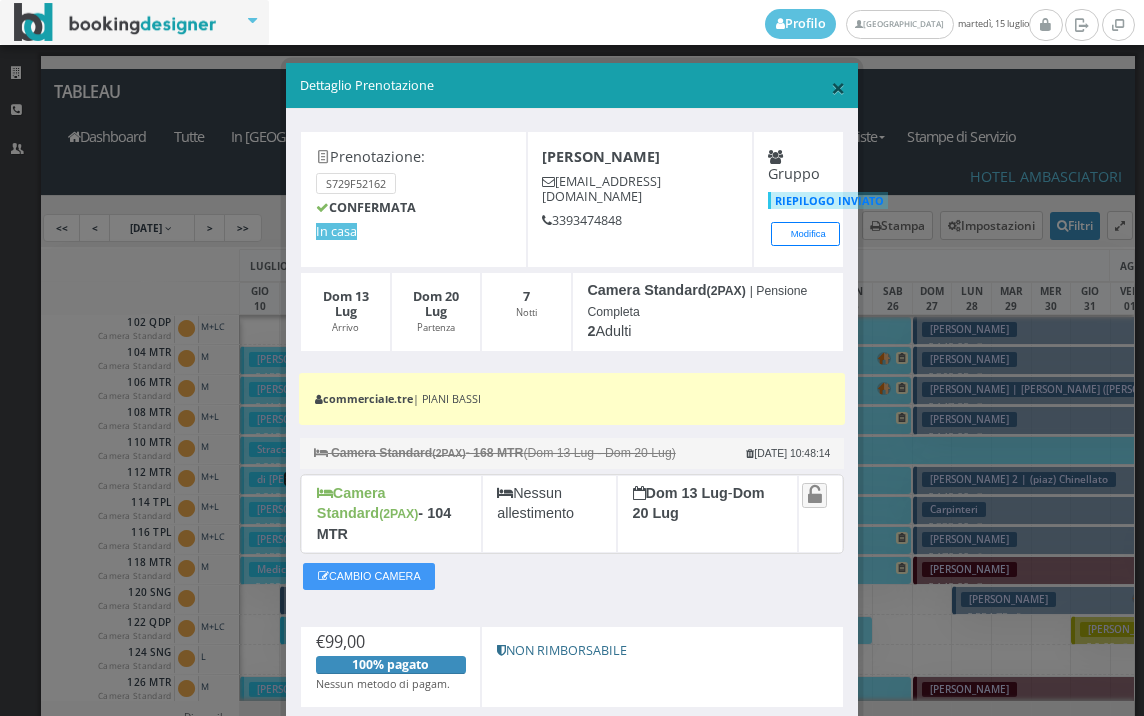click on "×" at bounding box center (838, 87) 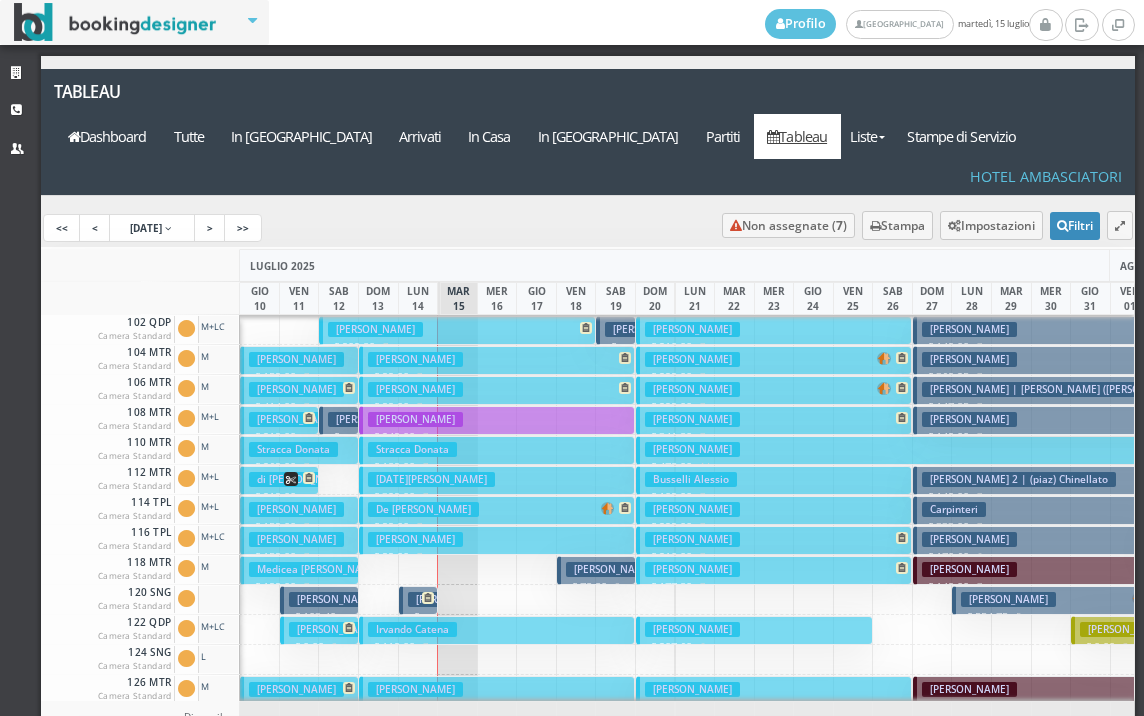 click on "[PERSON_NAME]" at bounding box center (415, 389) 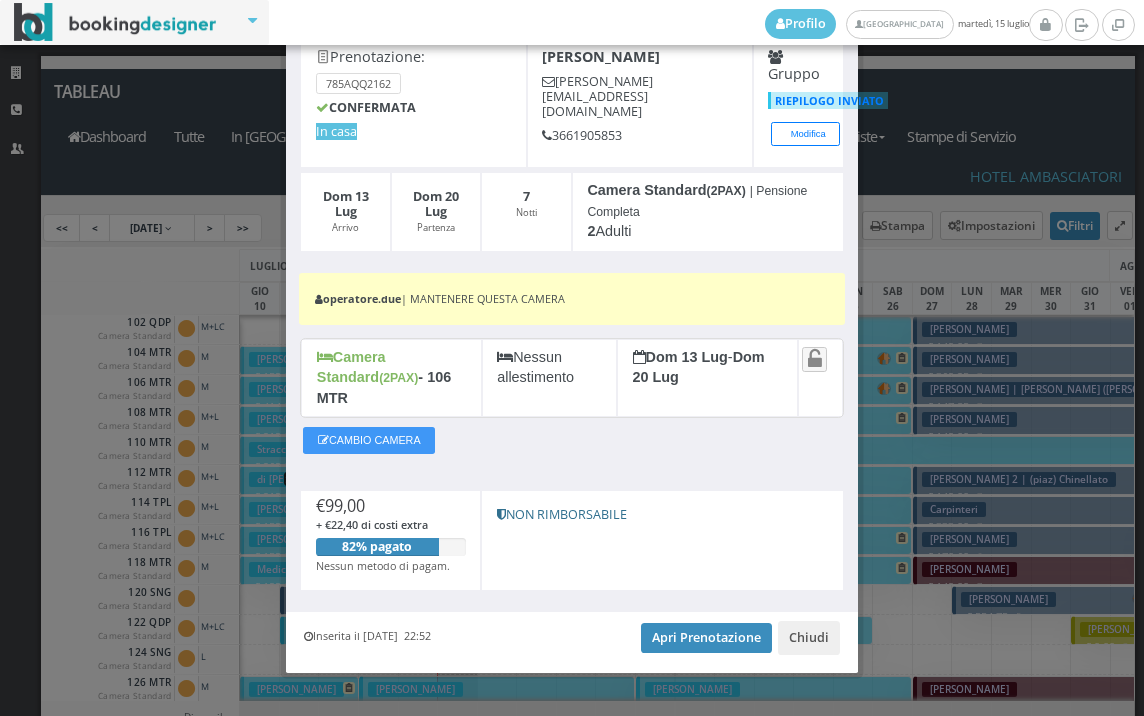 scroll, scrollTop: 0, scrollLeft: 0, axis: both 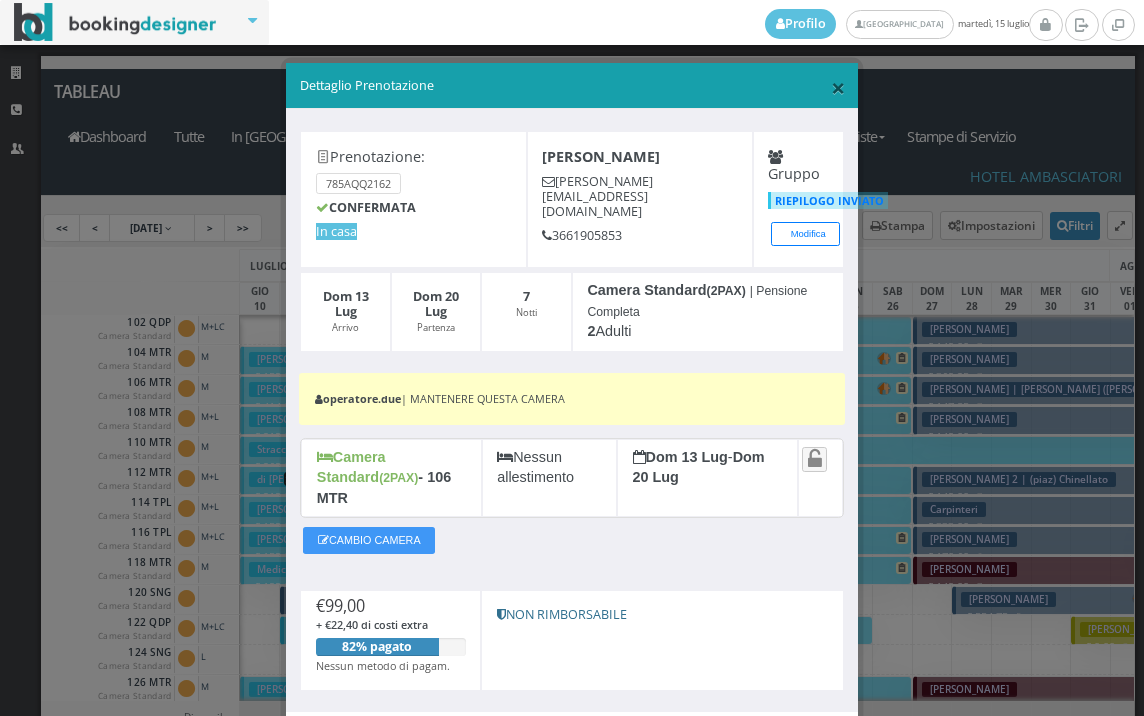 click on "×" at bounding box center [838, 87] 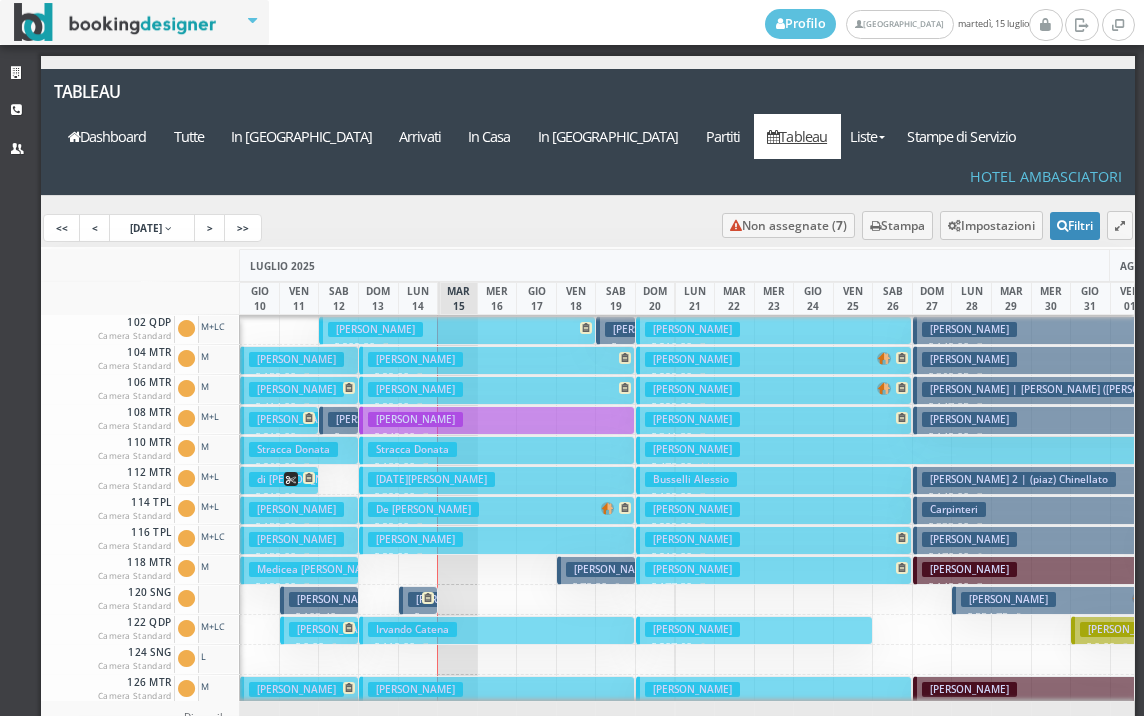 click on "Mandica Carmela
€ 249.00         7 notti
2 Adulti" at bounding box center (497, 420) 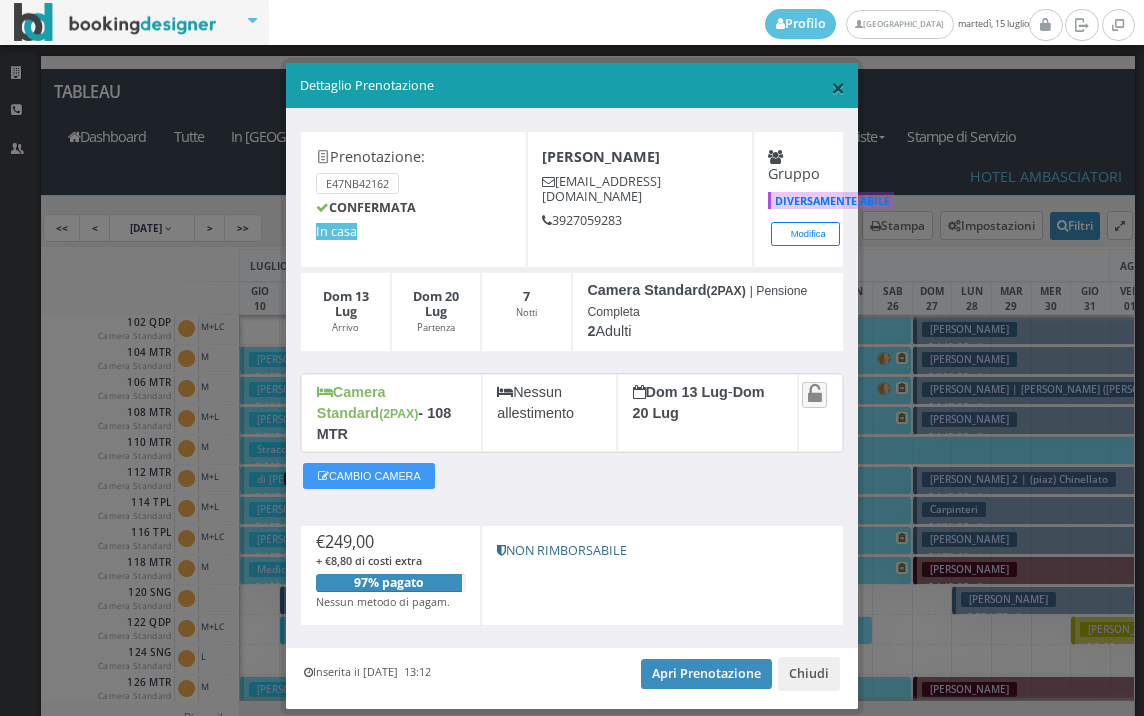 click on "×" at bounding box center [838, 87] 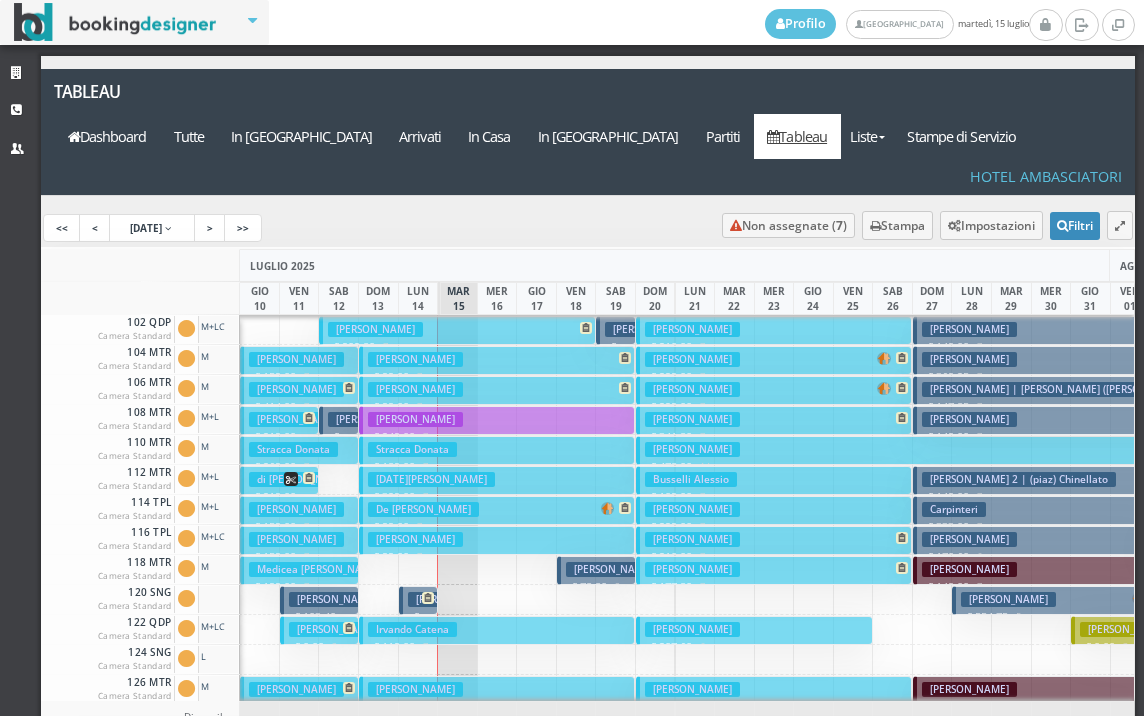 click on "Epifani Olivia
€ 329.00         7 notti
1 Adulto +  1 Bambino (9 anni)" at bounding box center (497, 480) 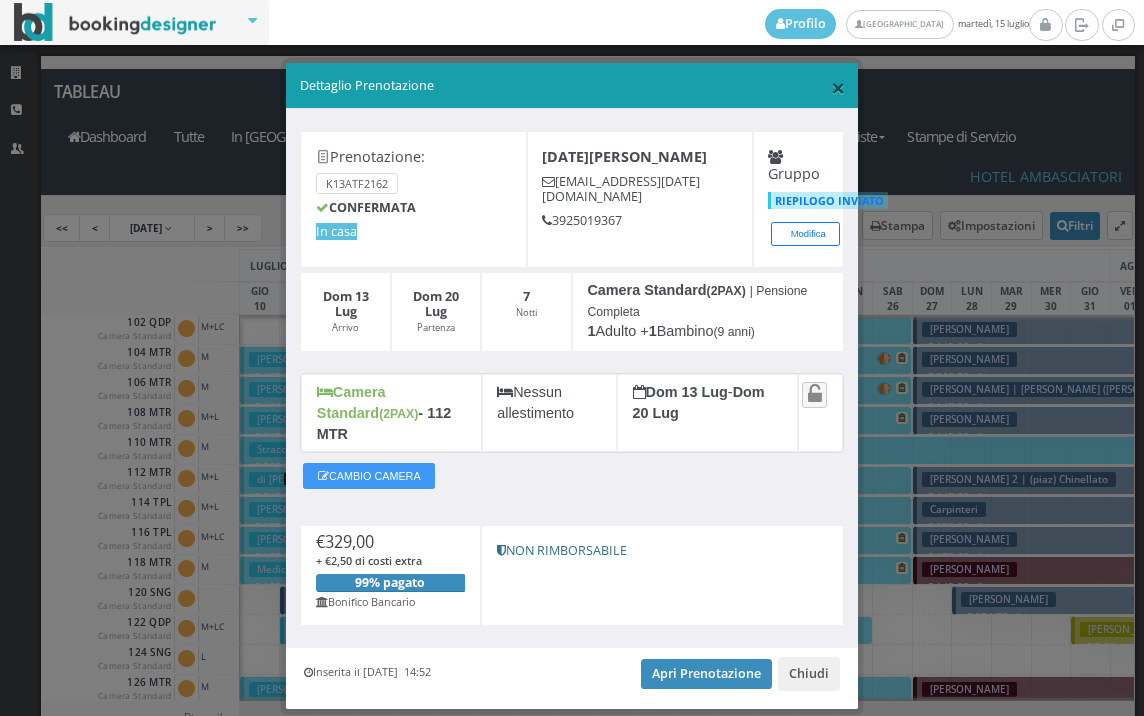 click on "×" at bounding box center [838, 87] 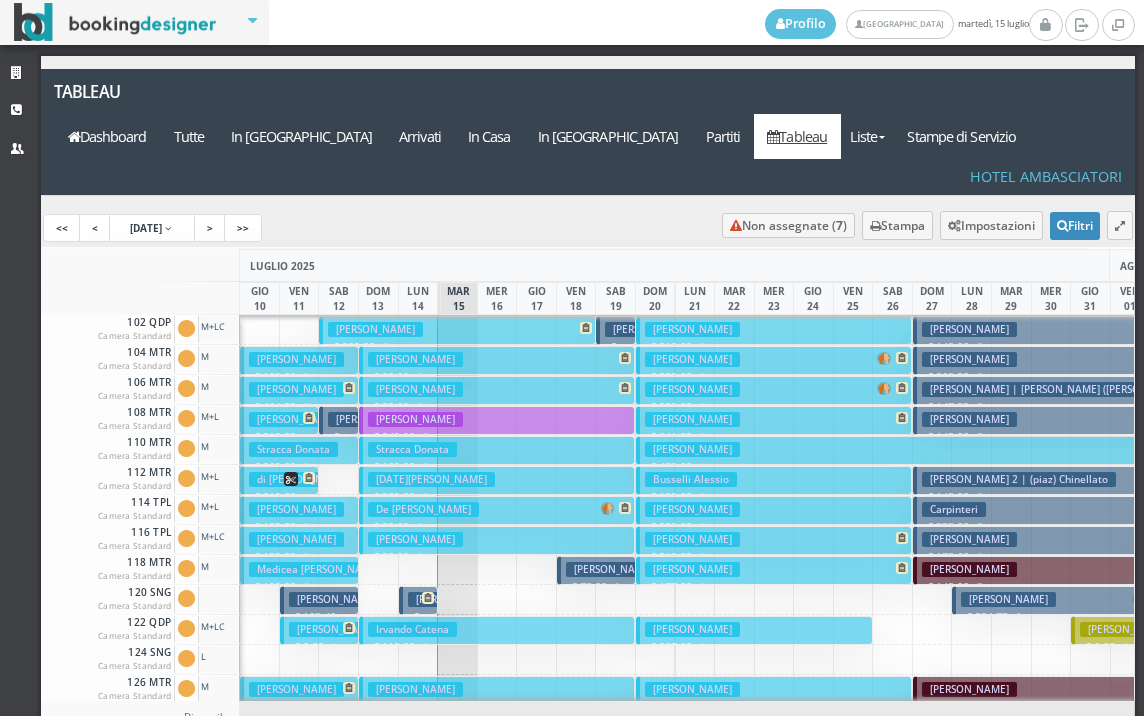 click on "Giordano  Nicola" at bounding box center [375, 329] 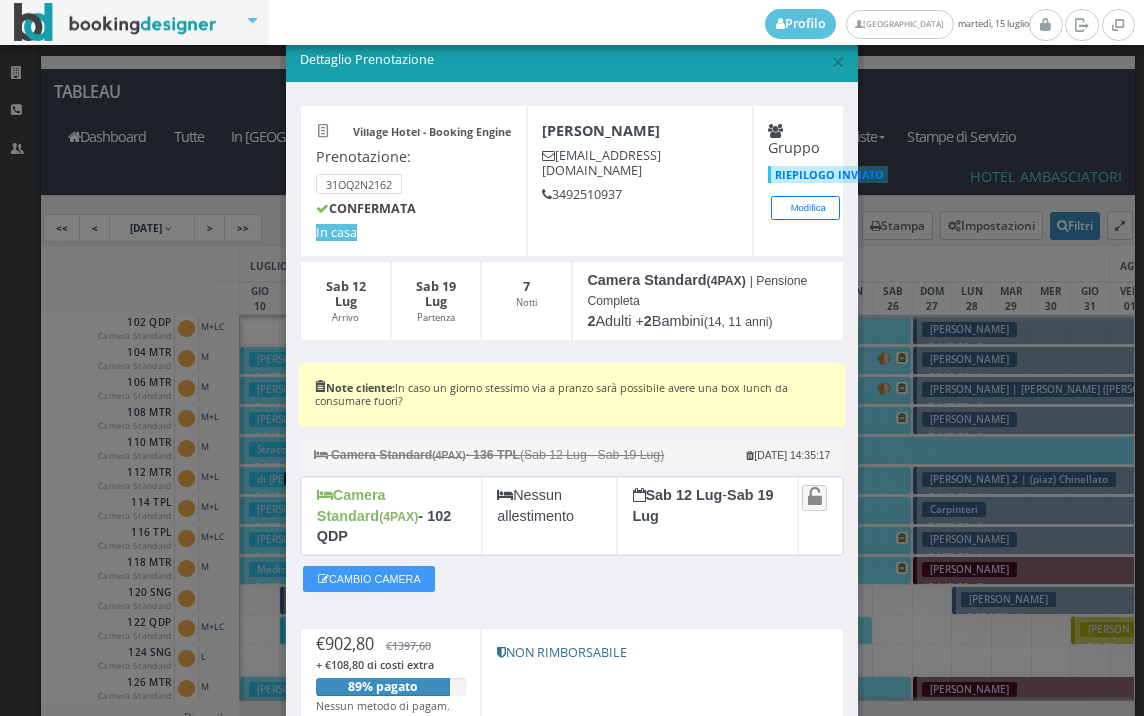 scroll, scrollTop: 111, scrollLeft: 0, axis: vertical 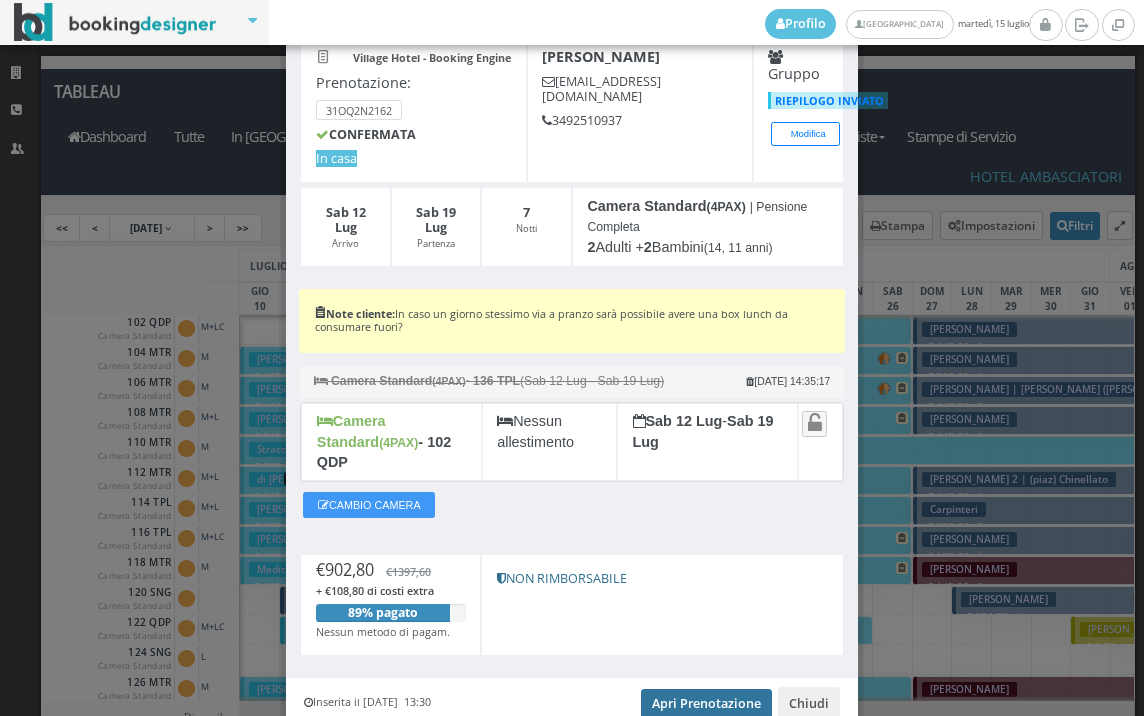 click on "Apri Prenotazione" at bounding box center (706, 704) 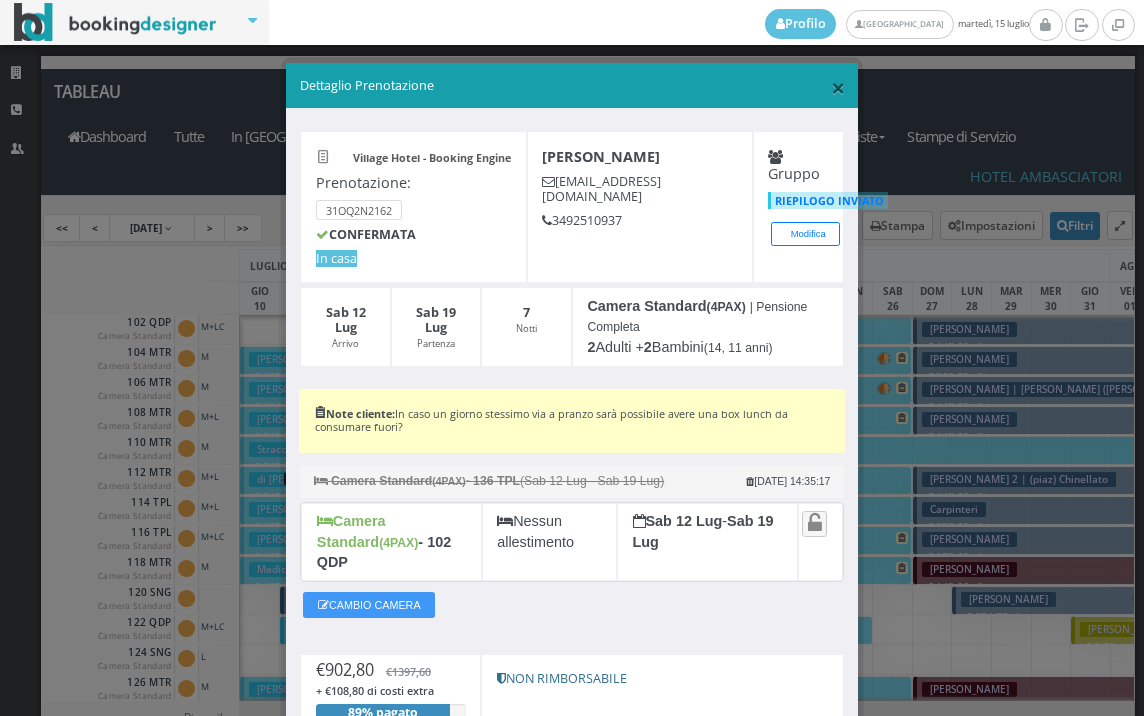click on "×" at bounding box center [838, 87] 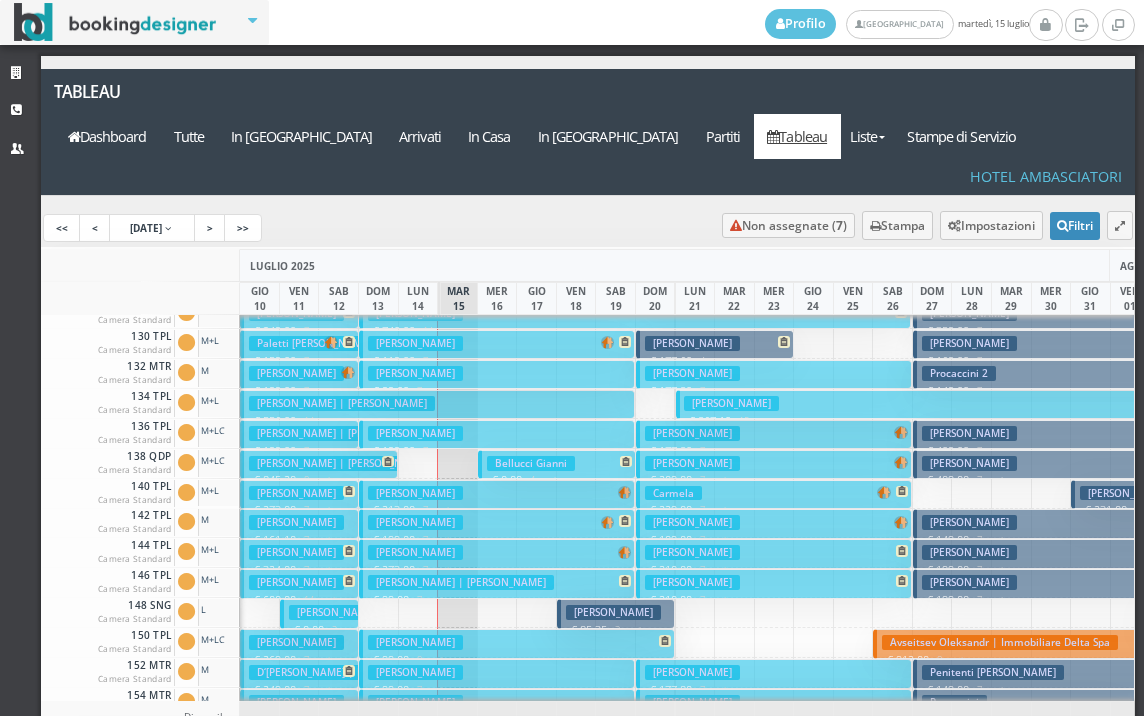 scroll, scrollTop: 500, scrollLeft: 0, axis: vertical 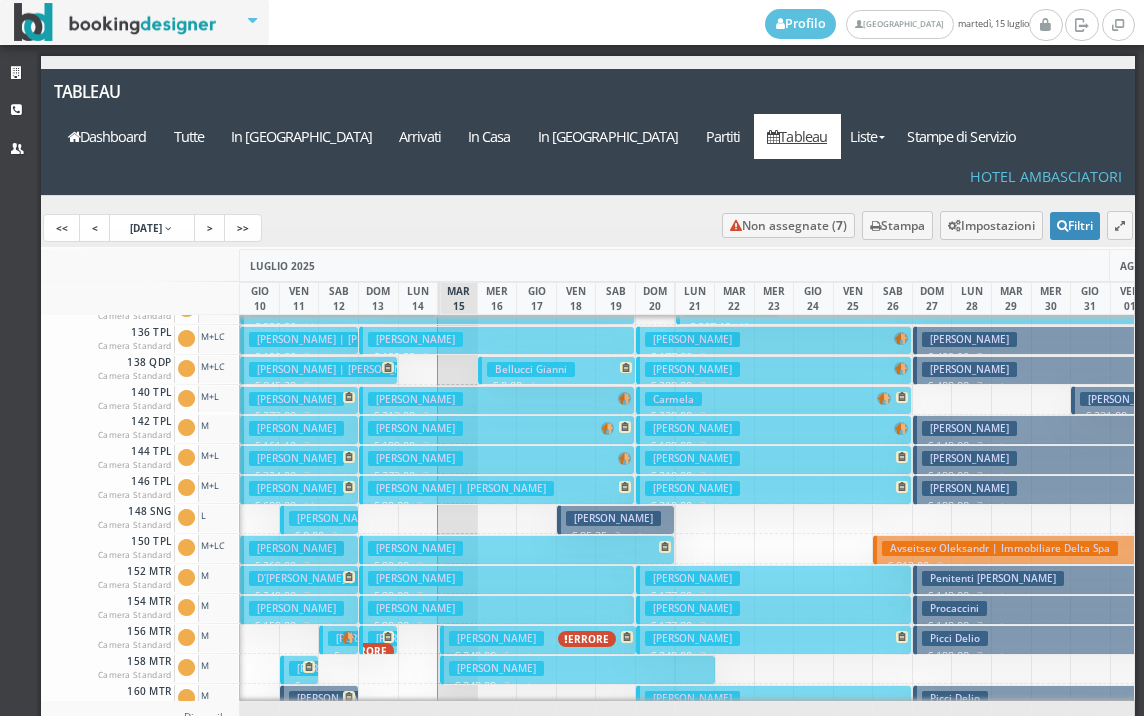 click on "Vazzola Susi
€ 199.00         7 notti
2 Adulti" at bounding box center (497, 429) 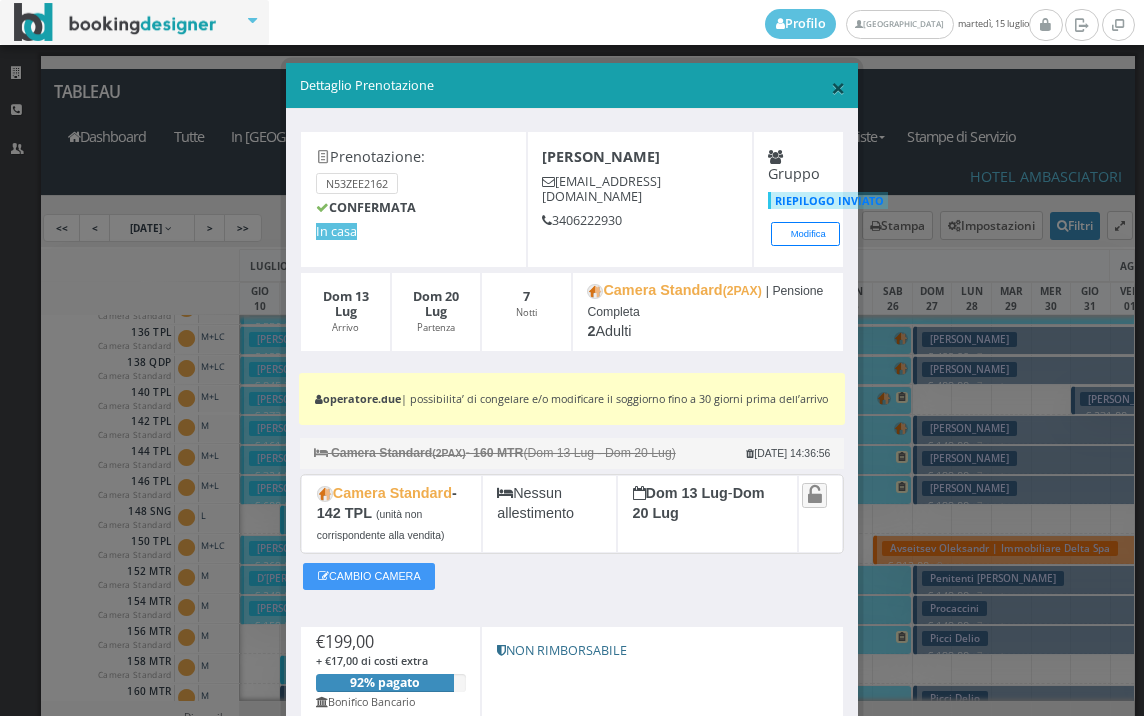 click on "×" at bounding box center [838, 87] 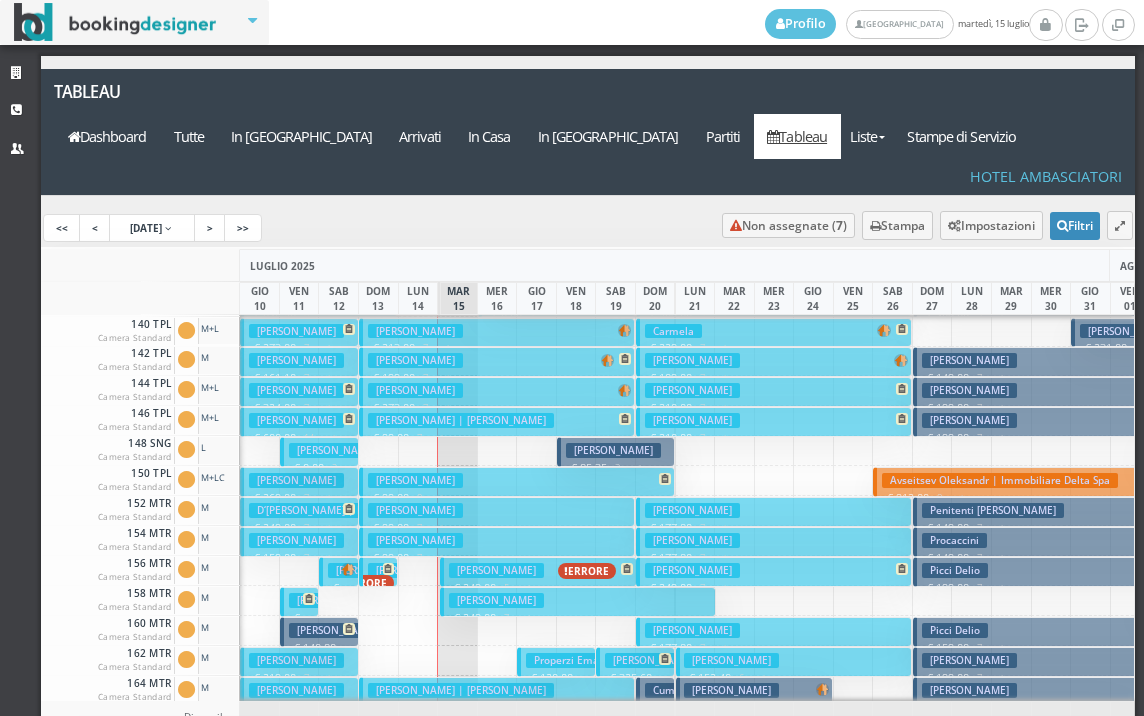 scroll, scrollTop: 600, scrollLeft: 0, axis: vertical 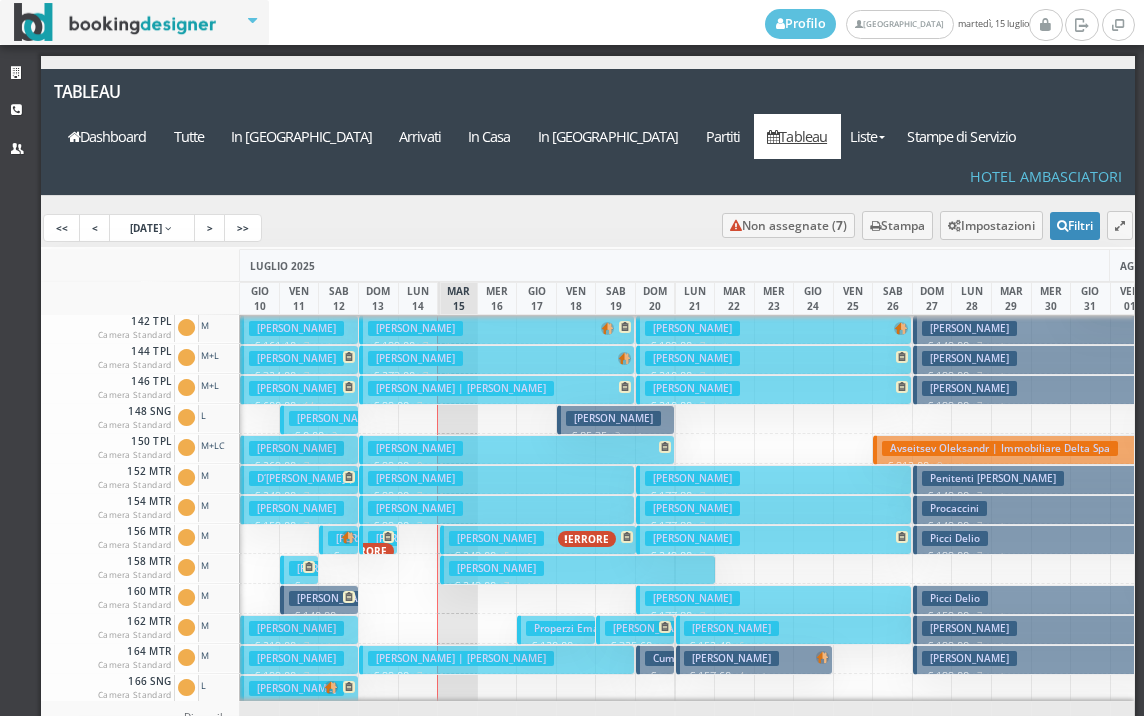 click on "Piergiovanni Anna Maria" at bounding box center [415, 478] 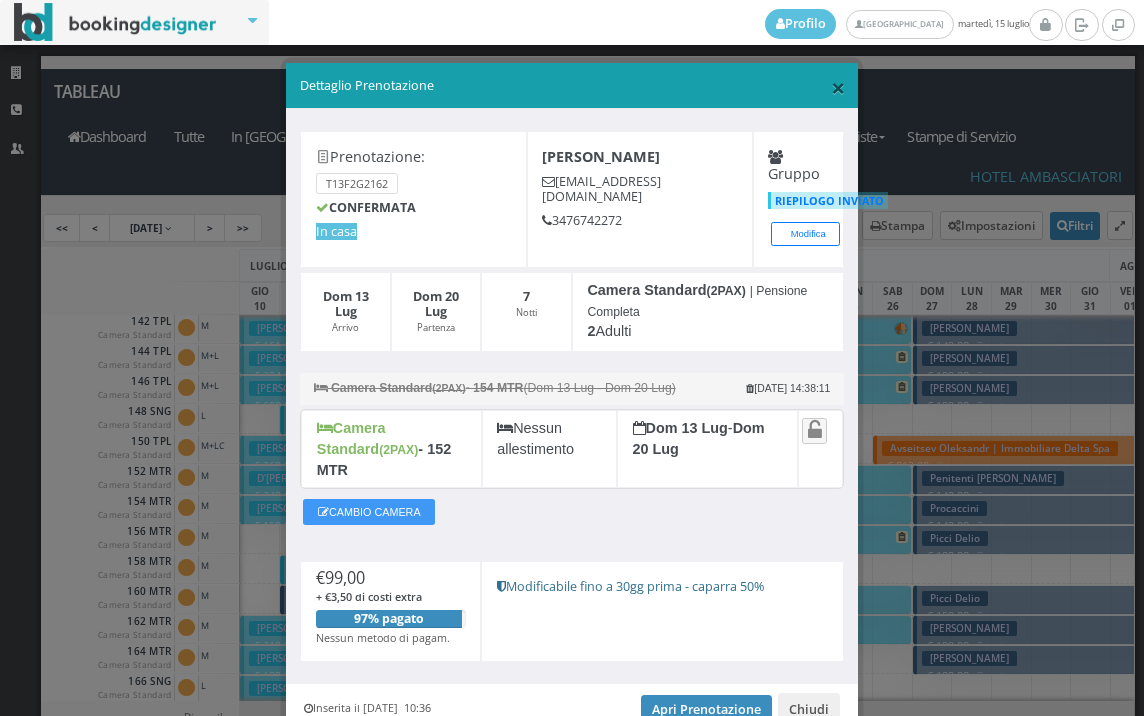 click on "×" at bounding box center [838, 87] 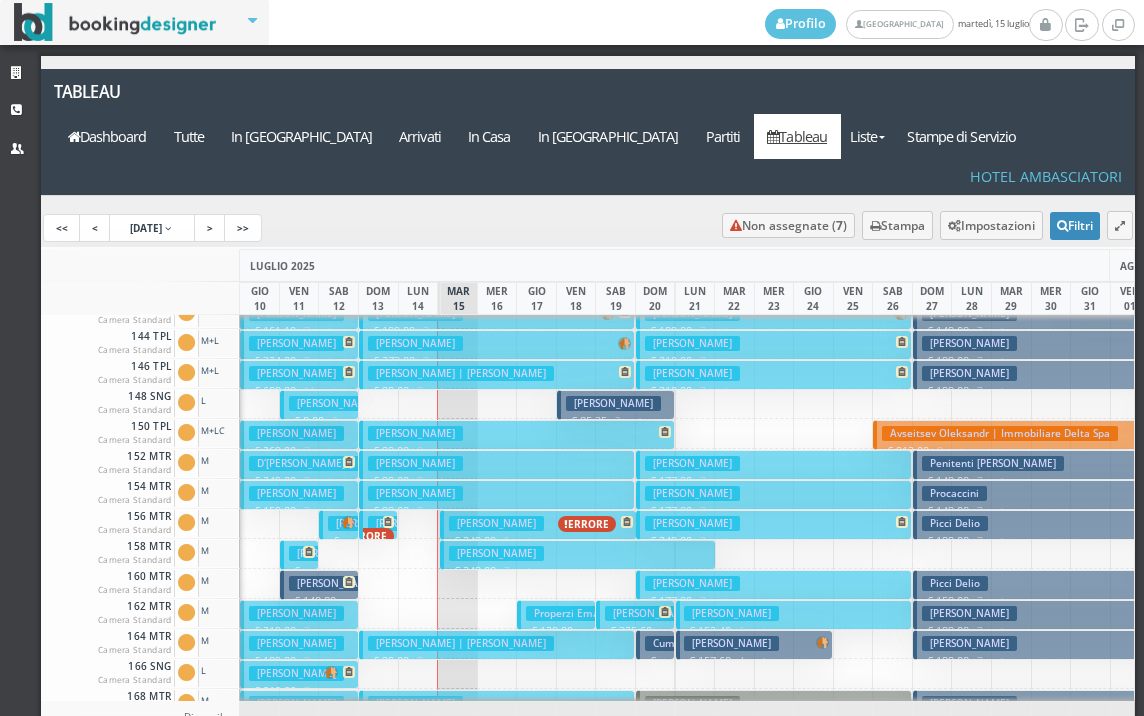 scroll, scrollTop: 705, scrollLeft: 0, axis: vertical 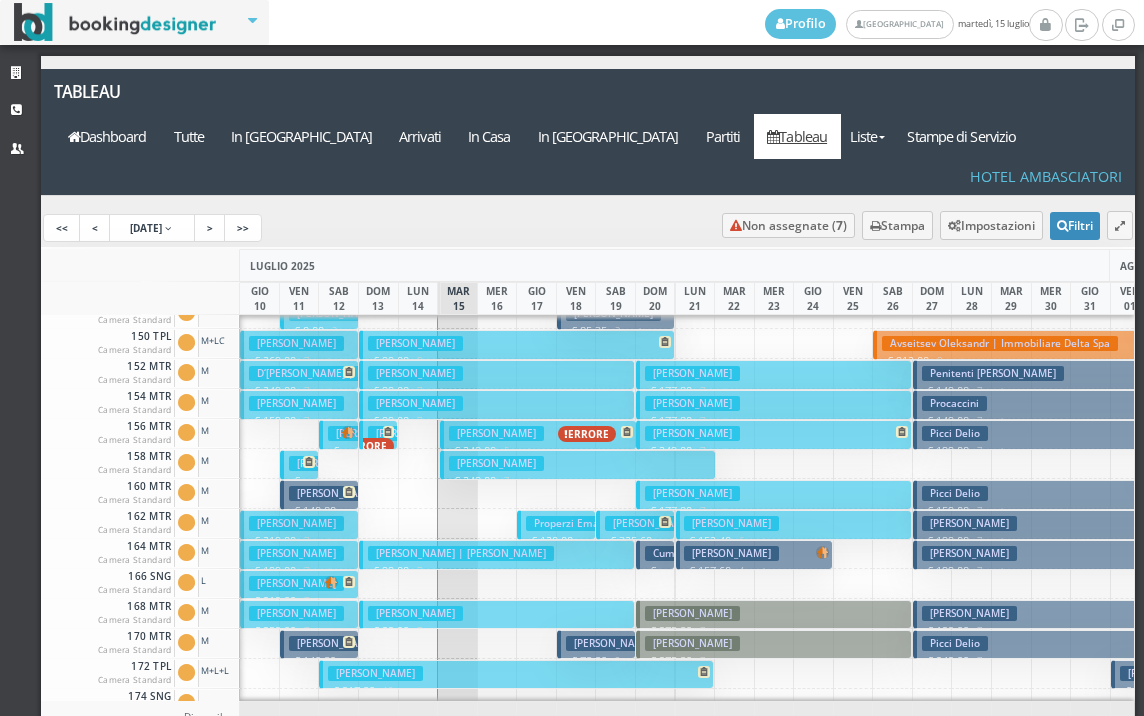 click on "Petrarulo Giovanni
€ 249.00         7 notti
2 Adulti" at bounding box center [578, 464] 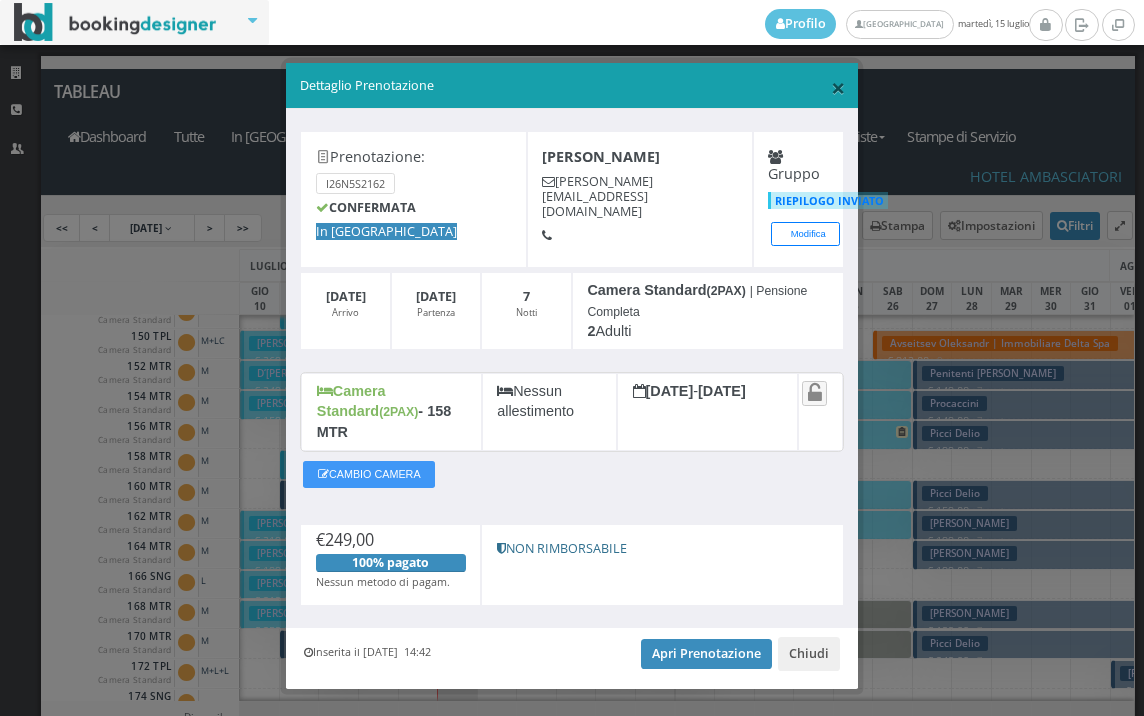 click on "×" at bounding box center [838, 87] 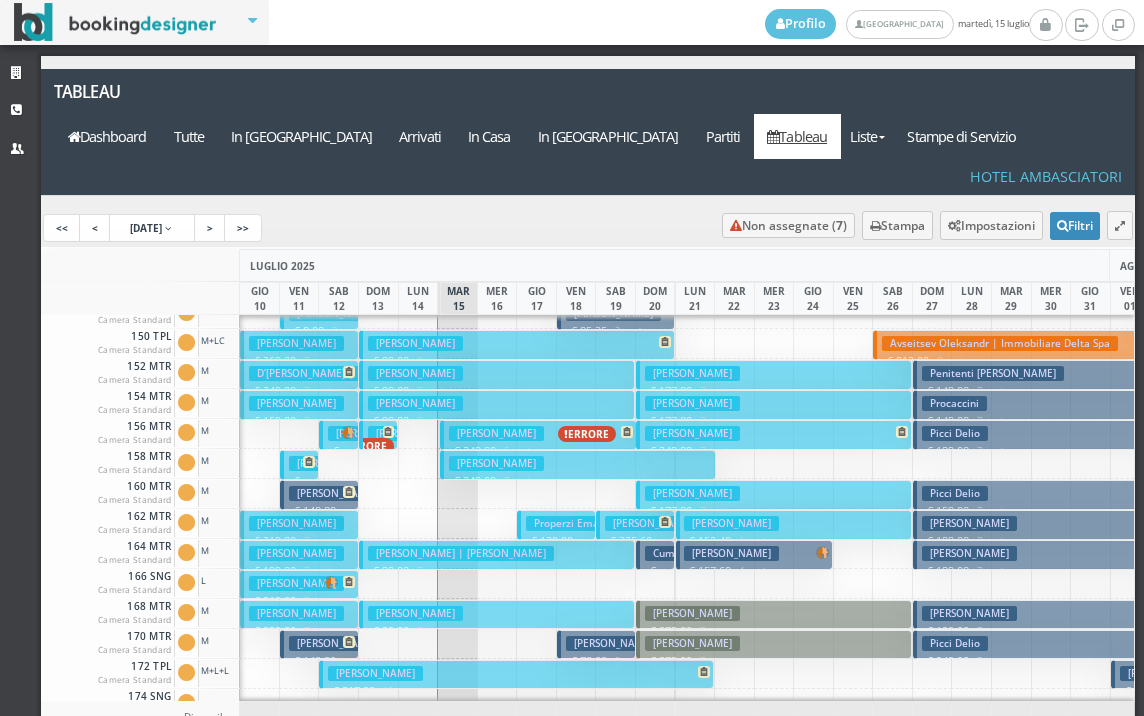 click on "Collino Pietro
€ 99.00         7 notti
2 Adulti" at bounding box center (497, 404) 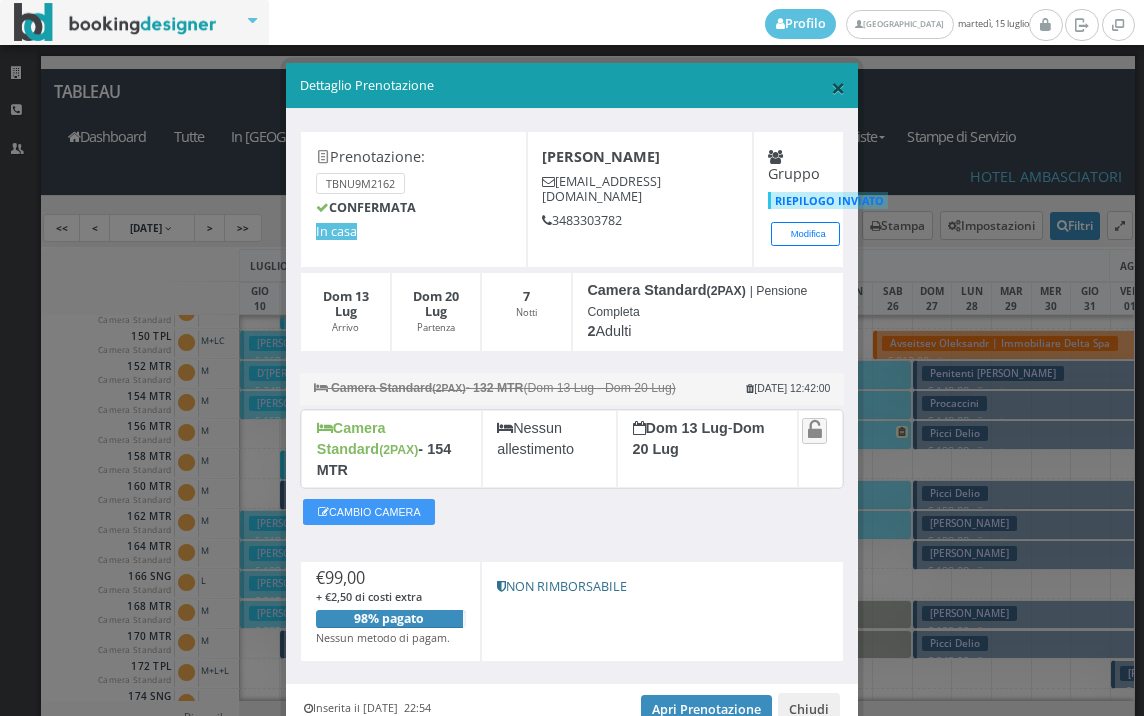 click on "×" at bounding box center [838, 87] 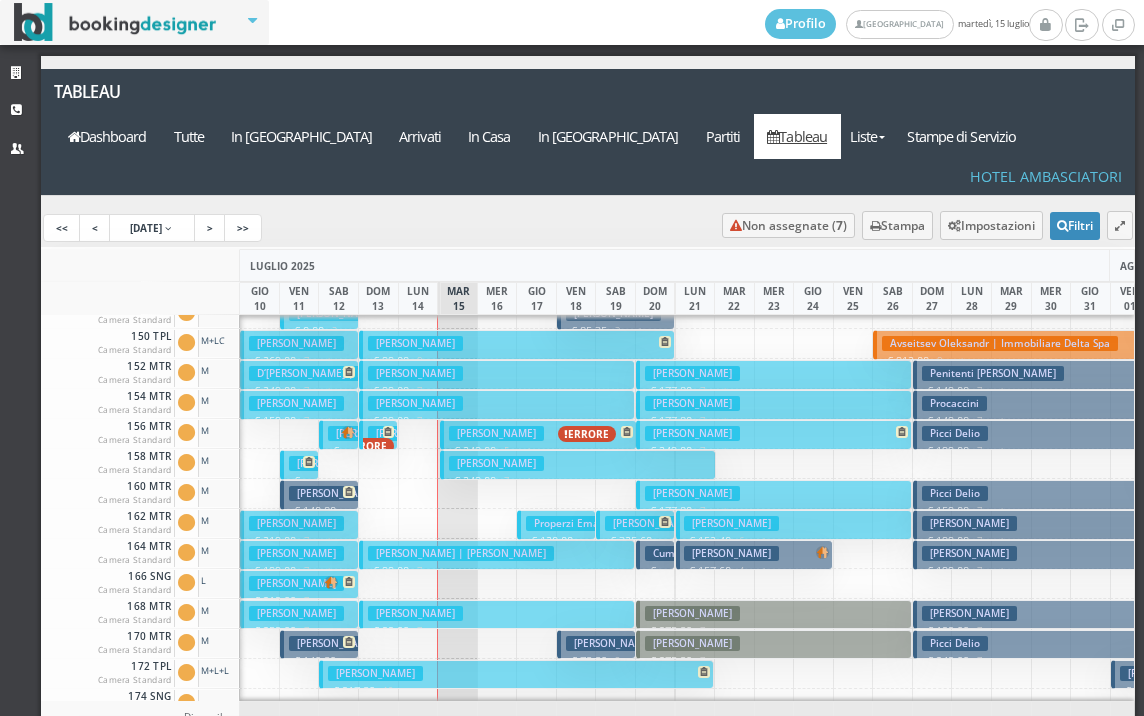 click on "€ 249.00         7 notti" at bounding box center [579, 481] 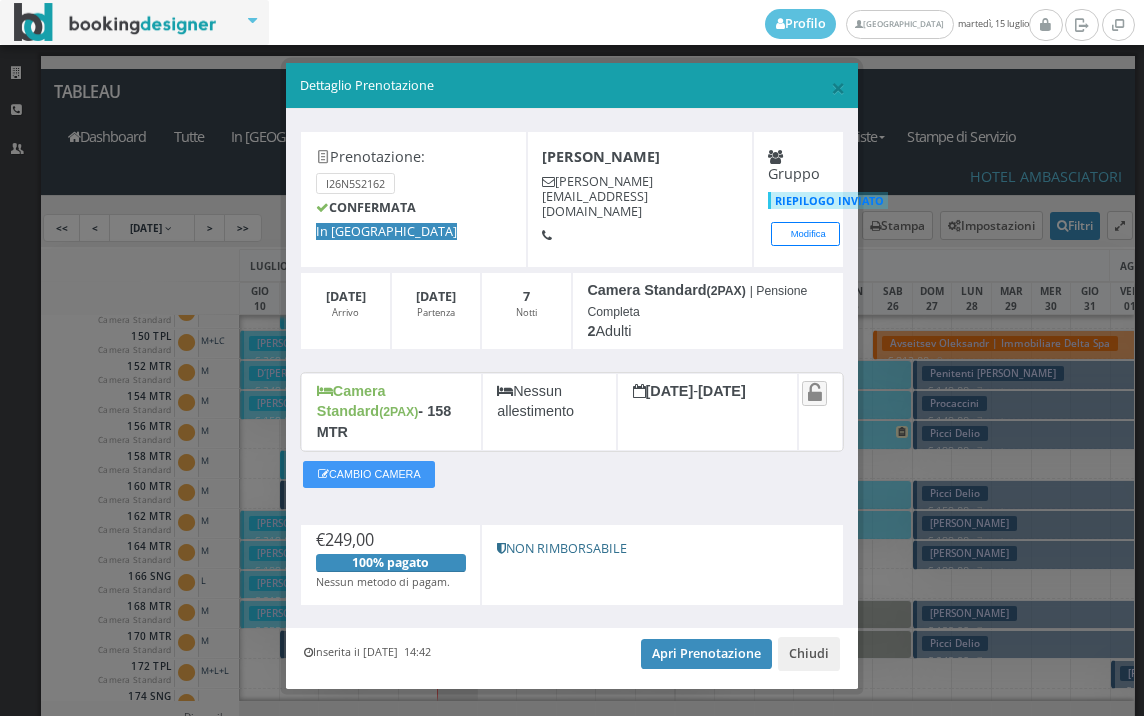 scroll, scrollTop: 18, scrollLeft: 0, axis: vertical 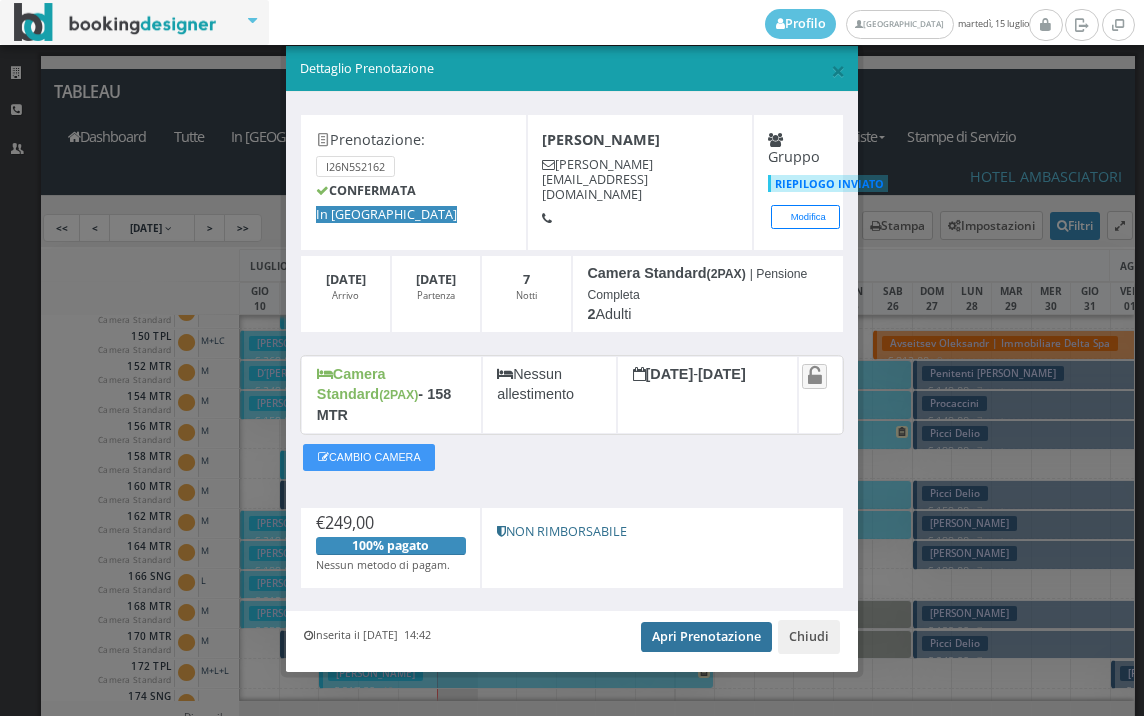 click on "Apri Prenotazione" at bounding box center [706, 637] 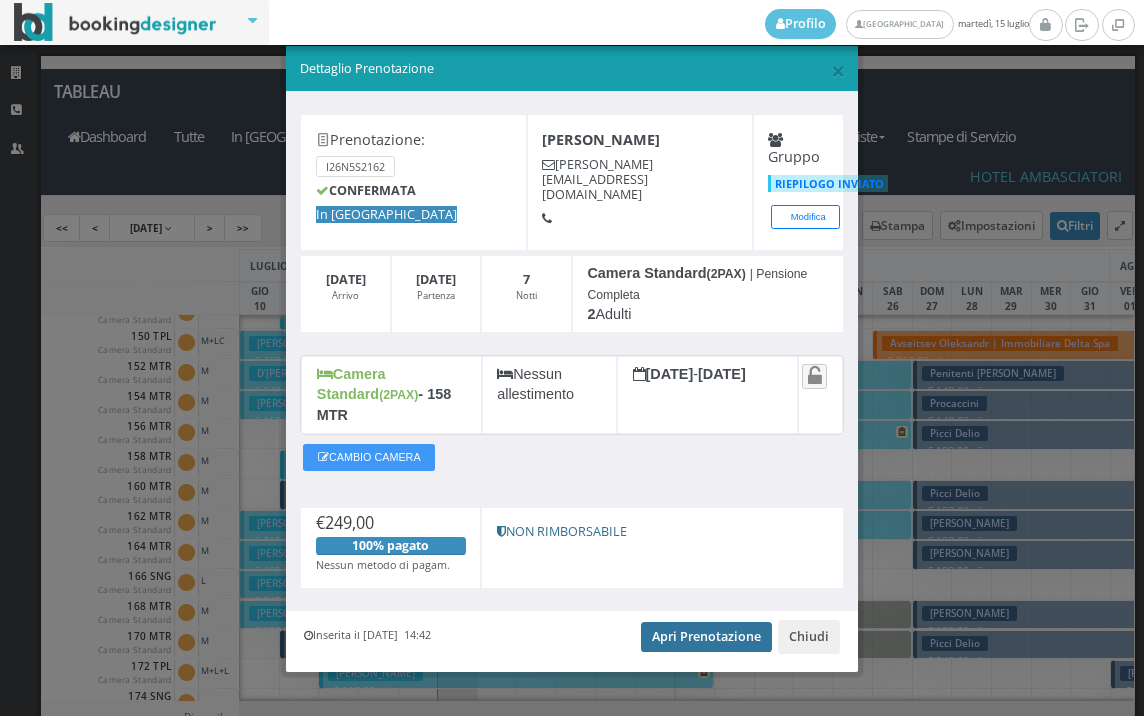 click on "Apri Prenotazione" at bounding box center (706, 637) 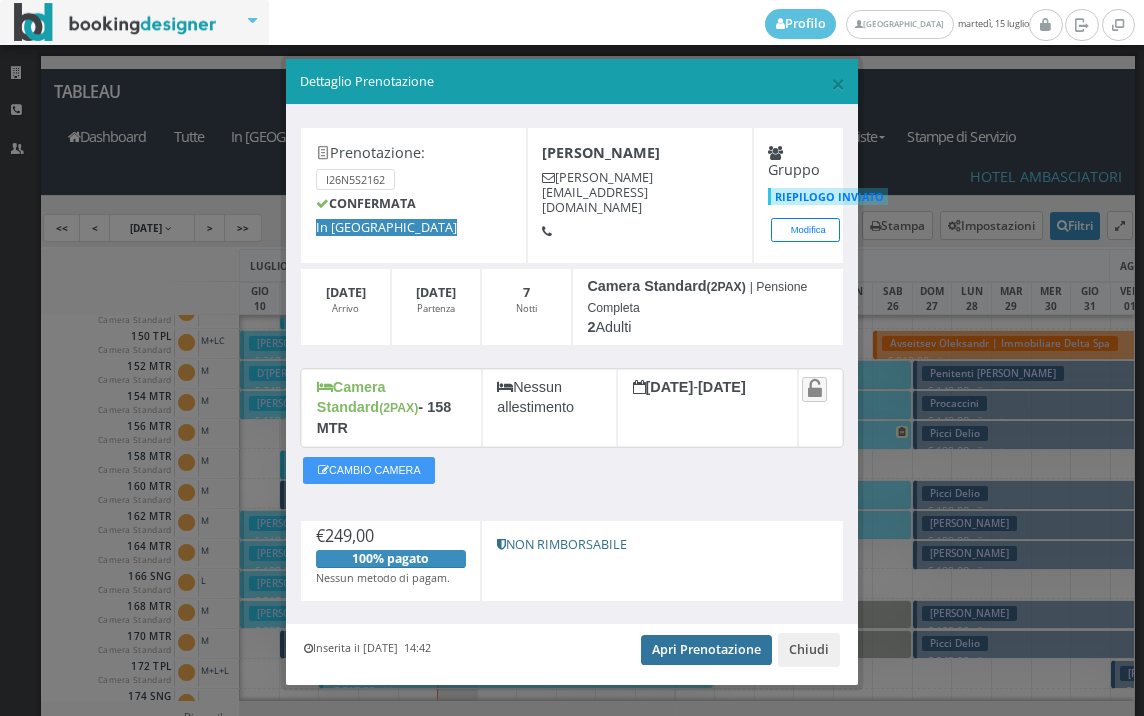 scroll, scrollTop: 0, scrollLeft: 0, axis: both 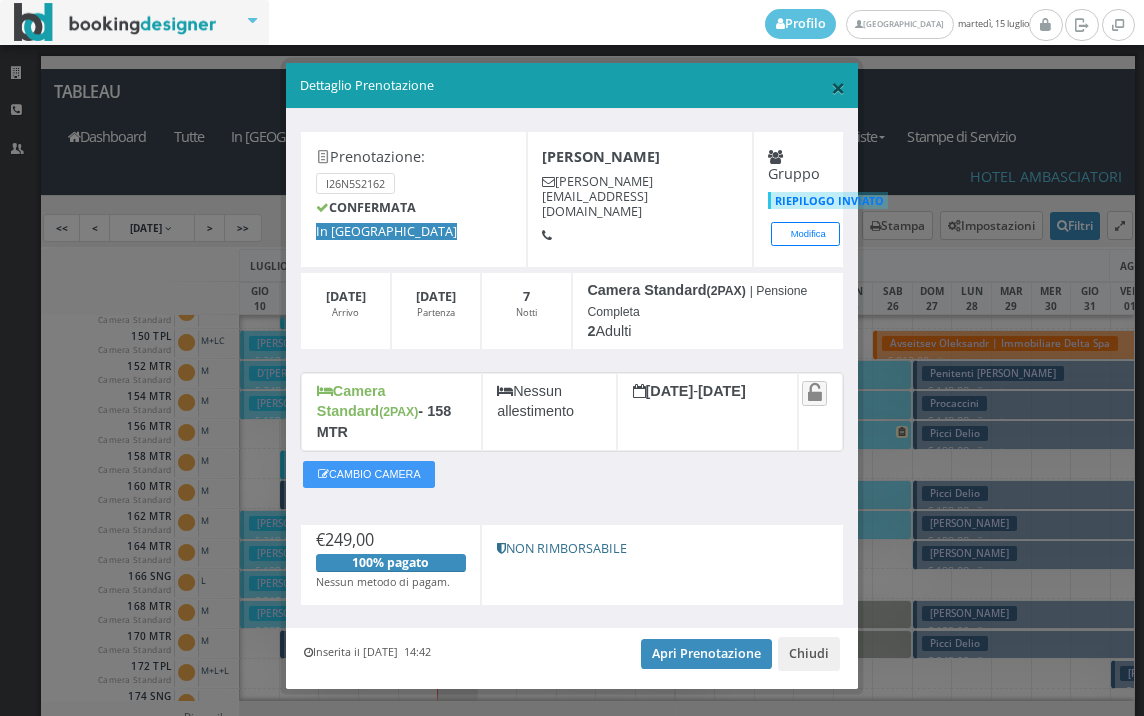 click on "×" at bounding box center (838, 87) 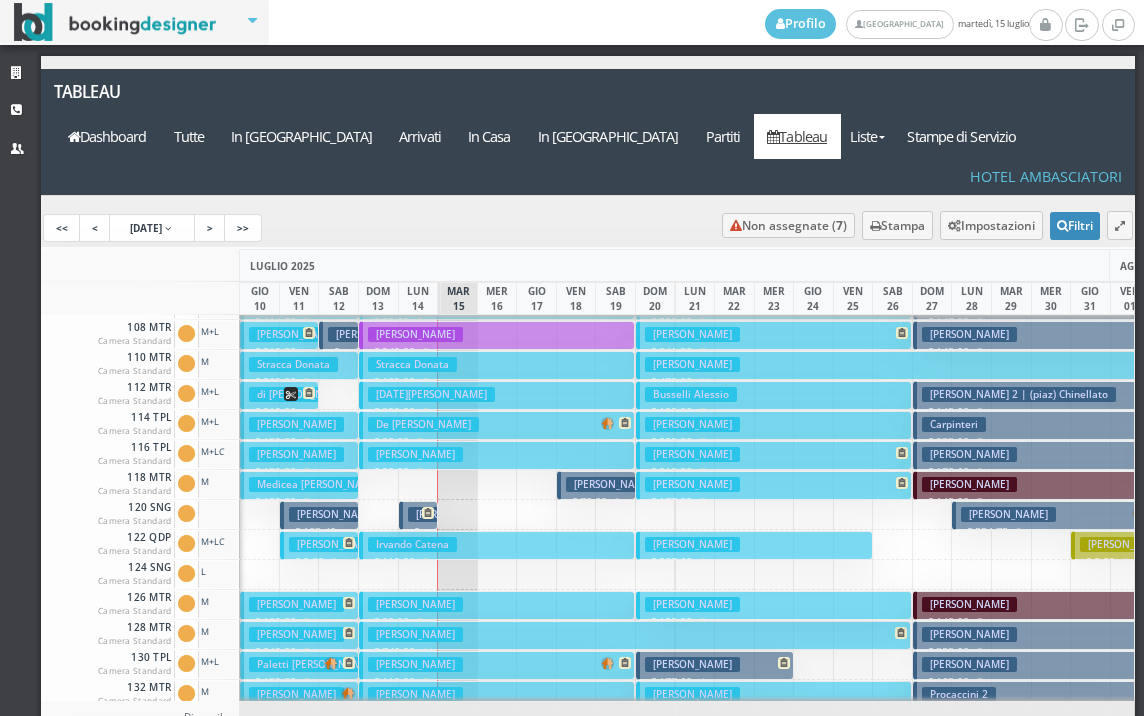 scroll, scrollTop: 105, scrollLeft: 0, axis: vertical 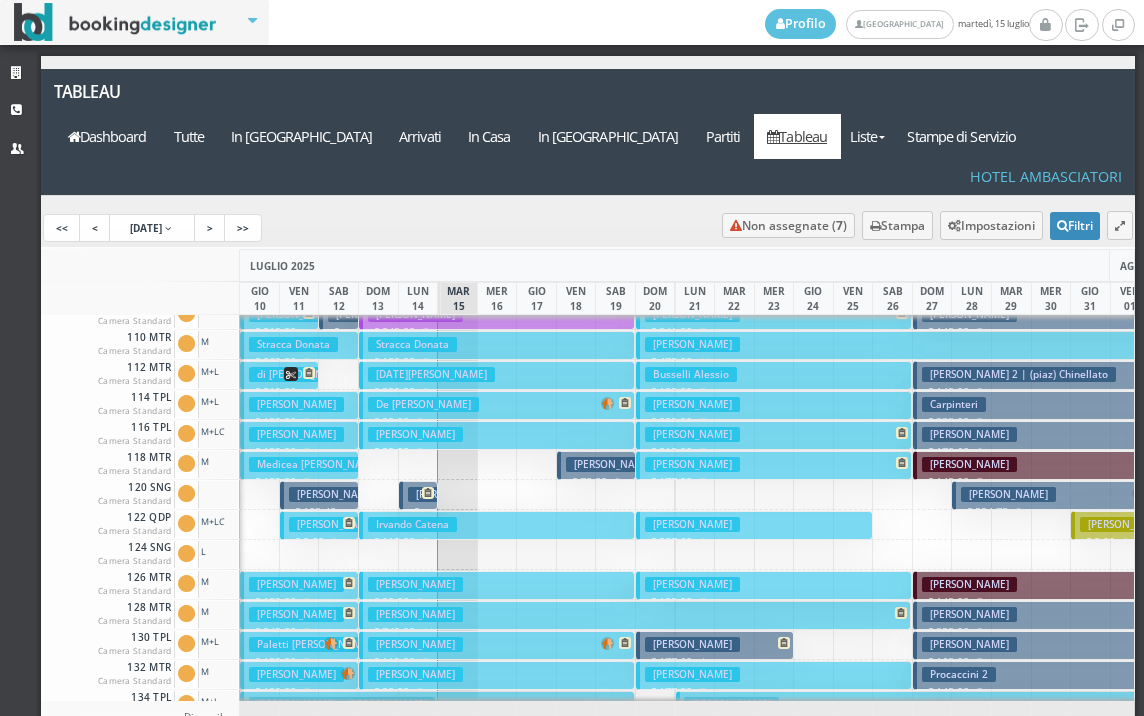 click on "Molina Pierantonio
€ 99.00         7 notti
2 Adulti" at bounding box center [497, 585] 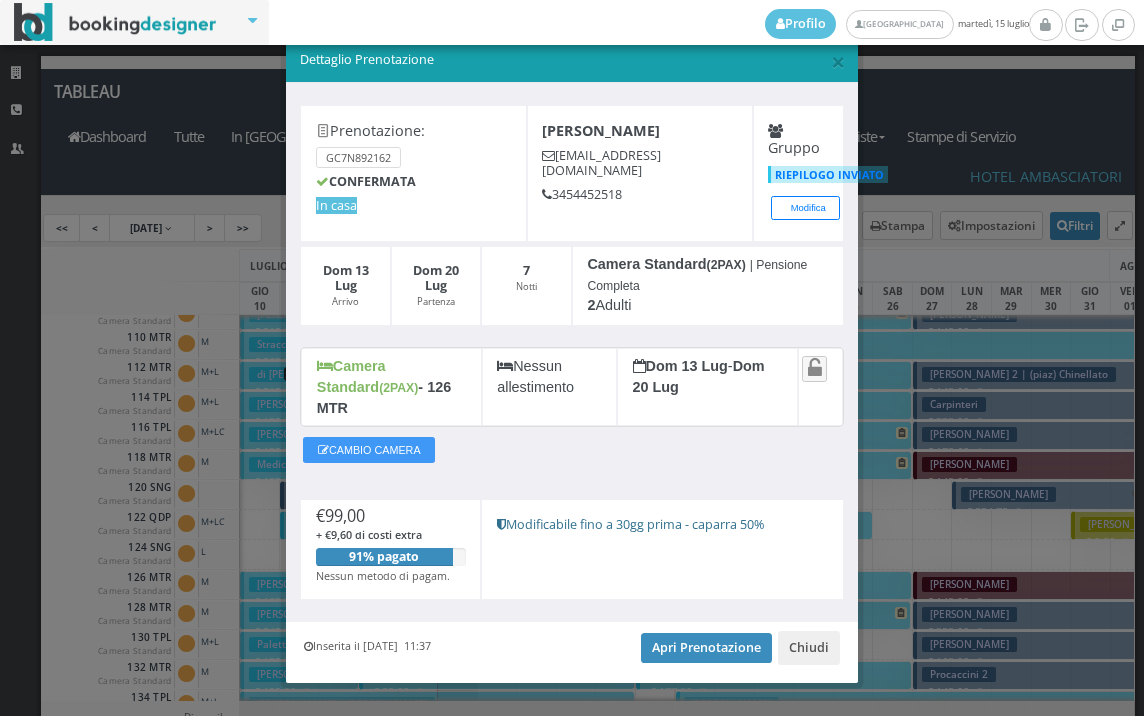 scroll, scrollTop: 38, scrollLeft: 0, axis: vertical 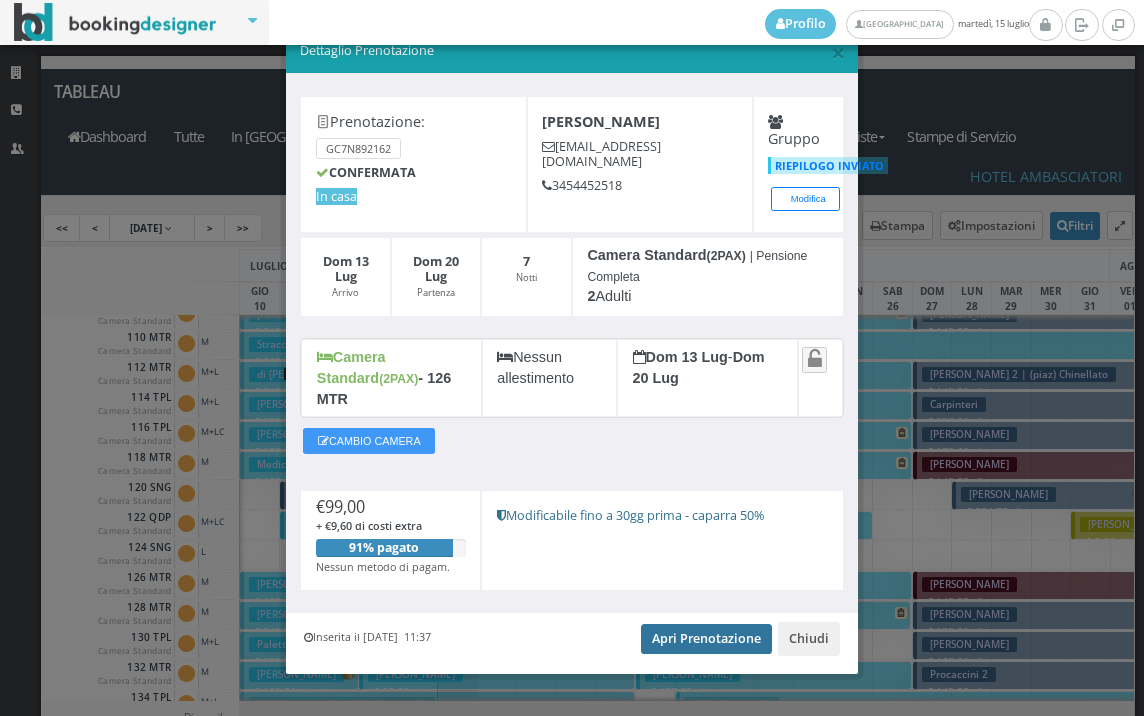 click on "Apri Prenotazione" at bounding box center [706, 639] 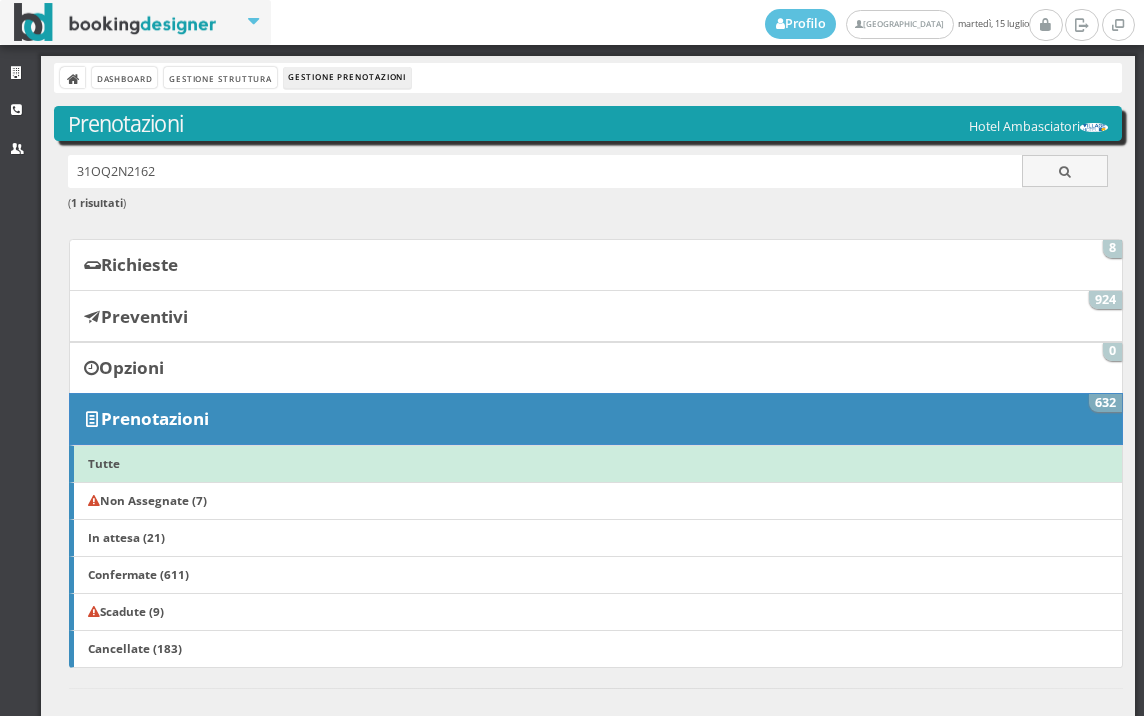 scroll, scrollTop: 0, scrollLeft: 0, axis: both 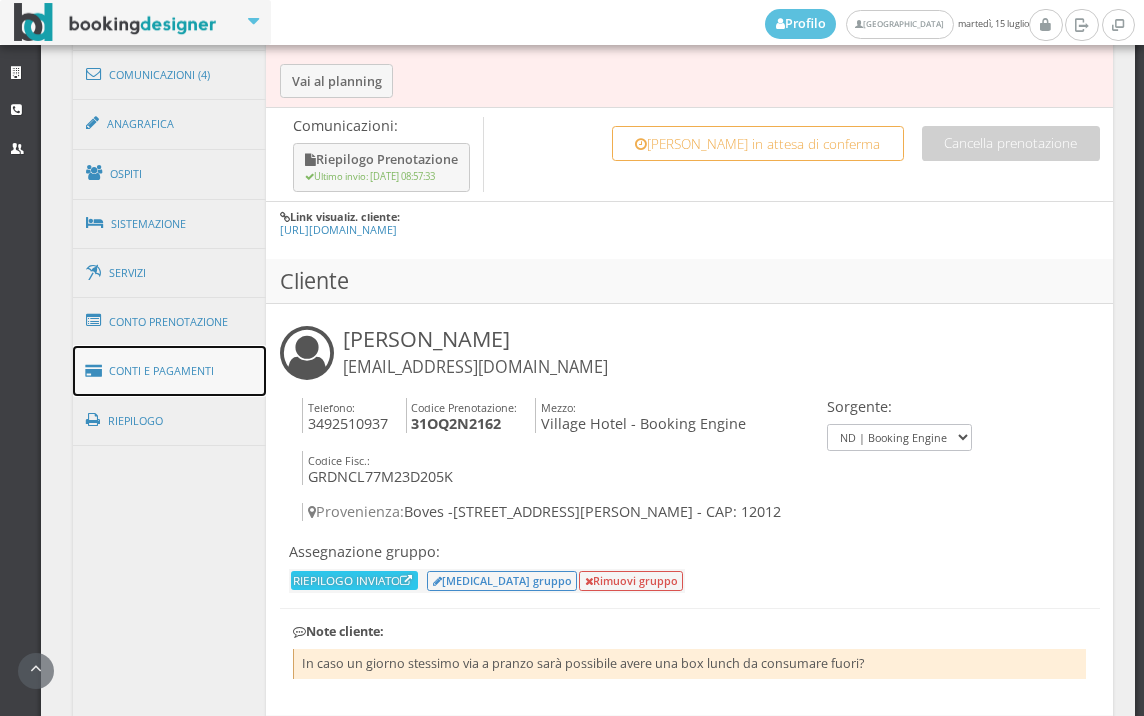 click on "Conti e Pagamenti" at bounding box center (170, 371) 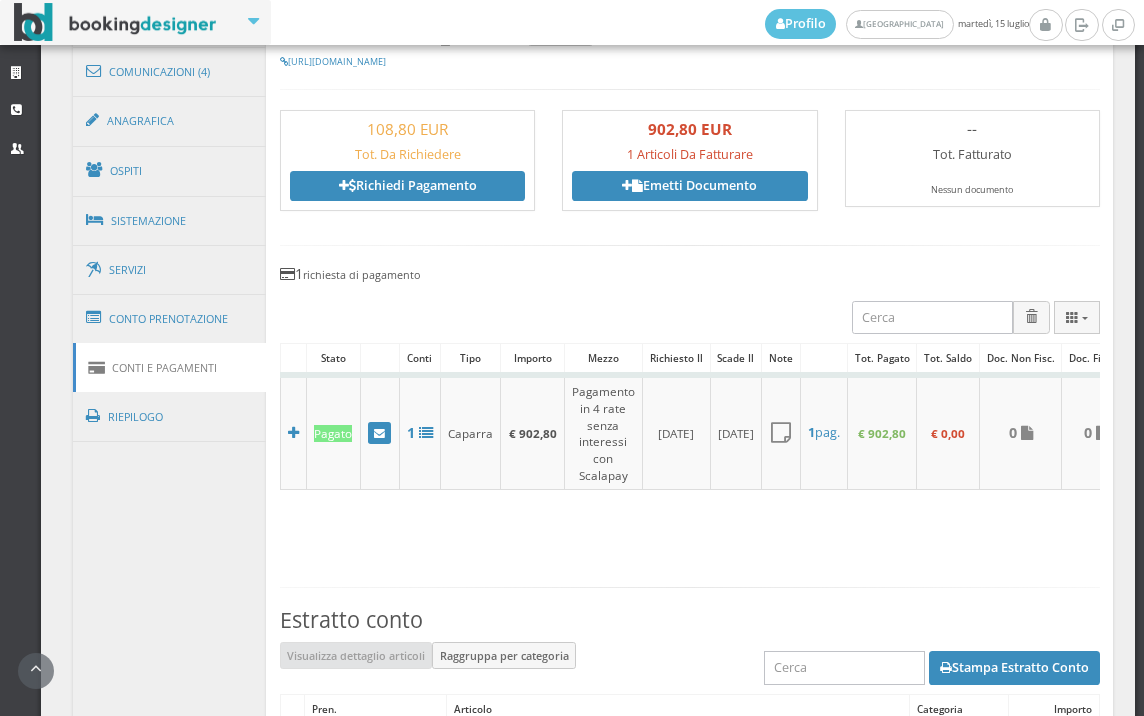 scroll, scrollTop: 1222, scrollLeft: 0, axis: vertical 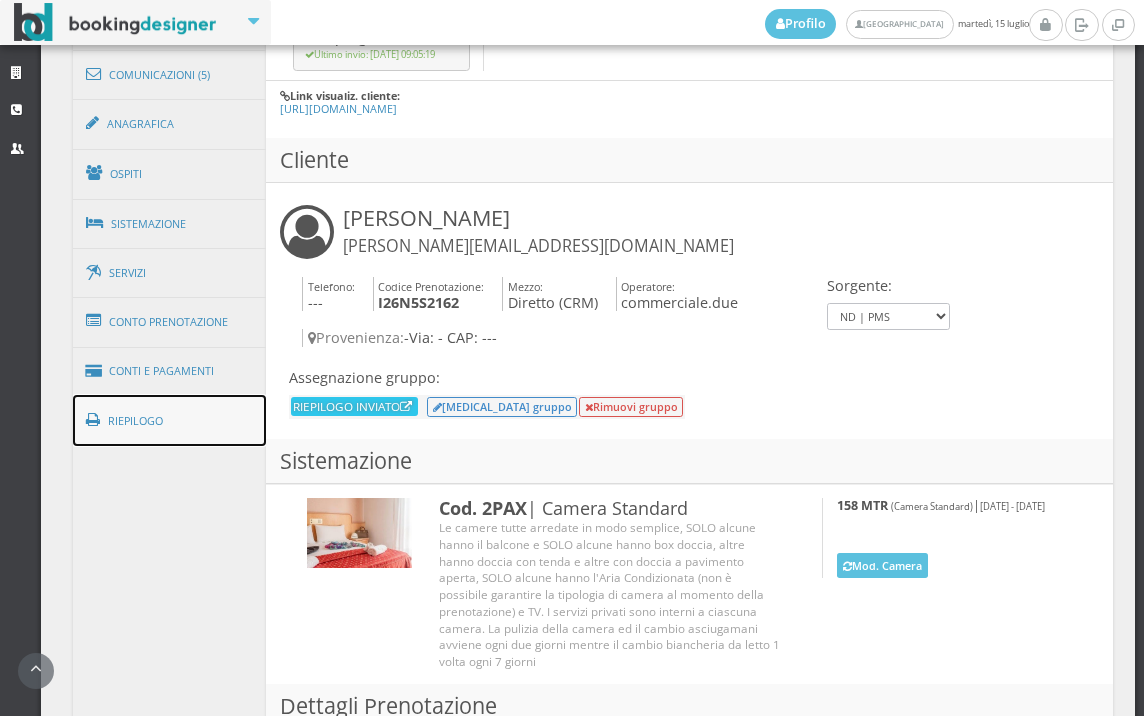 click on "Riepilogo" at bounding box center [170, 421] 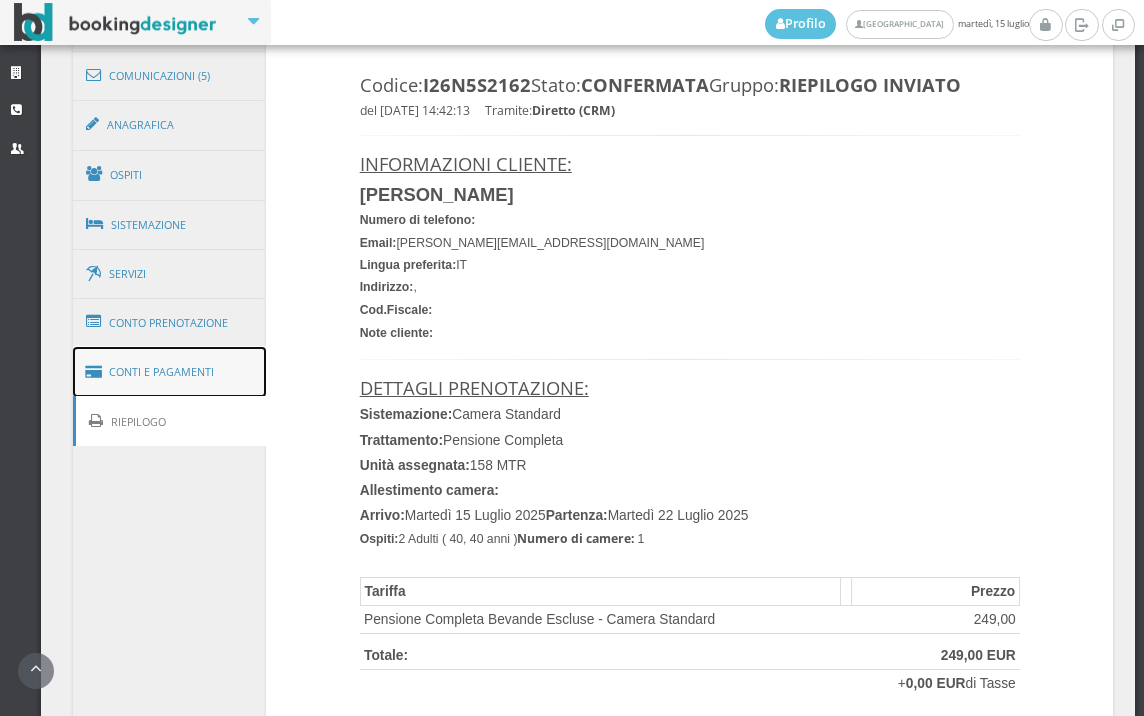 click on "Conti e Pagamenti" at bounding box center (170, 372) 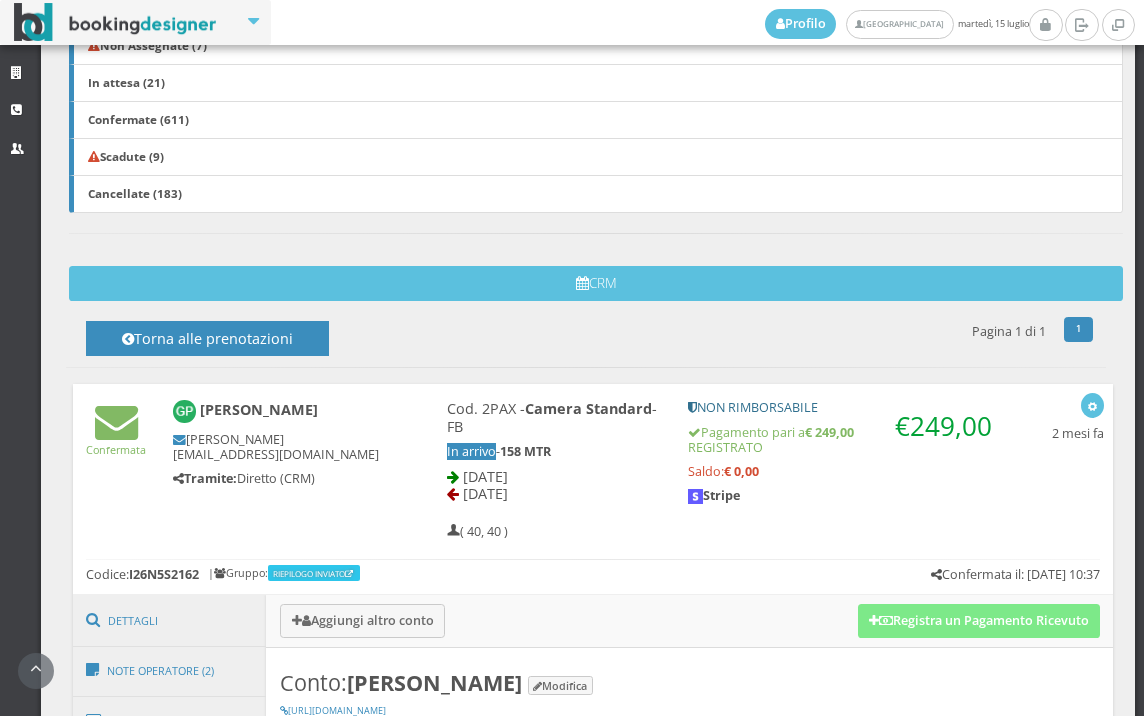 scroll, scrollTop: 498, scrollLeft: 0, axis: vertical 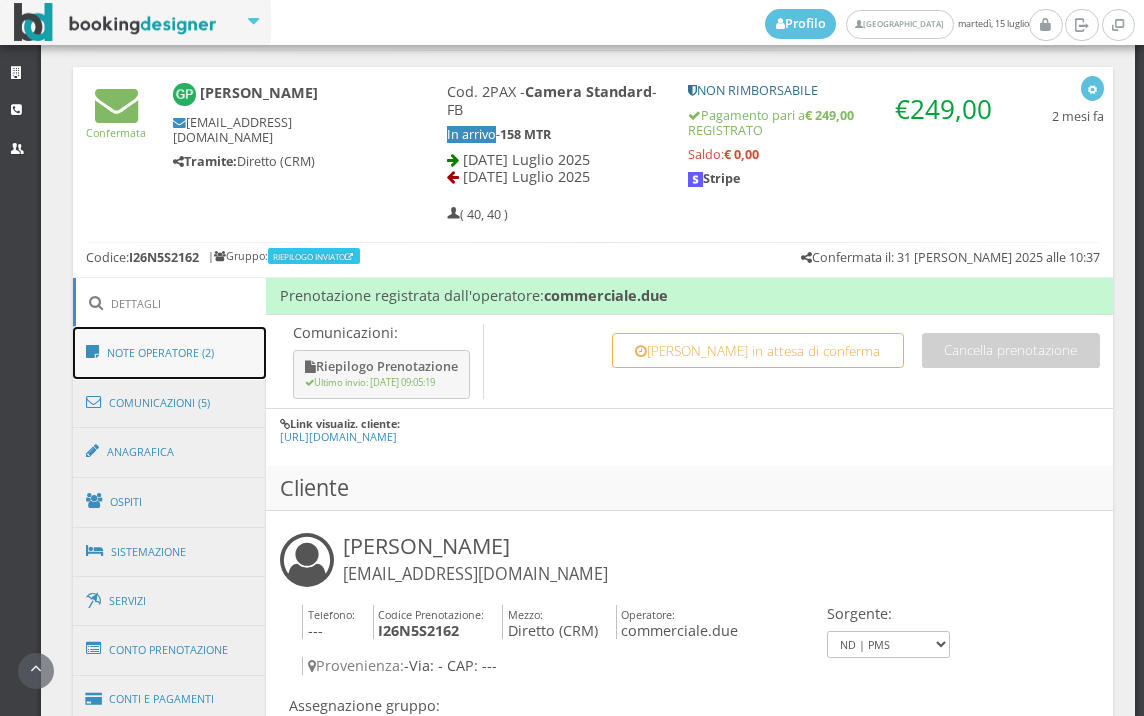 click on "Note Operatore (2)" at bounding box center [170, 353] 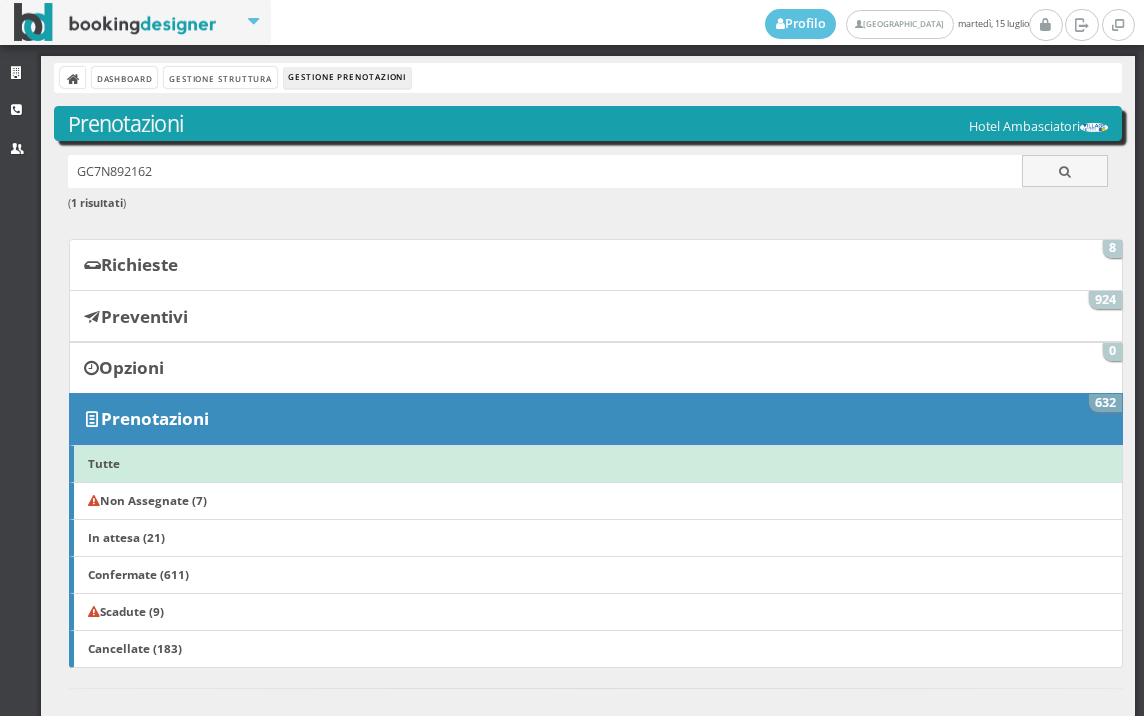 scroll, scrollTop: 0, scrollLeft: 0, axis: both 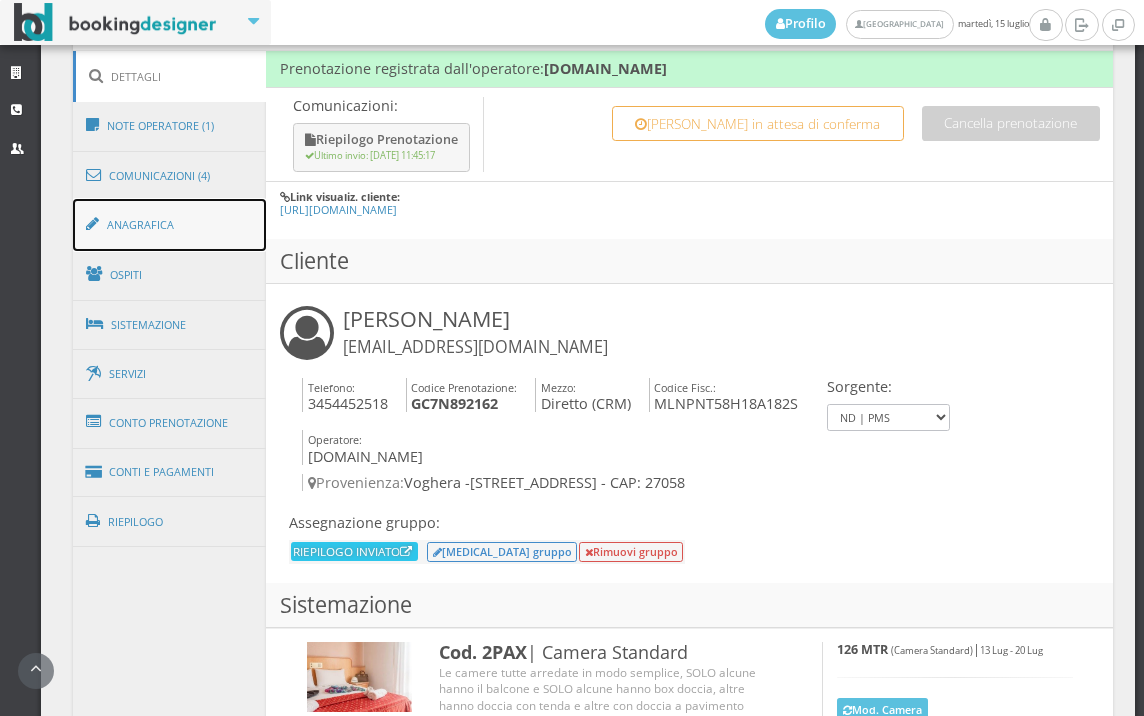 click on "Anagrafica" at bounding box center (170, 225) 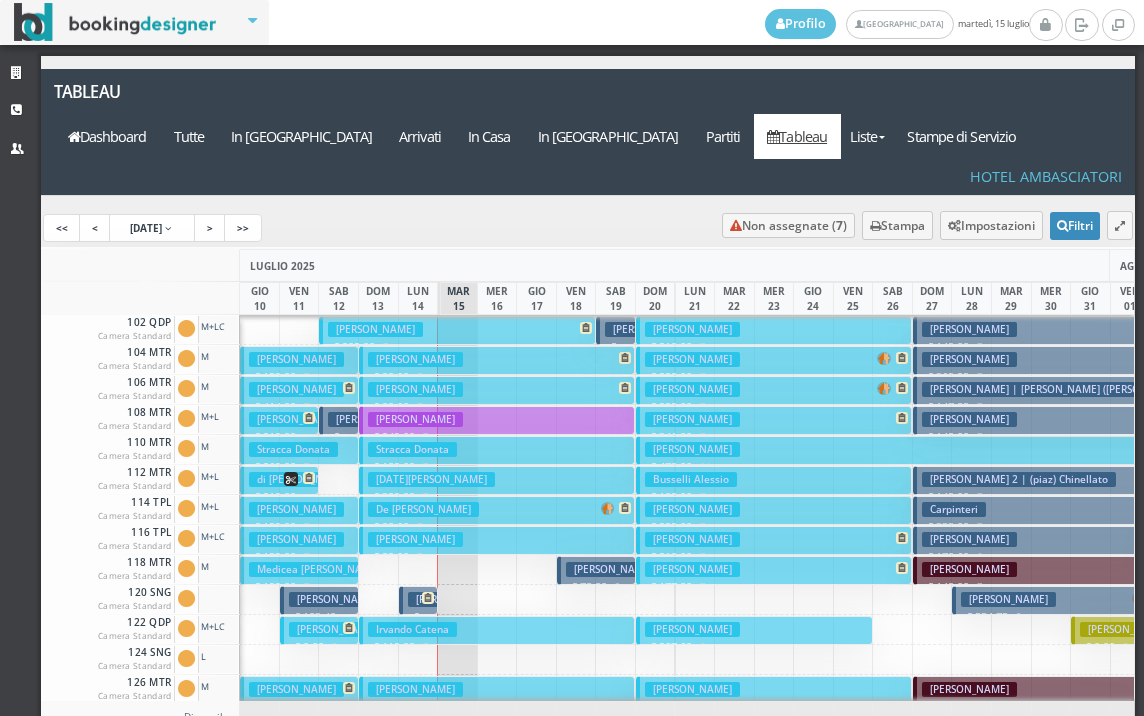 scroll, scrollTop: 0, scrollLeft: 0, axis: both 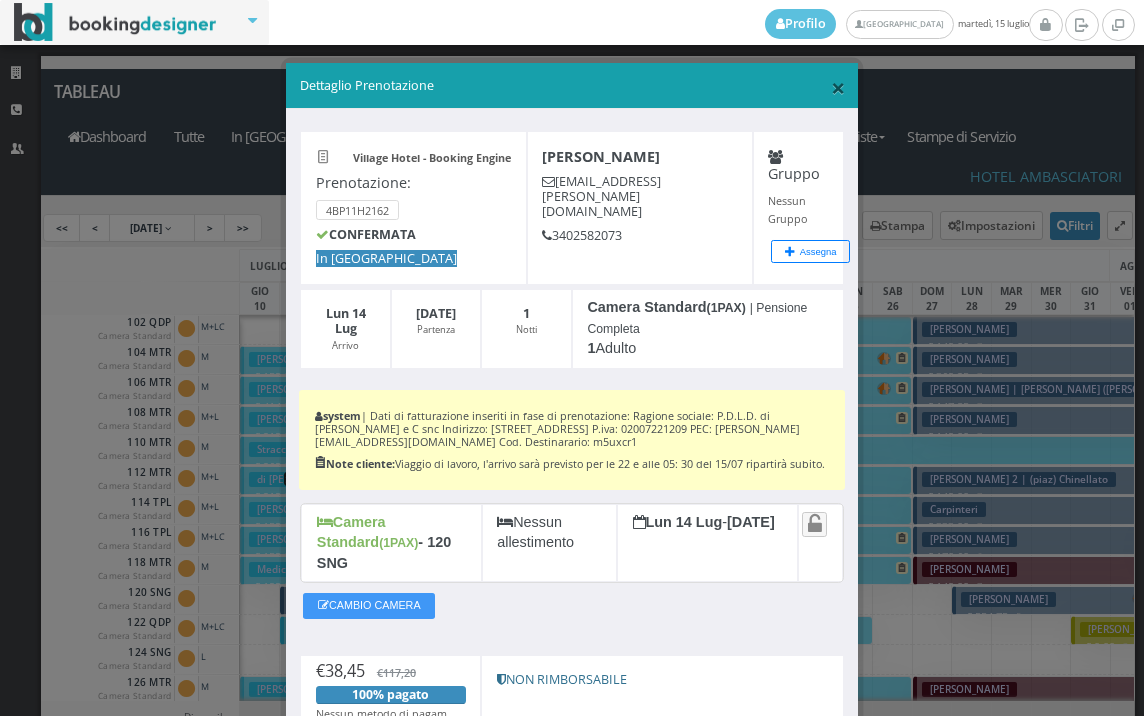 click on "×" at bounding box center [838, 87] 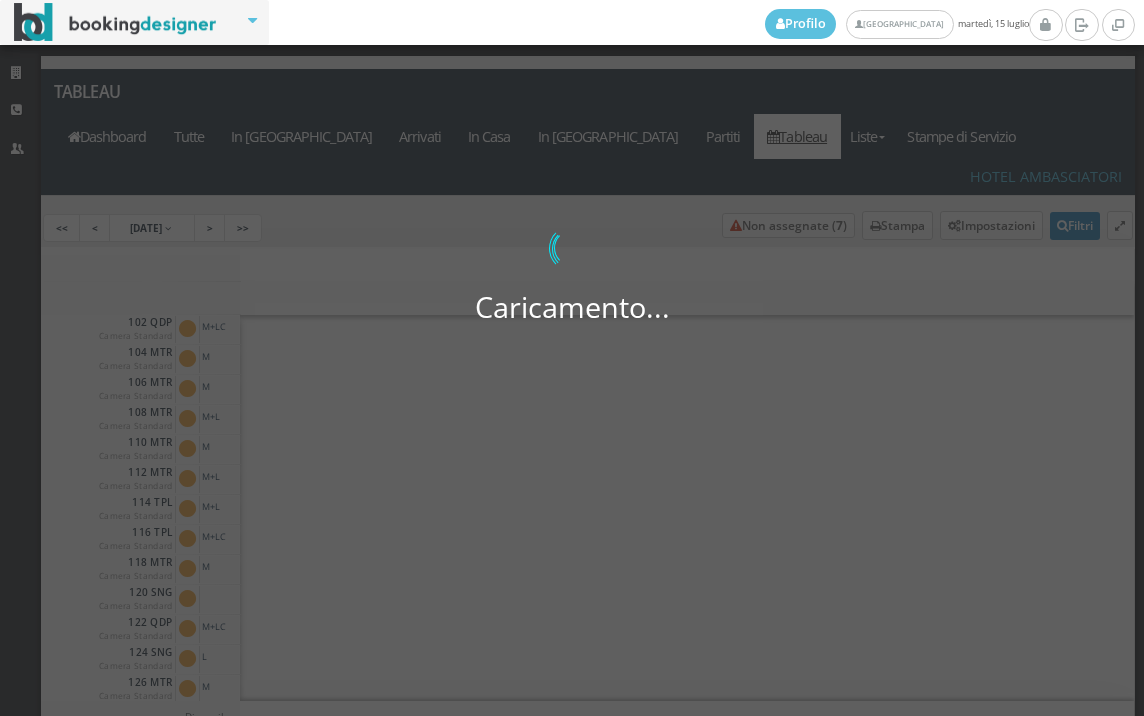 scroll, scrollTop: 0, scrollLeft: 0, axis: both 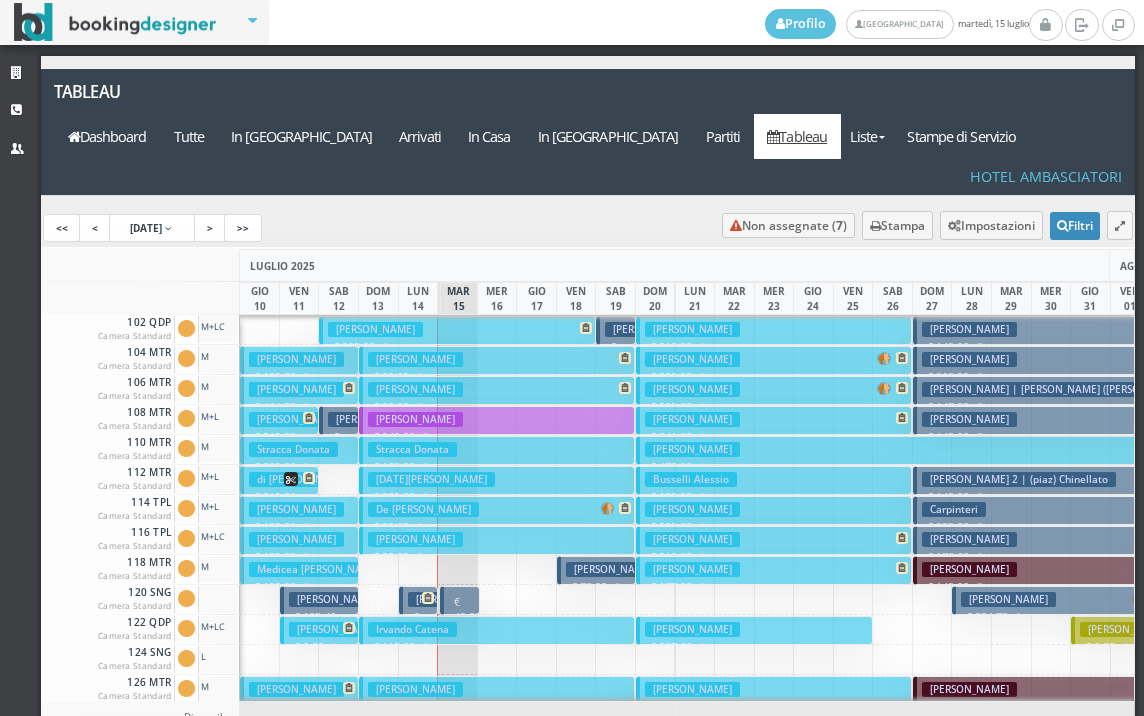 click on "€ 40.00         1 notti" at bounding box center (461, 625) 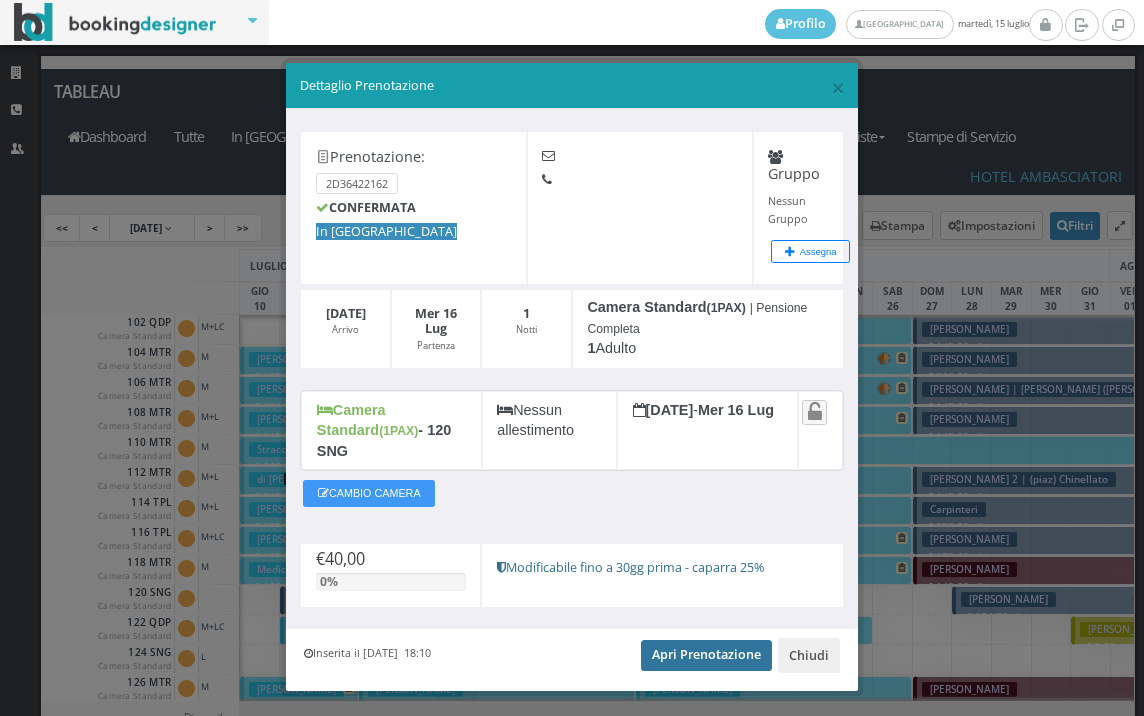 click on "Apri Prenotazione" at bounding box center [706, 655] 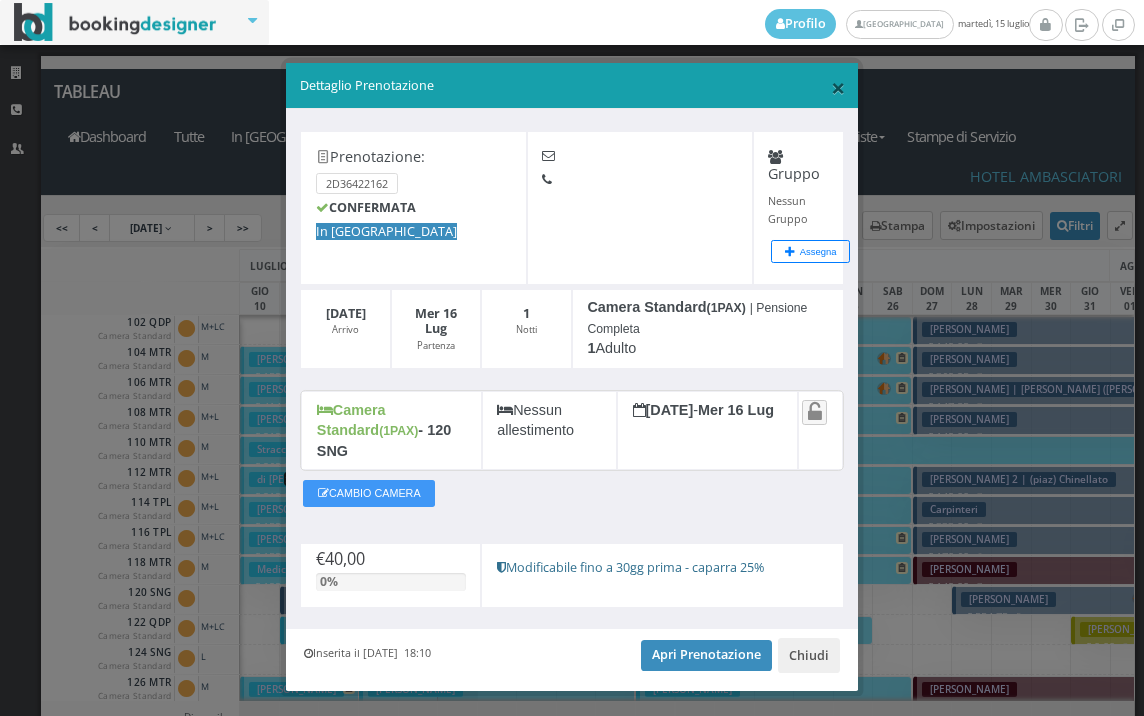 click on "×" at bounding box center (838, 87) 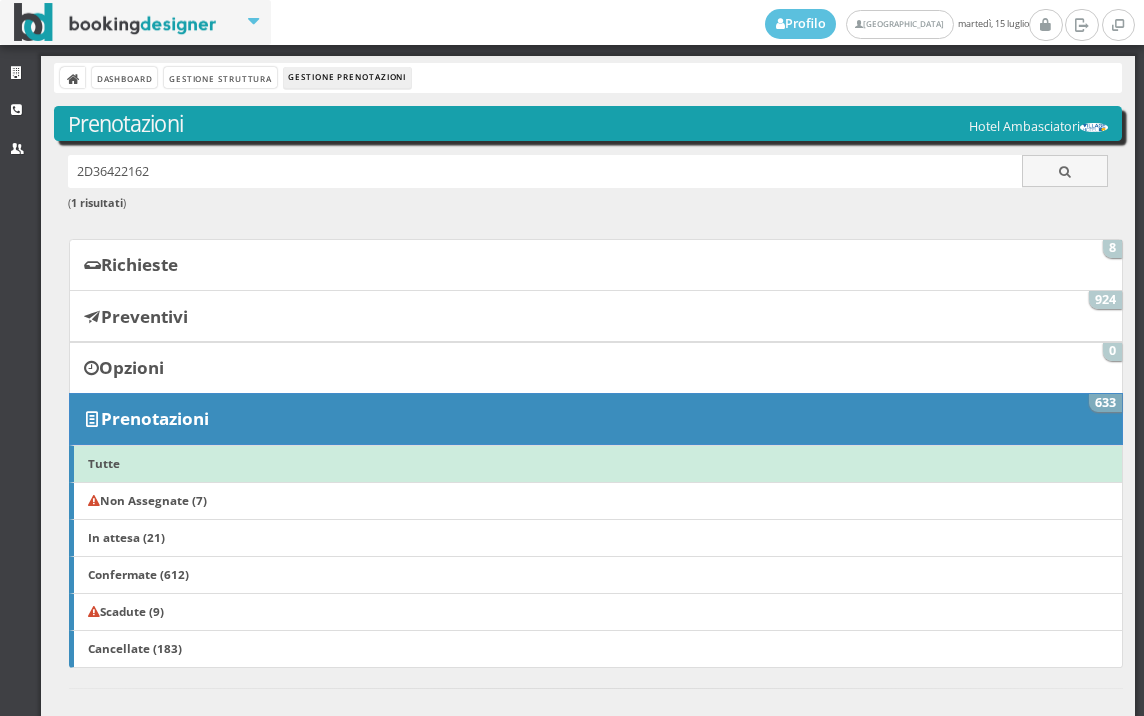 scroll, scrollTop: 0, scrollLeft: 0, axis: both 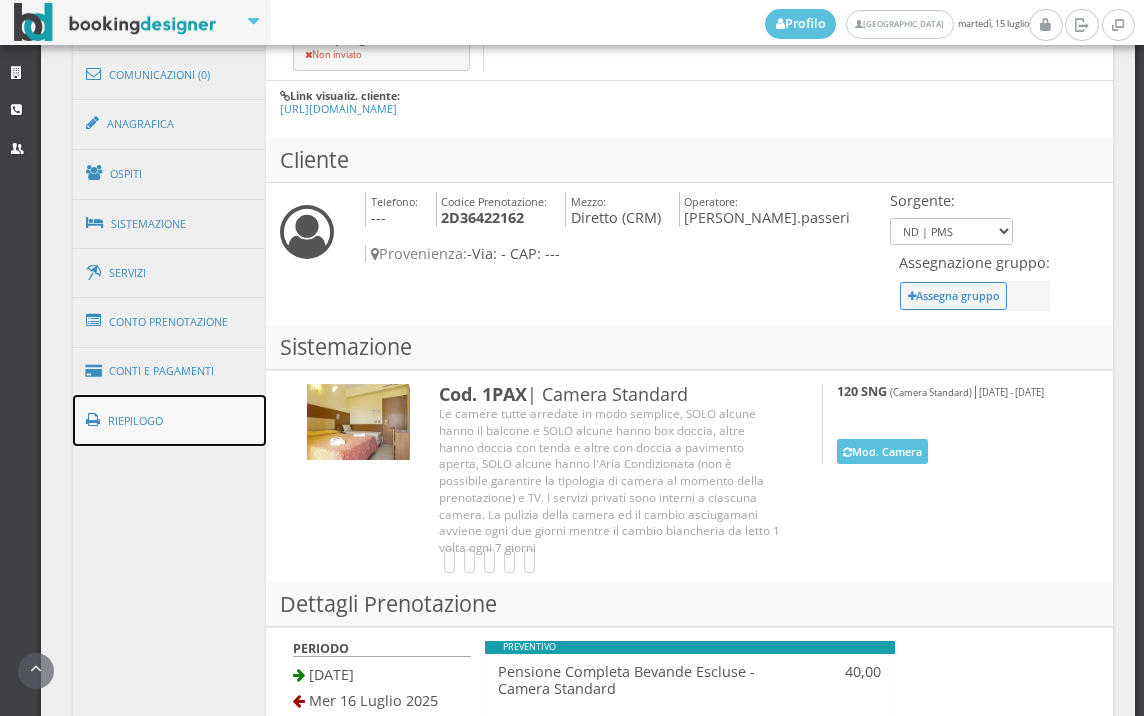 click on "Riepilogo" at bounding box center [170, 421] 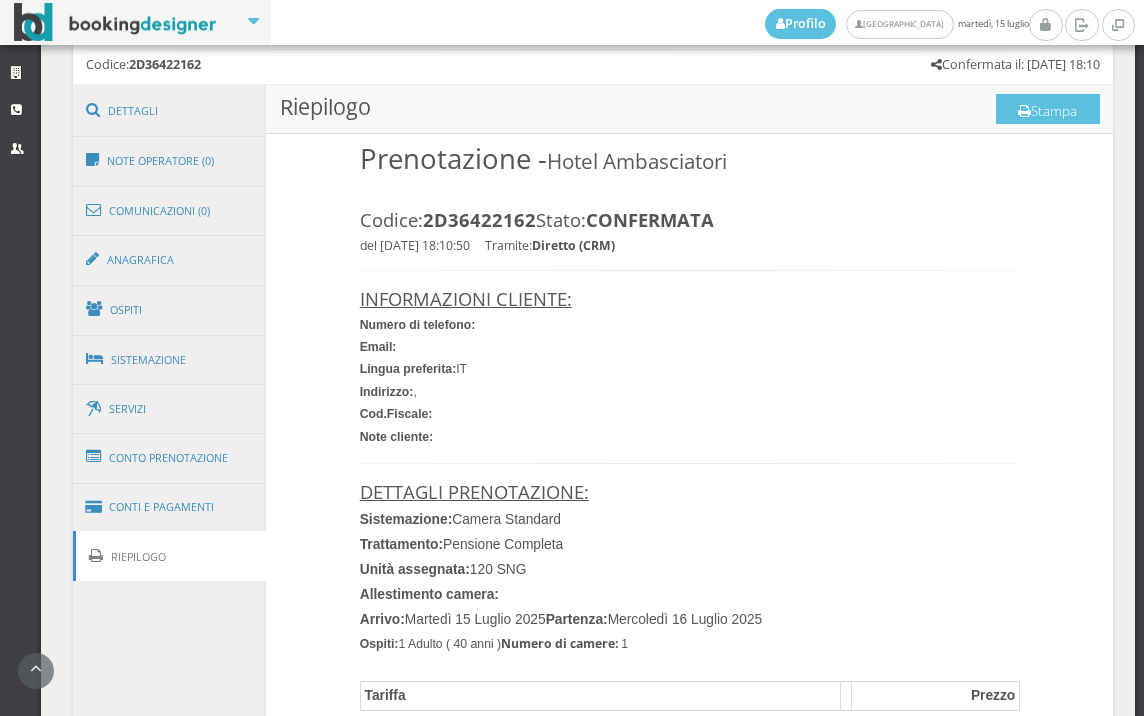 scroll, scrollTop: 888, scrollLeft: 0, axis: vertical 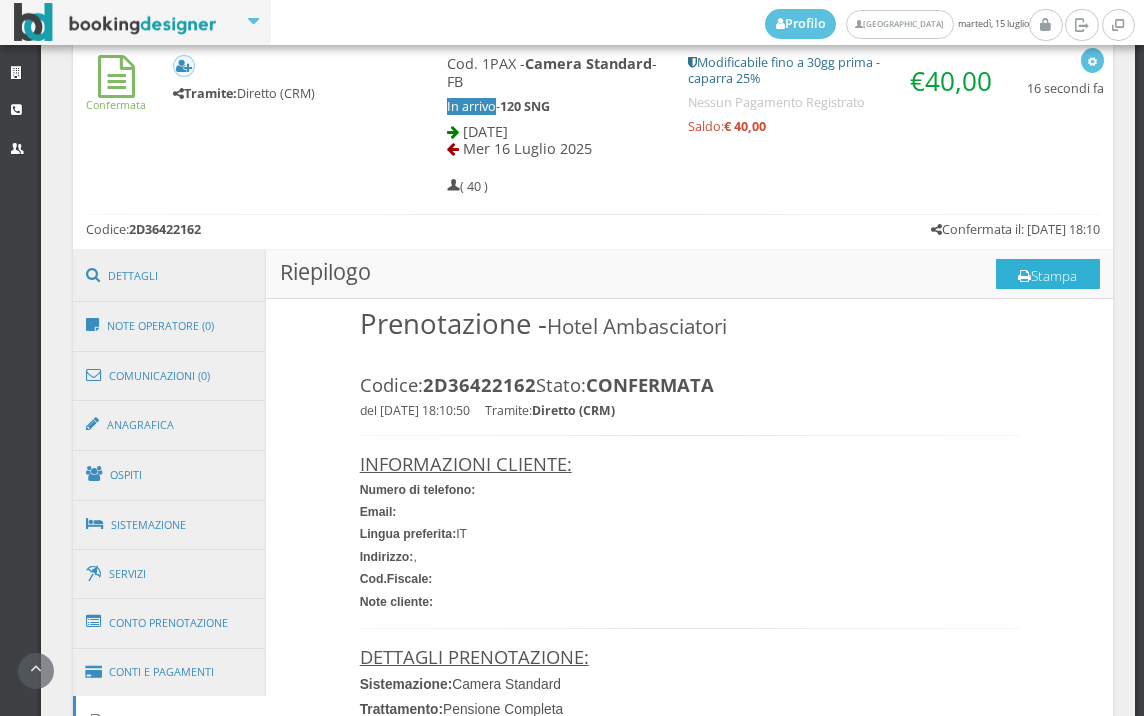 click on "Stampa" at bounding box center [1048, 274] 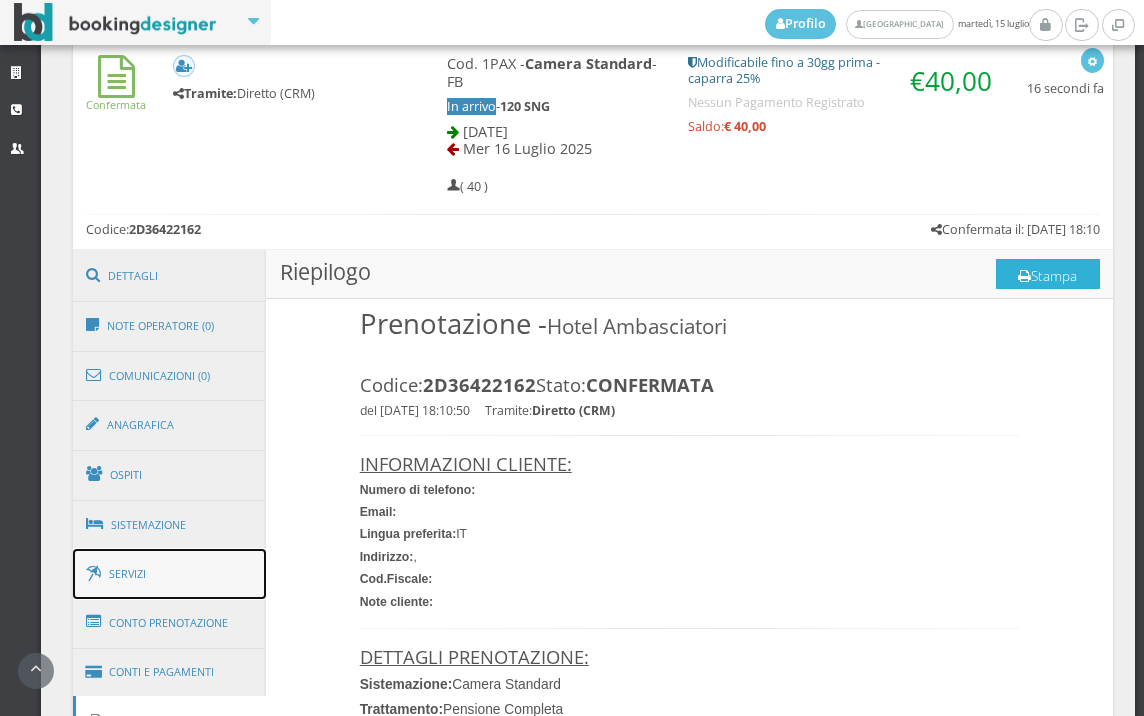 click on "Servizi" at bounding box center (170, 574) 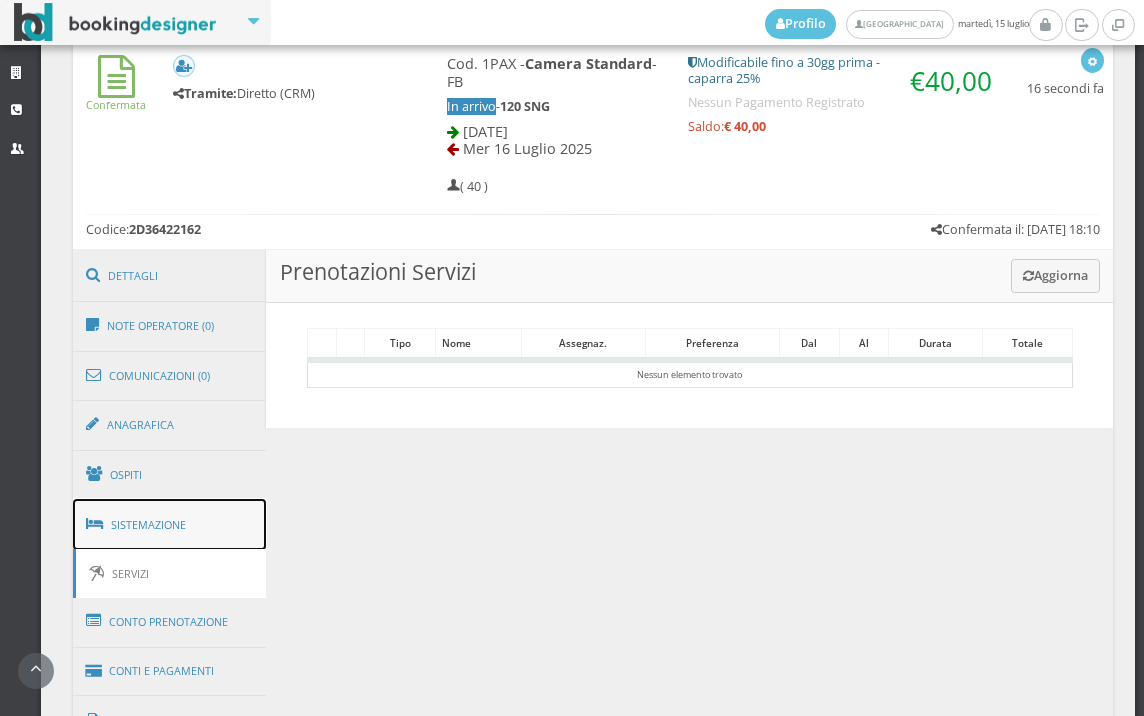 click on "Sistemazione" at bounding box center [170, 525] 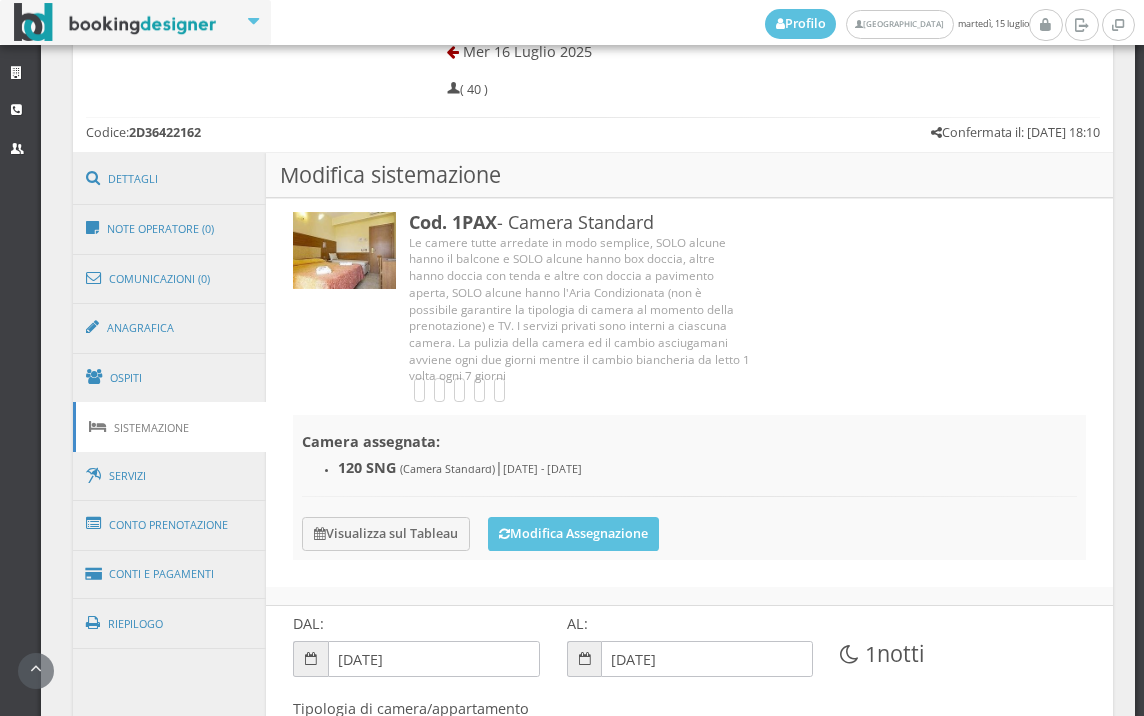 scroll, scrollTop: 1111, scrollLeft: 0, axis: vertical 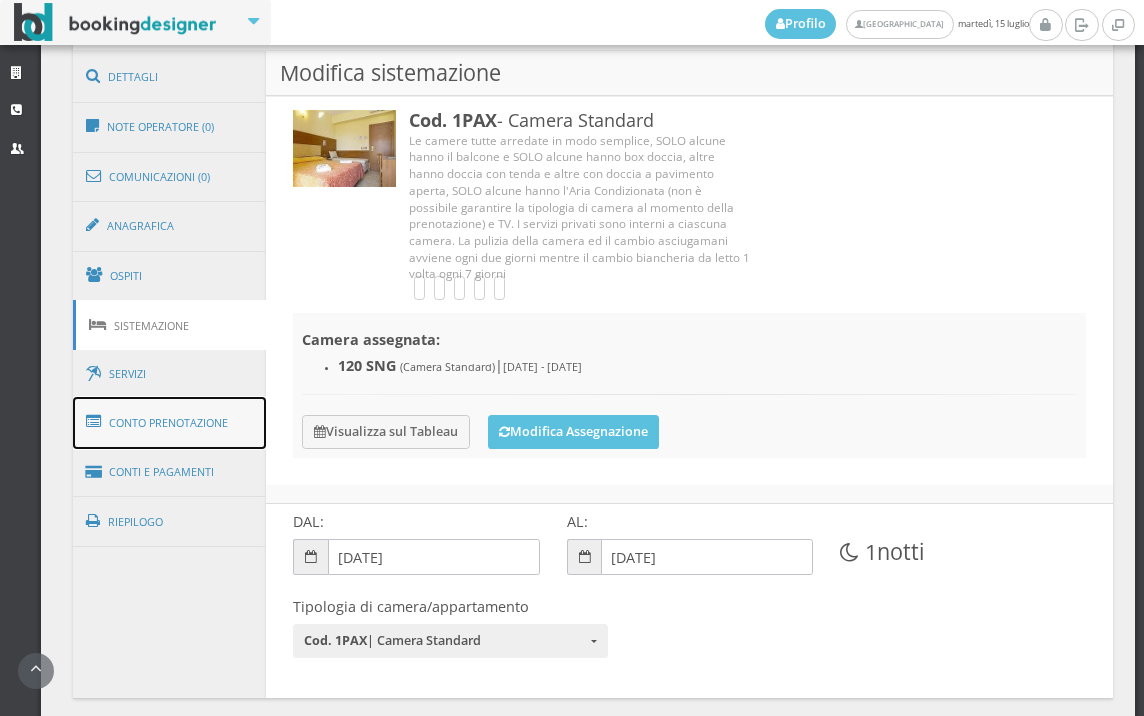 click on "Conto Prenotazione" at bounding box center [170, 423] 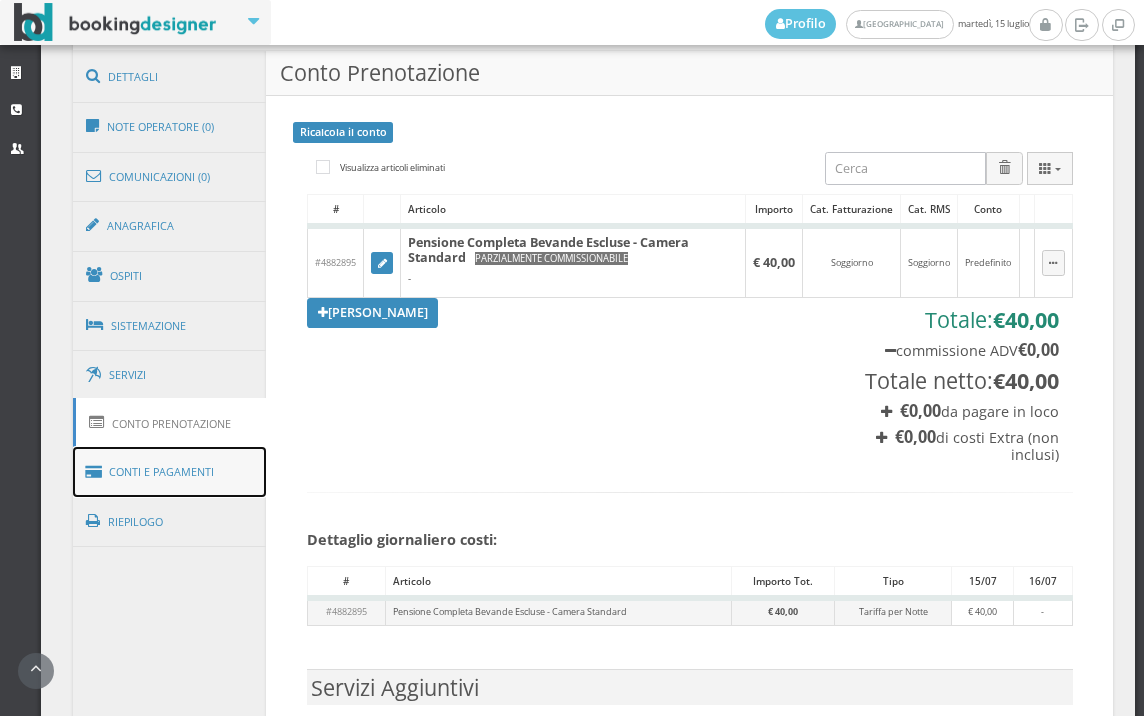 click on "Conti e Pagamenti" at bounding box center (170, 472) 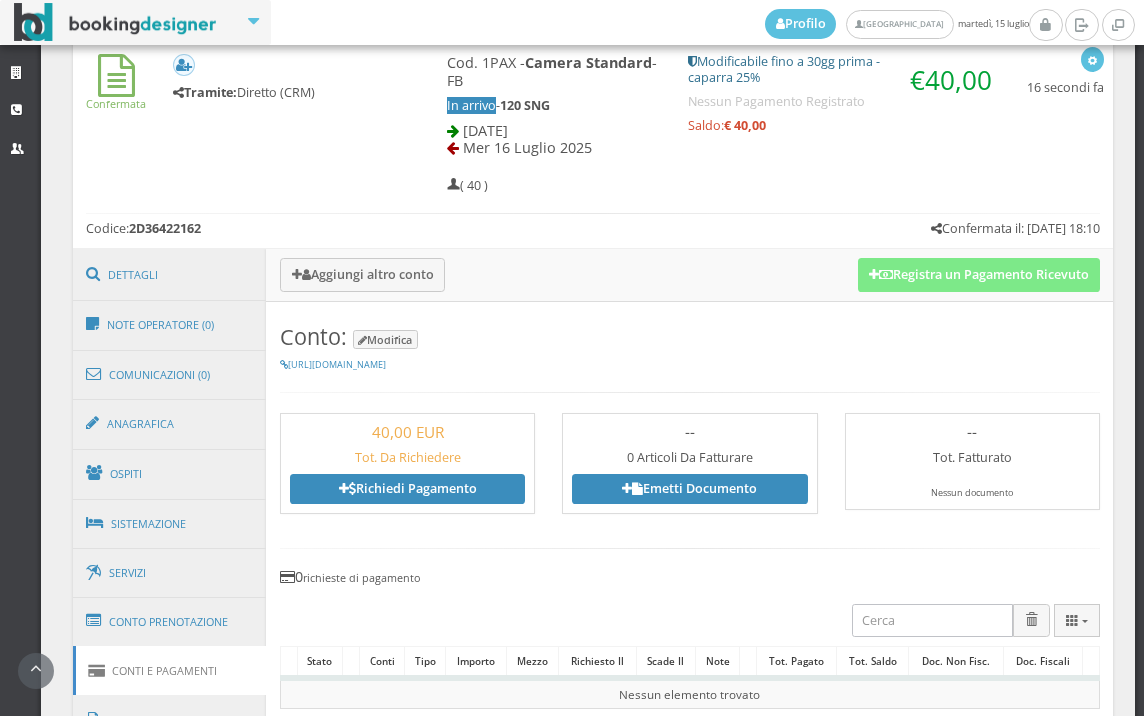 scroll, scrollTop: 888, scrollLeft: 0, axis: vertical 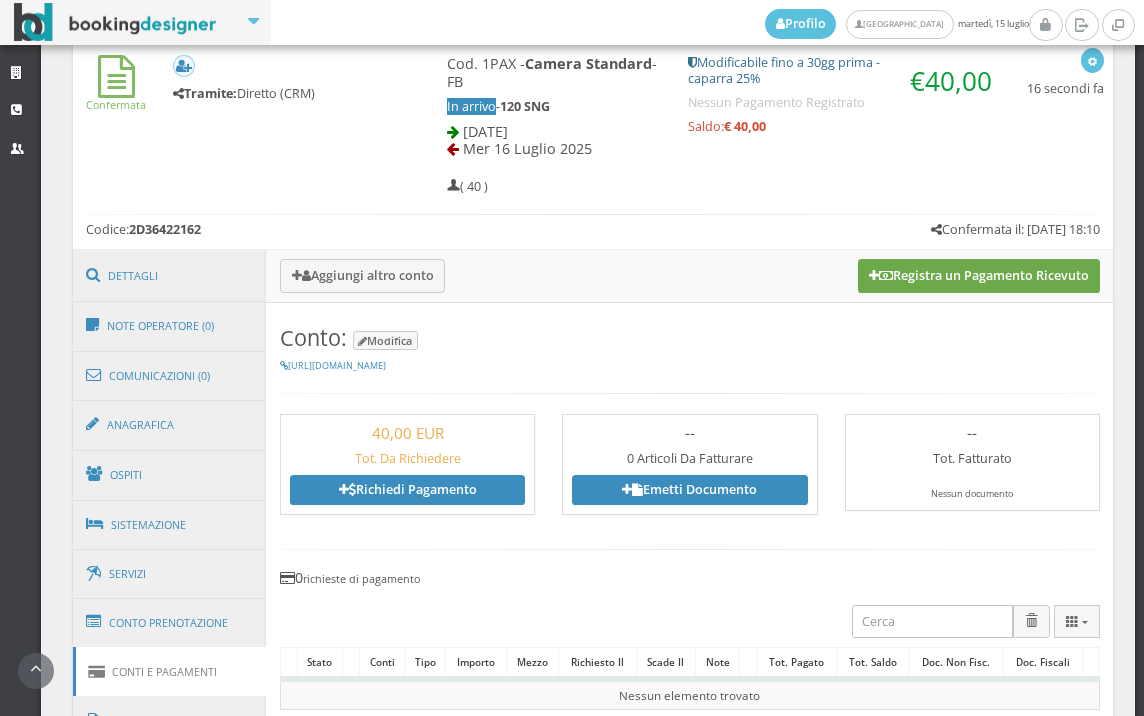 click on "Registra un Pagamento Ricevuto" at bounding box center (979, 276) 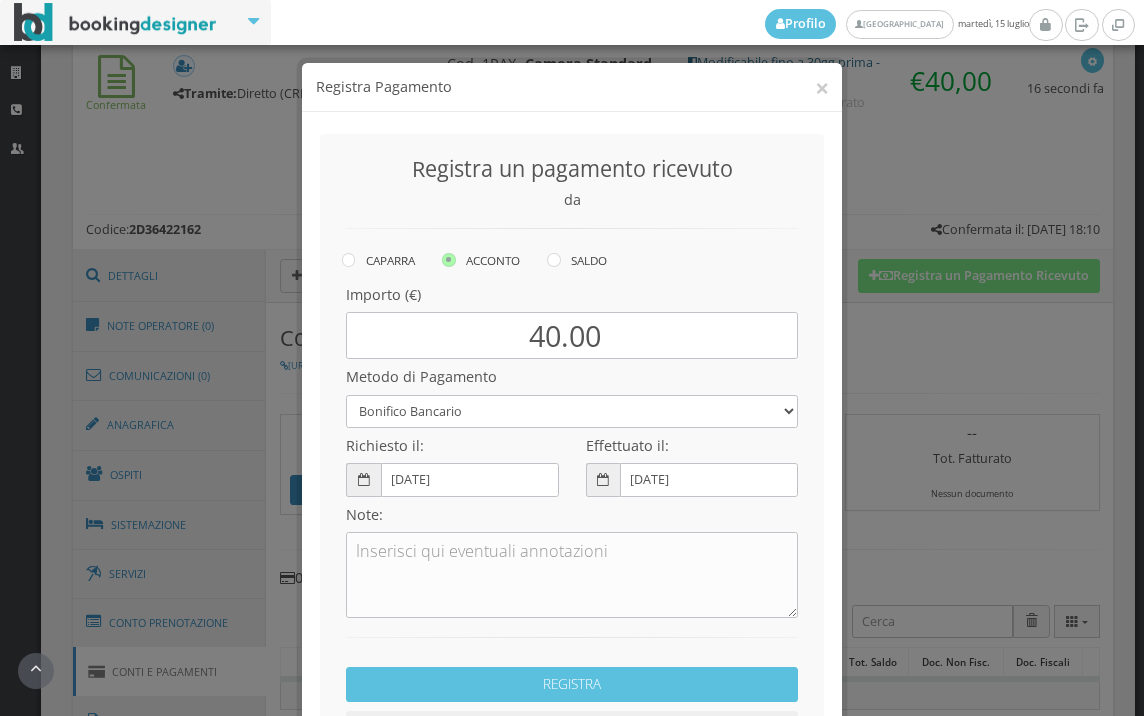 click at bounding box center (554, 260) 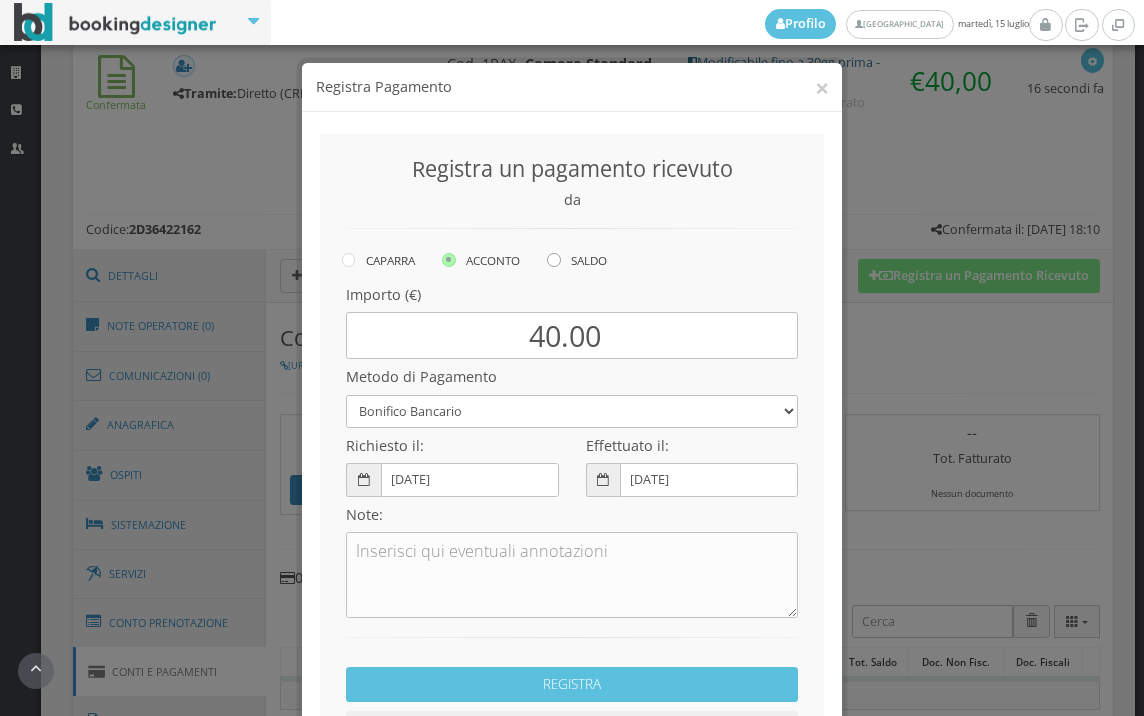 click on "SALDO" at bounding box center (-8464, 258) 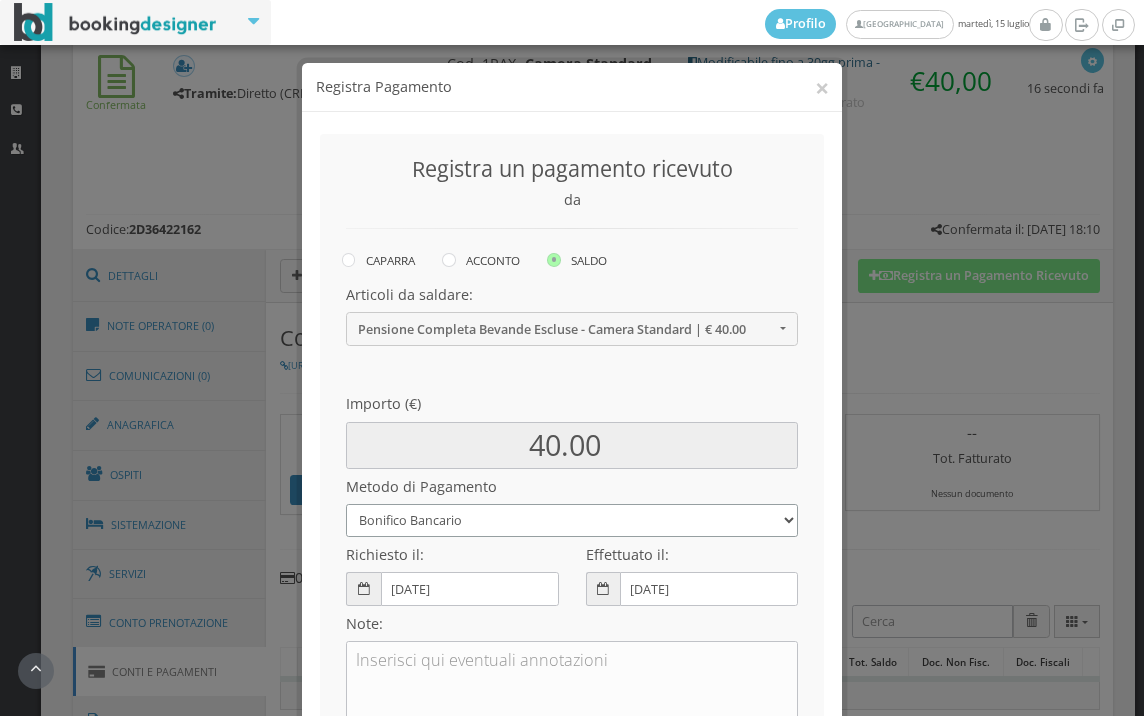 click on "Bonifico Bancario
BONIFICO SUM UP
Contanti
Assegno Bancario
Assegno Circolare
Vaglia Postale
Voucher
Tramite BOOKING.COM
Bonus vacanze (Dl n. 34/2020)
POS (in loco)
Pagamento online con carta di credito (Stripe)
Pagamento online con carta di credito (Stripe) !
Pagamento in 3 rate senza interessi con Scalapay
Pagamento in 4 rate senza interessi con Scalapay
Tramite PROMOTODAY" at bounding box center (572, 520) 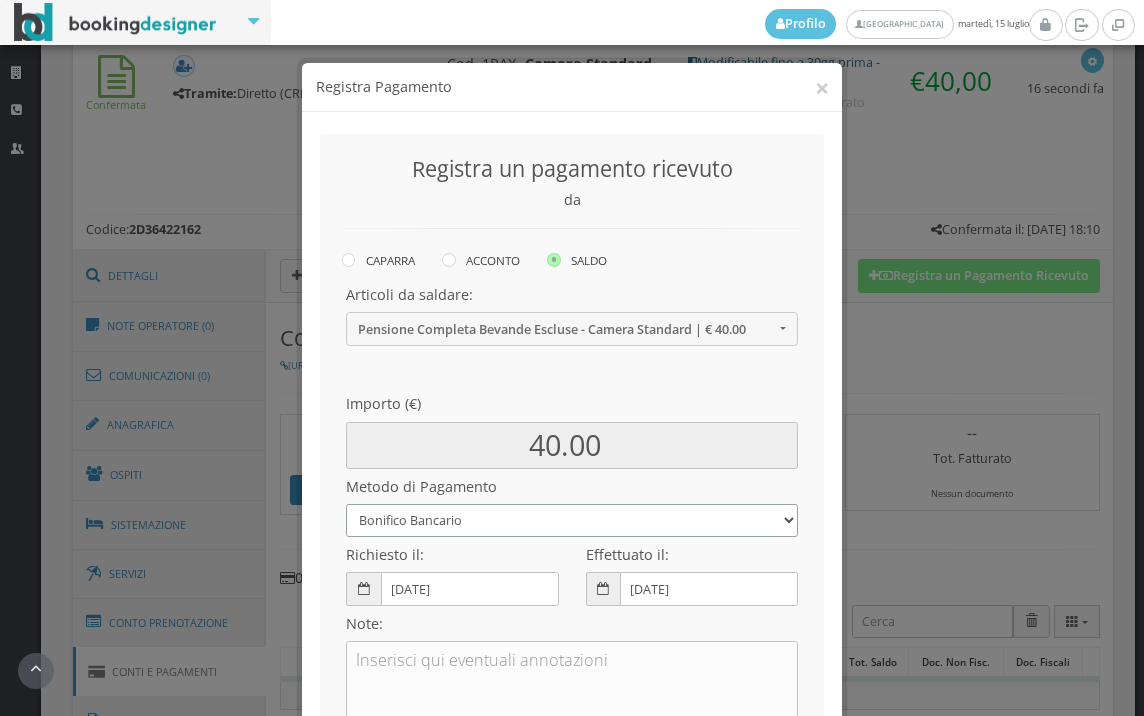 select 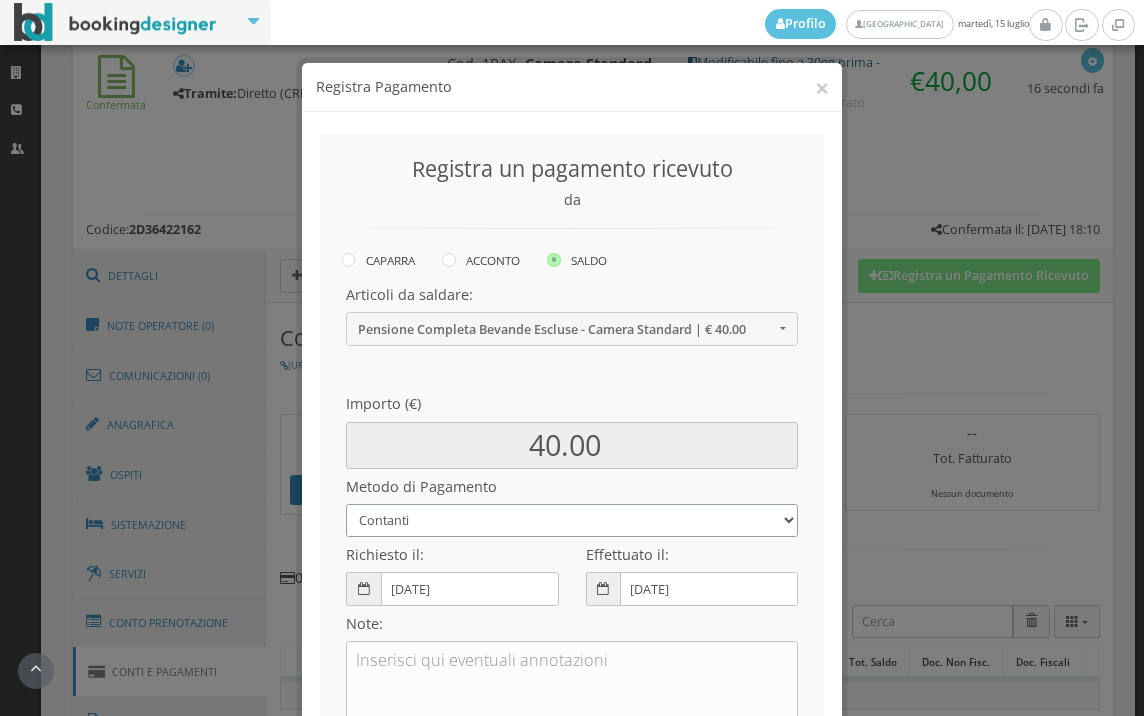 click on "Bonifico Bancario
BONIFICO SUM UP
Contanti
Assegno Bancario
Assegno Circolare
Vaglia Postale
Voucher
Tramite BOOKING.COM
Bonus vacanze (Dl n. 34/2020)
POS (in loco)
Pagamento online con carta di credito (Stripe)
Pagamento online con carta di credito (Stripe) !
Pagamento in 3 rate senza interessi con Scalapay
Pagamento in 4 rate senza interessi con Scalapay
Tramite PROMOTODAY" at bounding box center [572, 520] 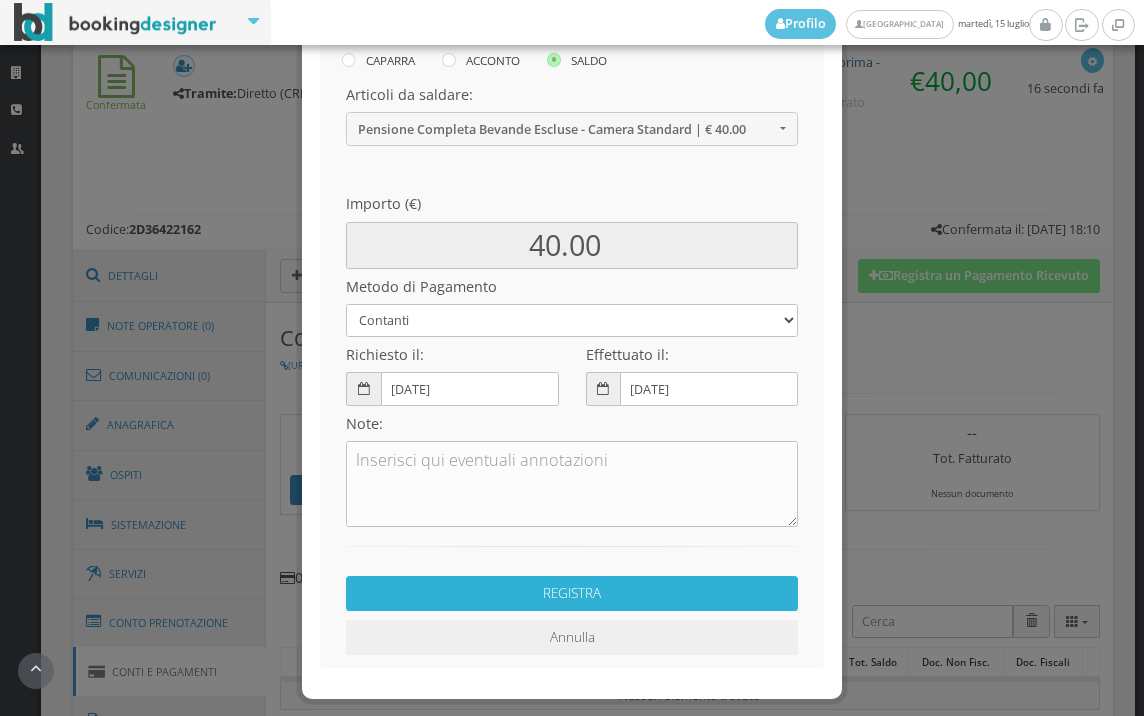 click on "REGISTRA" at bounding box center [572, 593] 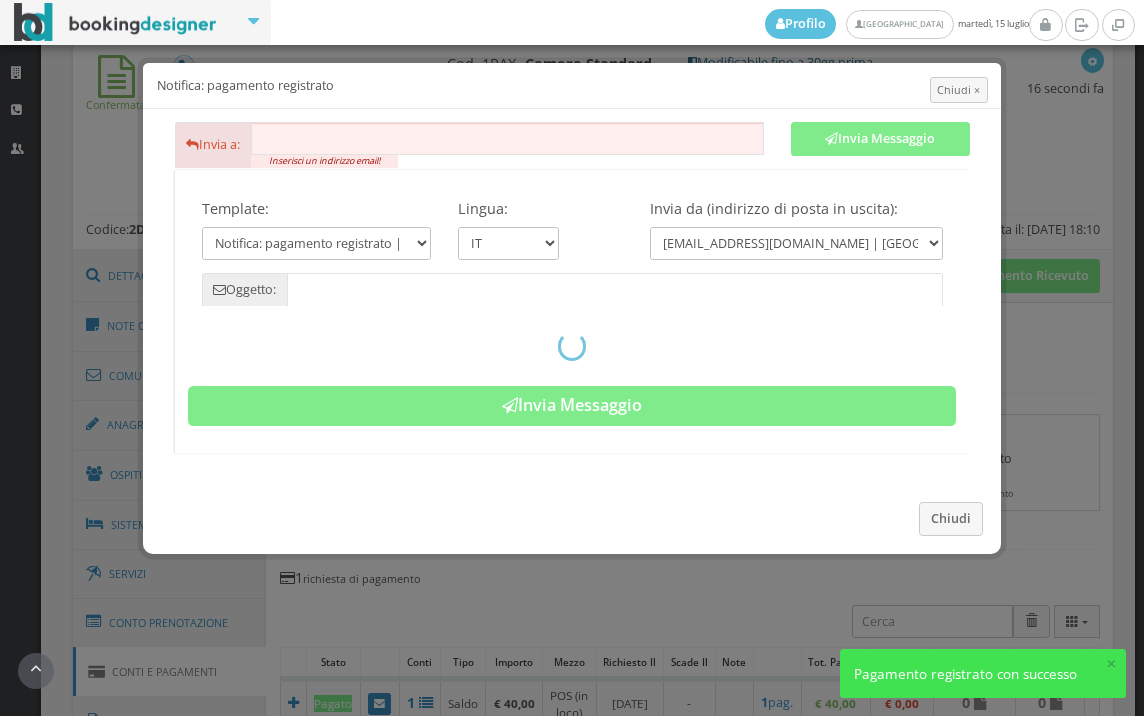type on "Pagamento registrato - Prenotazione: 2D36422162 -" 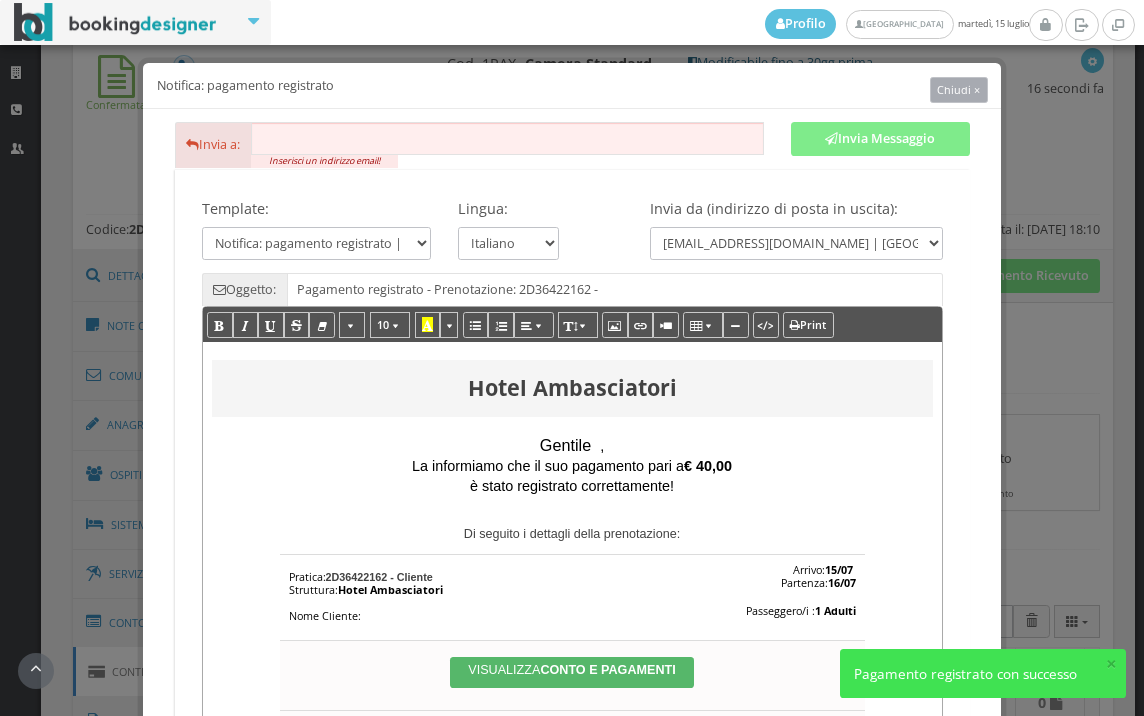 click on "Chiudi ×" at bounding box center (958, 89) 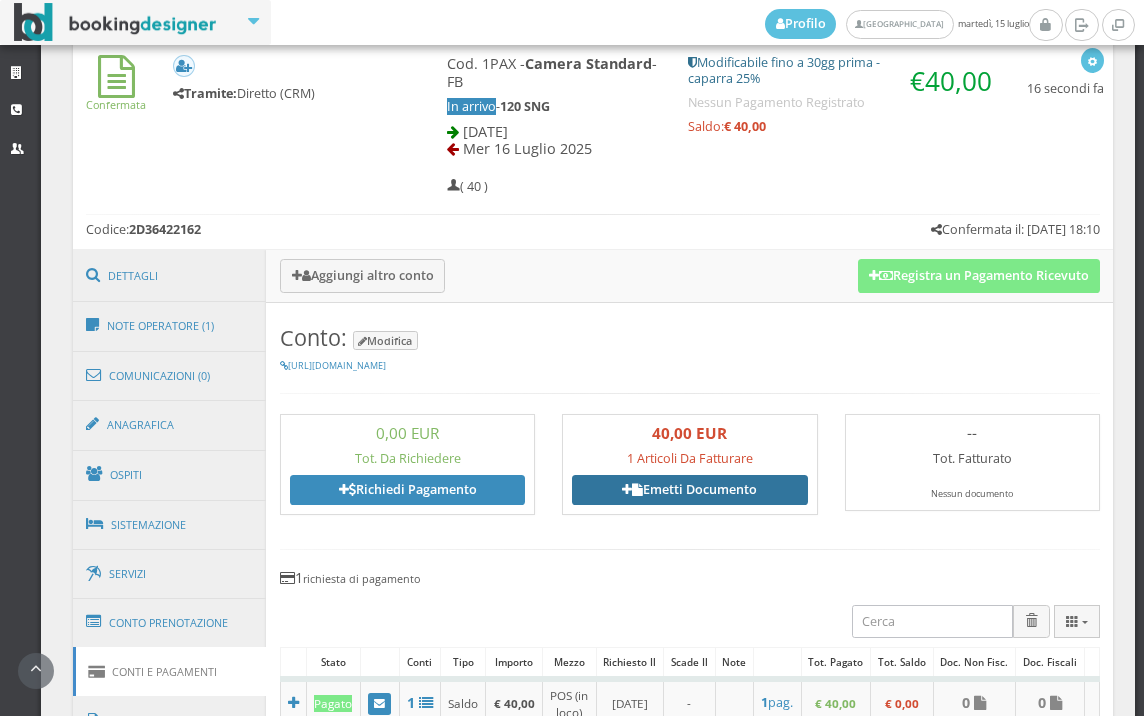 click on "Emetti Documento" at bounding box center (689, 490) 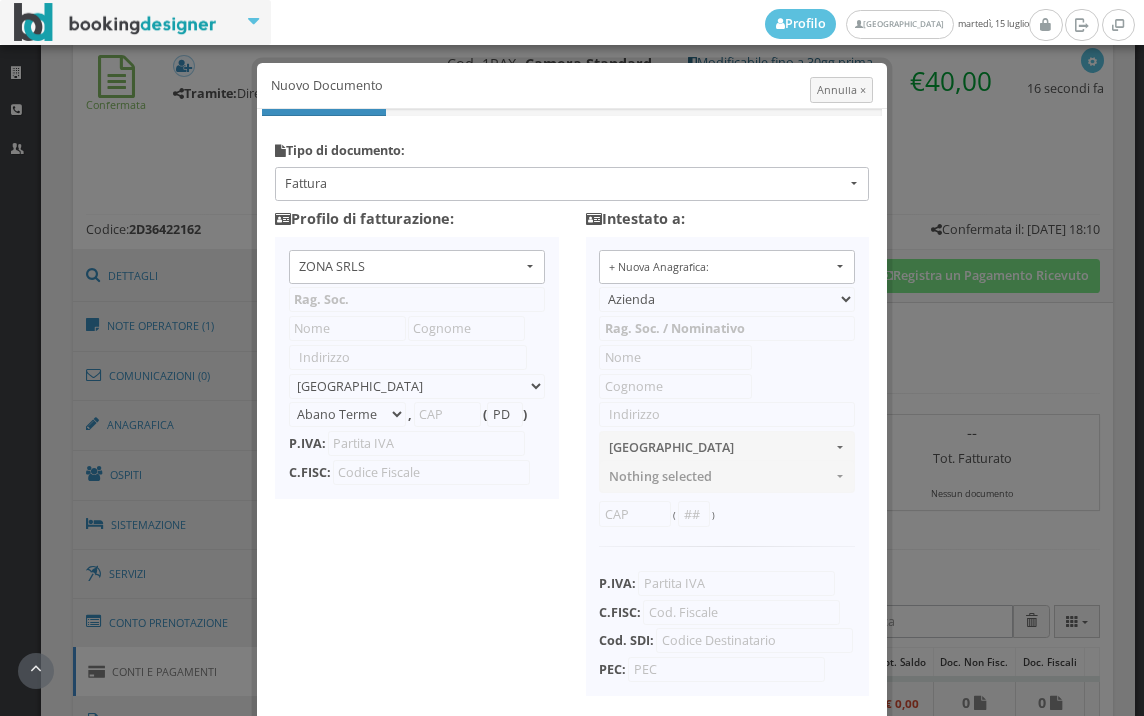 type on "ZONA SRLS" 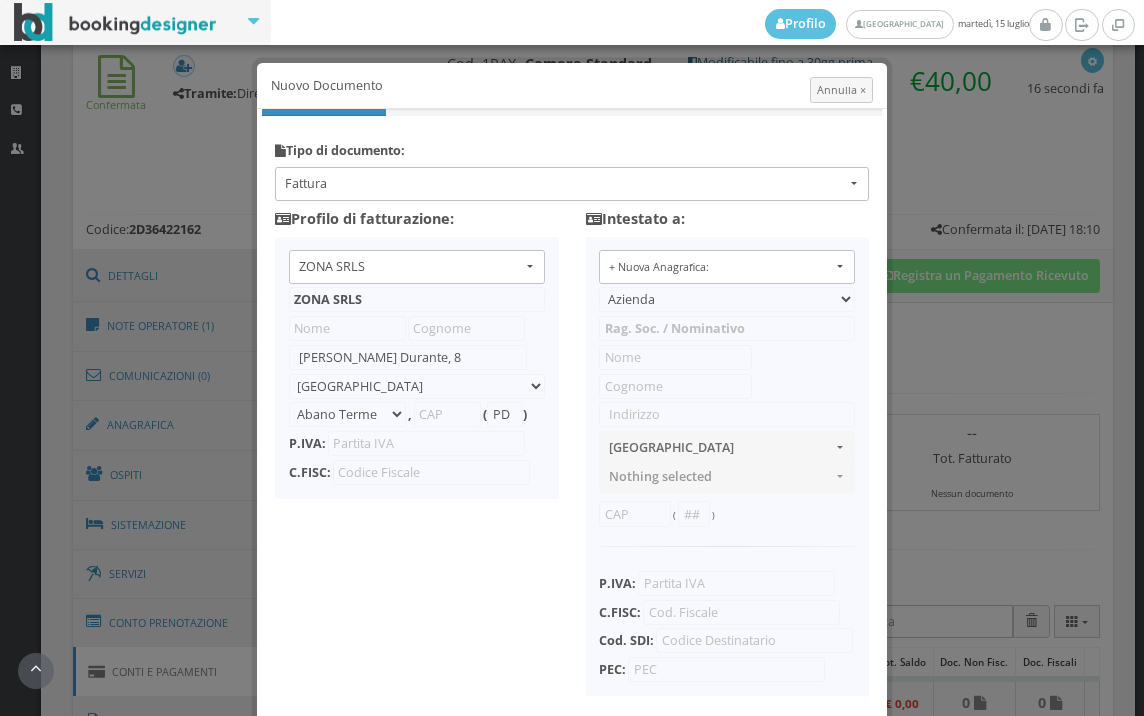 select on "Frattamaggiore" 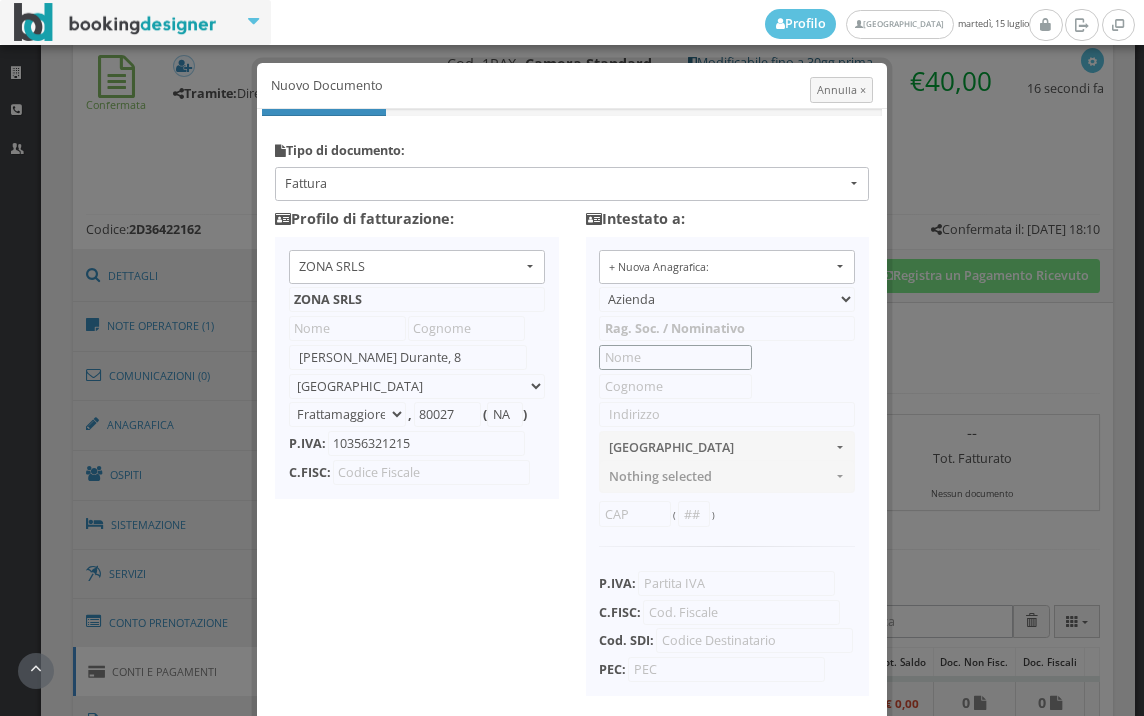click at bounding box center (675, 357) 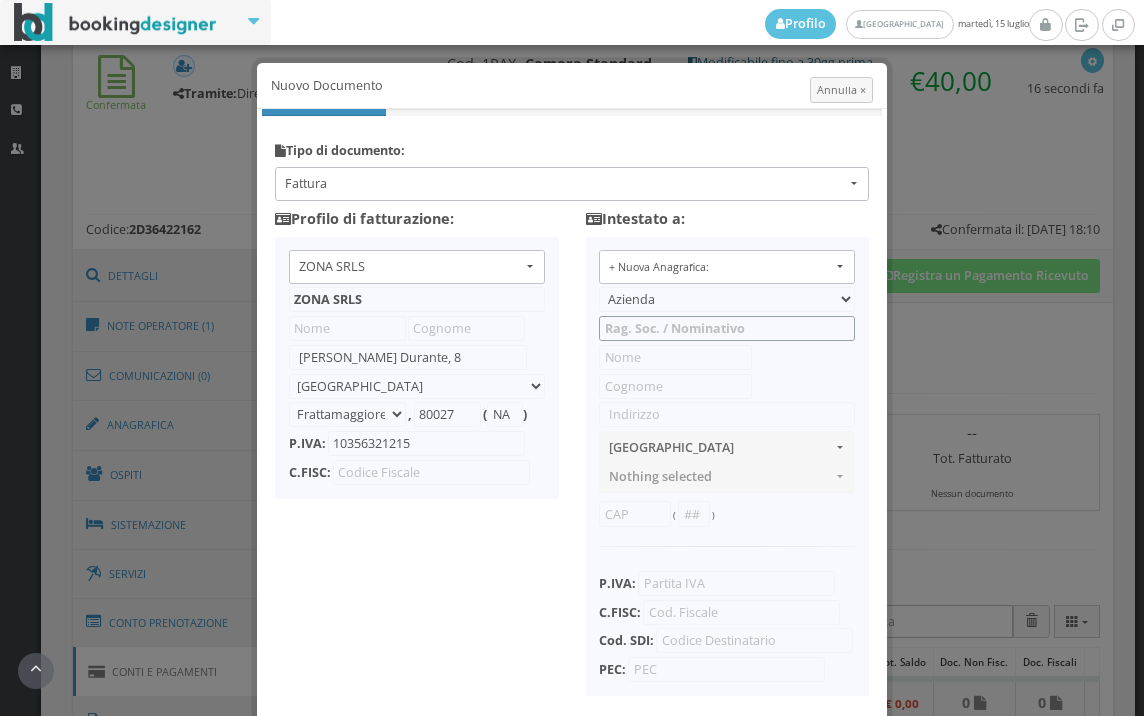 click at bounding box center (727, 328) 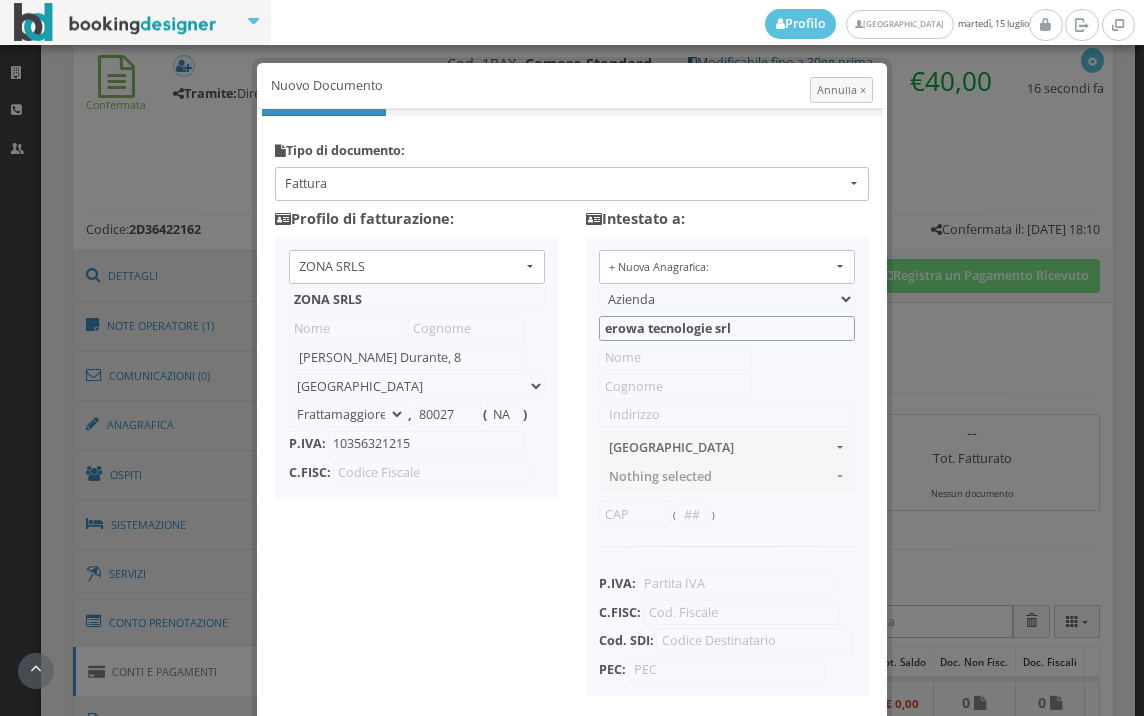 type on "erowa tecnologie srl" 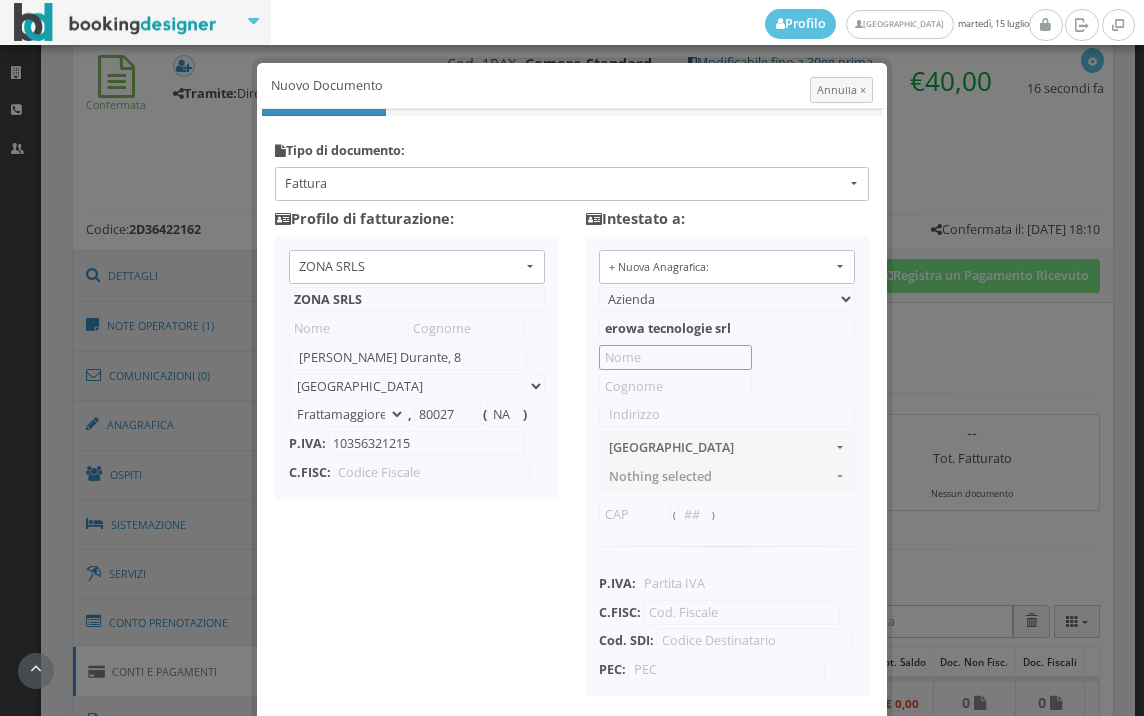 click at bounding box center (675, 357) 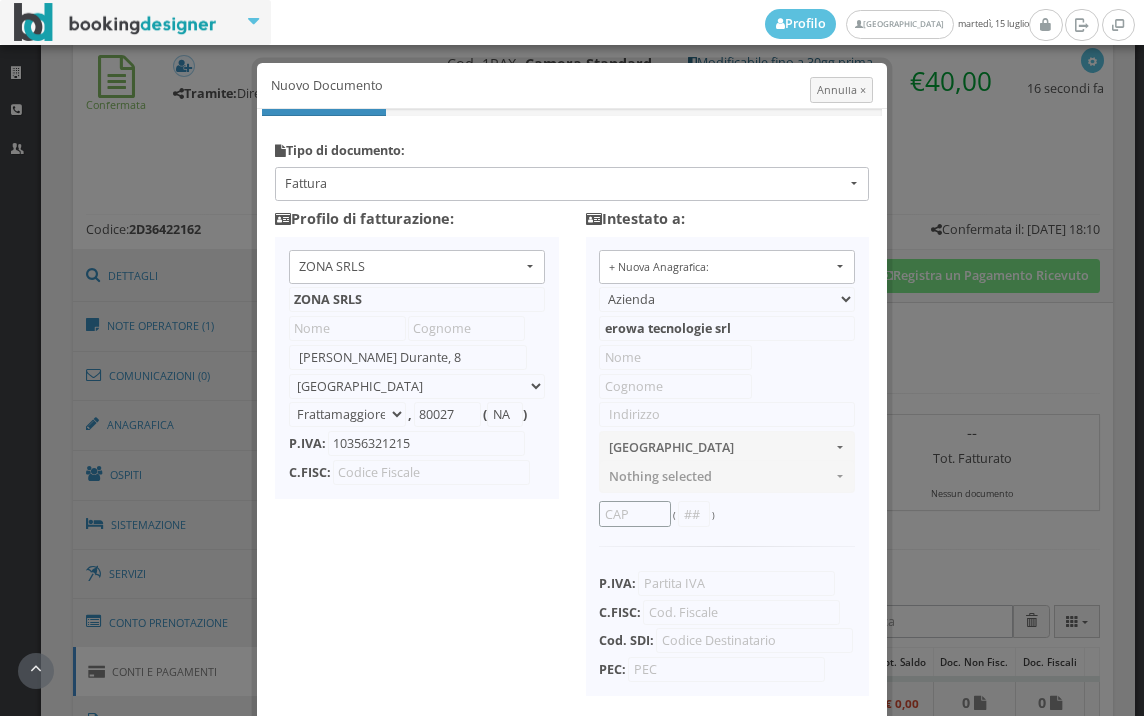 click at bounding box center (635, 513) 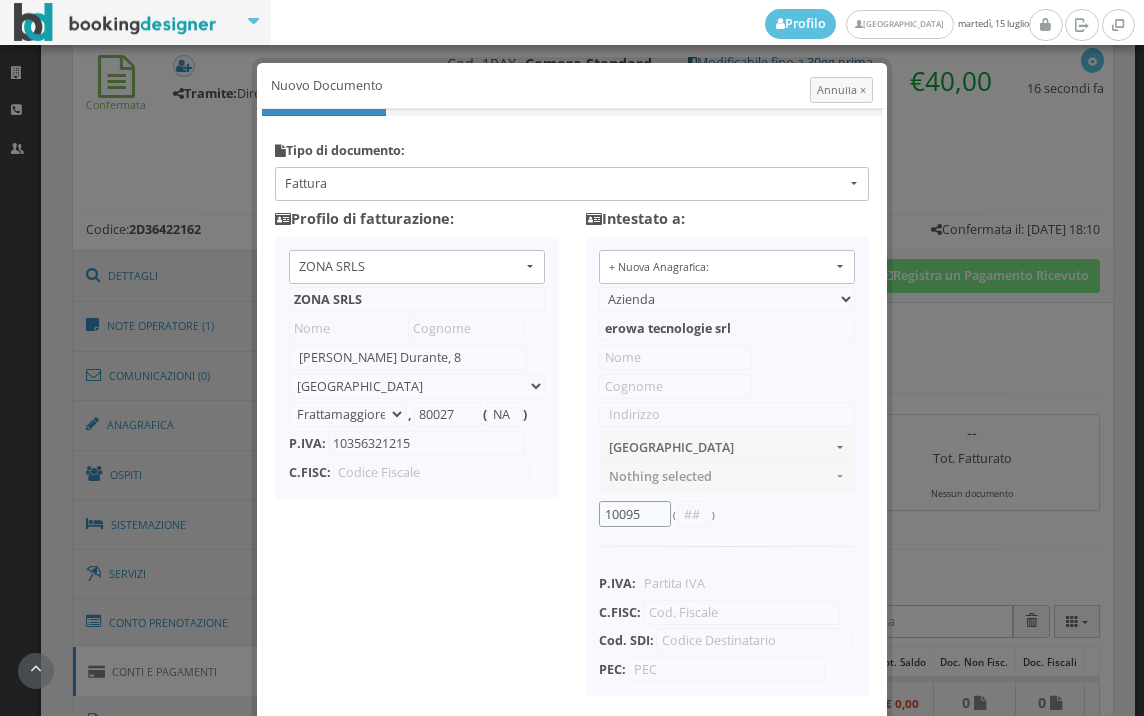 type on "10095" 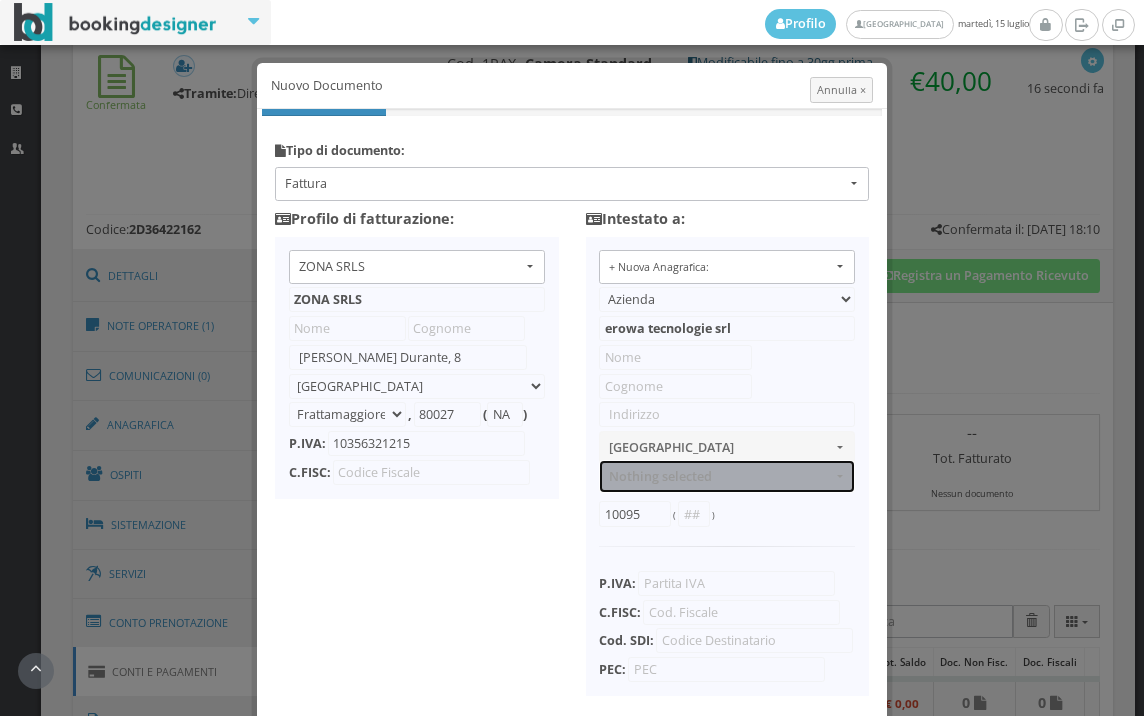 click on "Nothing selected" at bounding box center (720, 476) 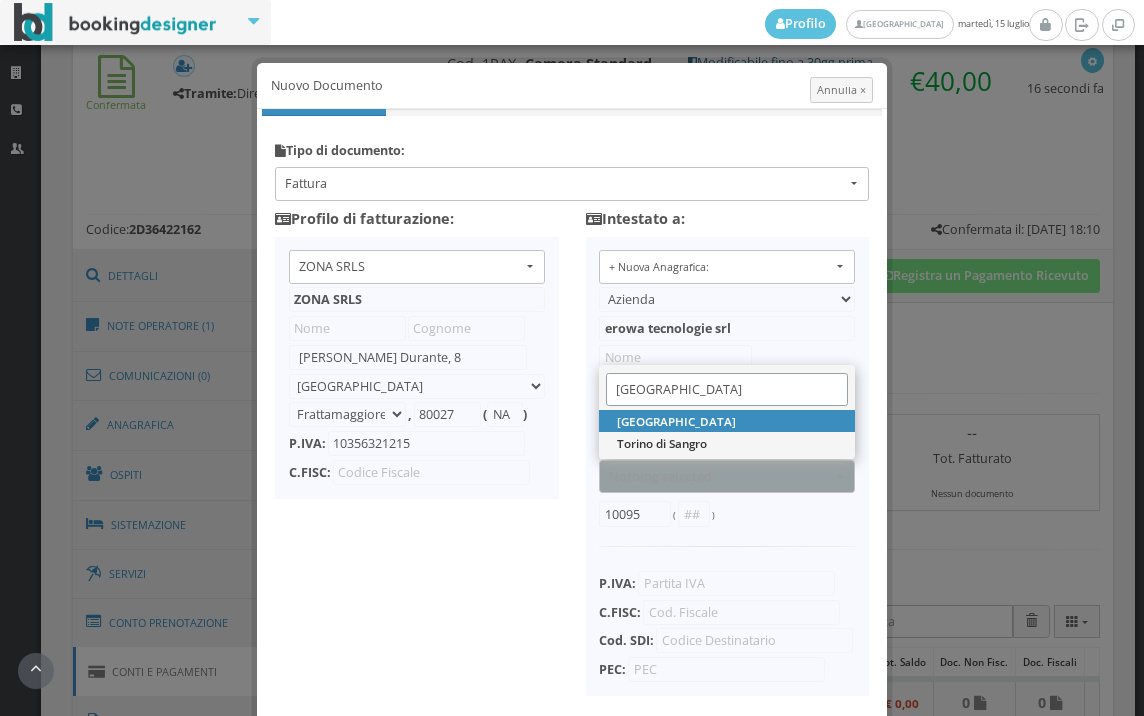 type on "torino" 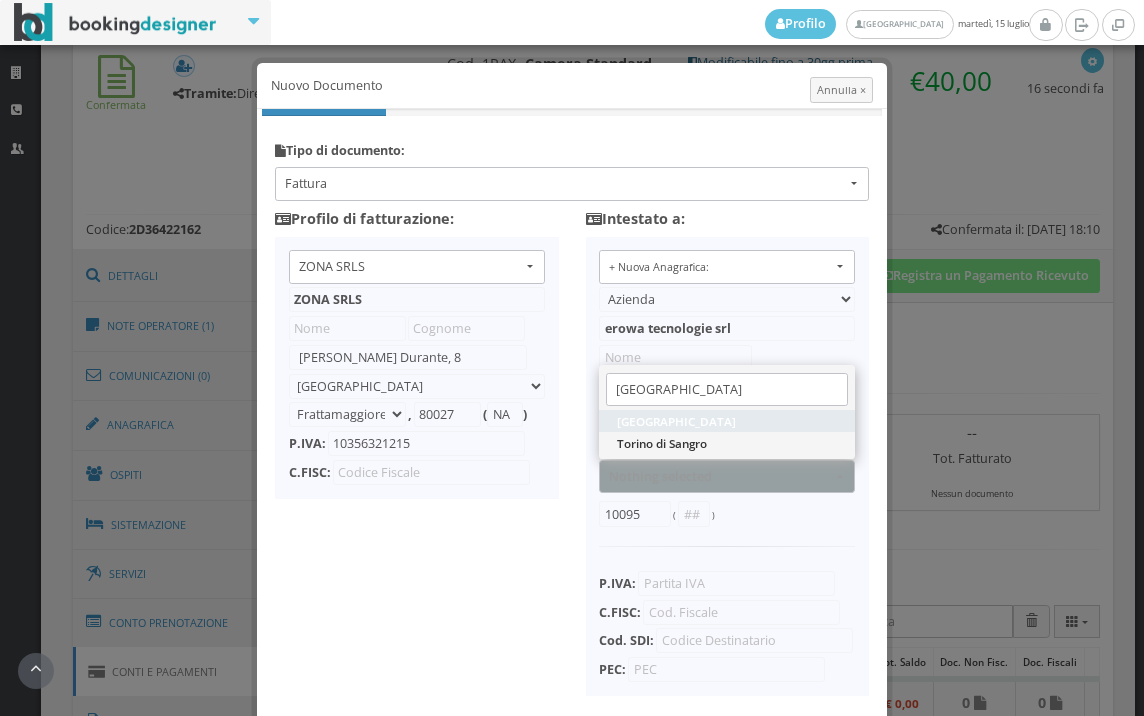 click on "Torino" at bounding box center [676, 421] 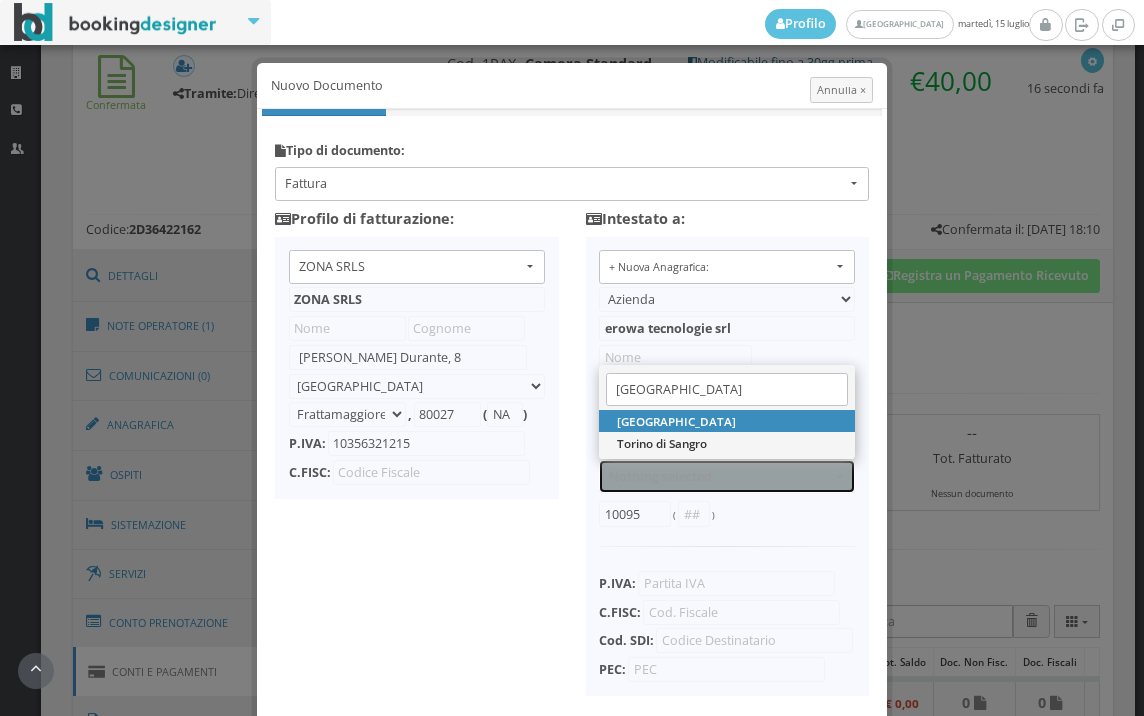 select on "TORINO" 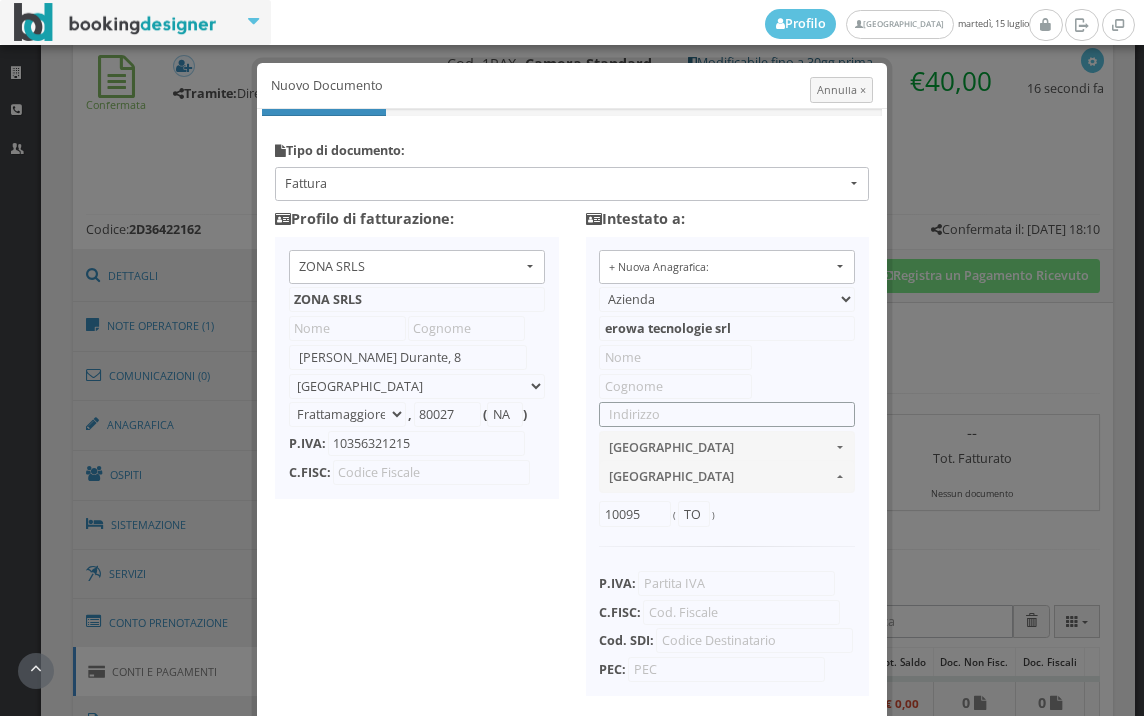 click at bounding box center [727, 414] 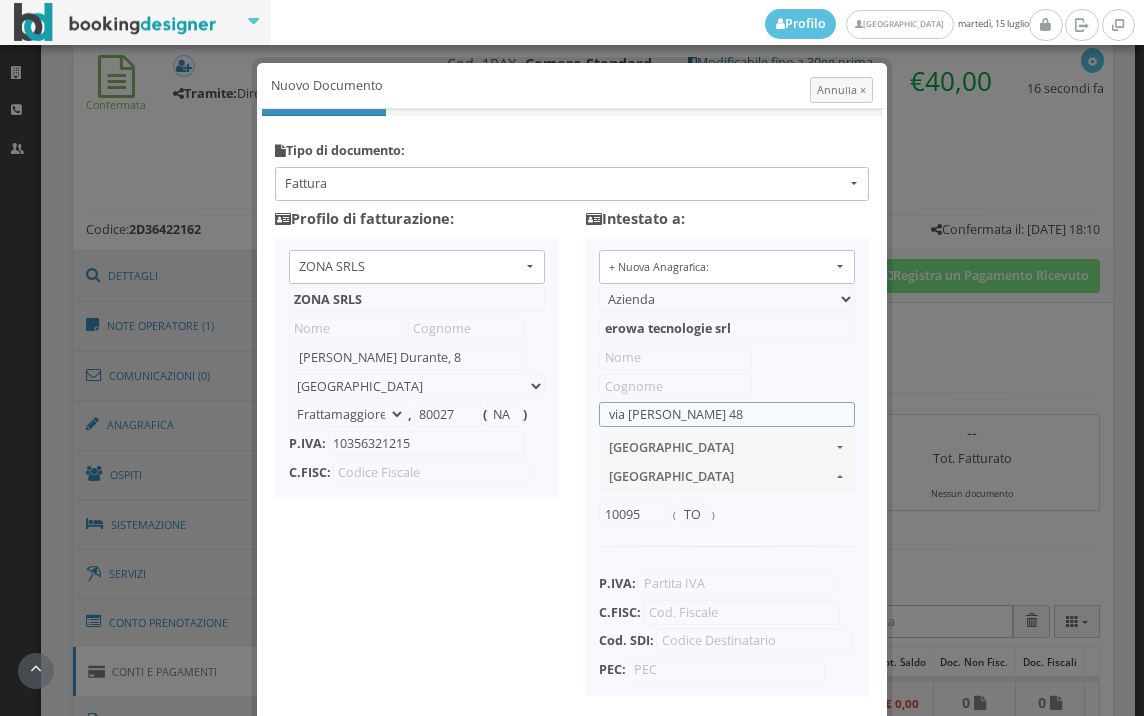 type on "via alfieri maserati 48" 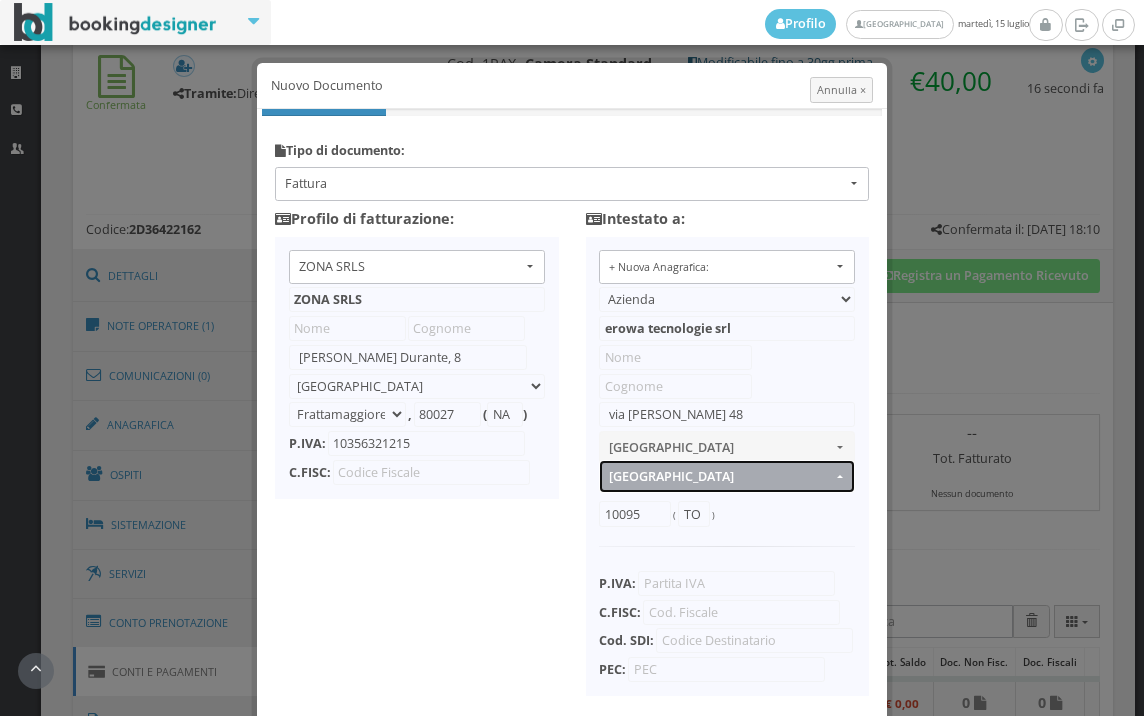 click on "Torino" at bounding box center (720, 476) 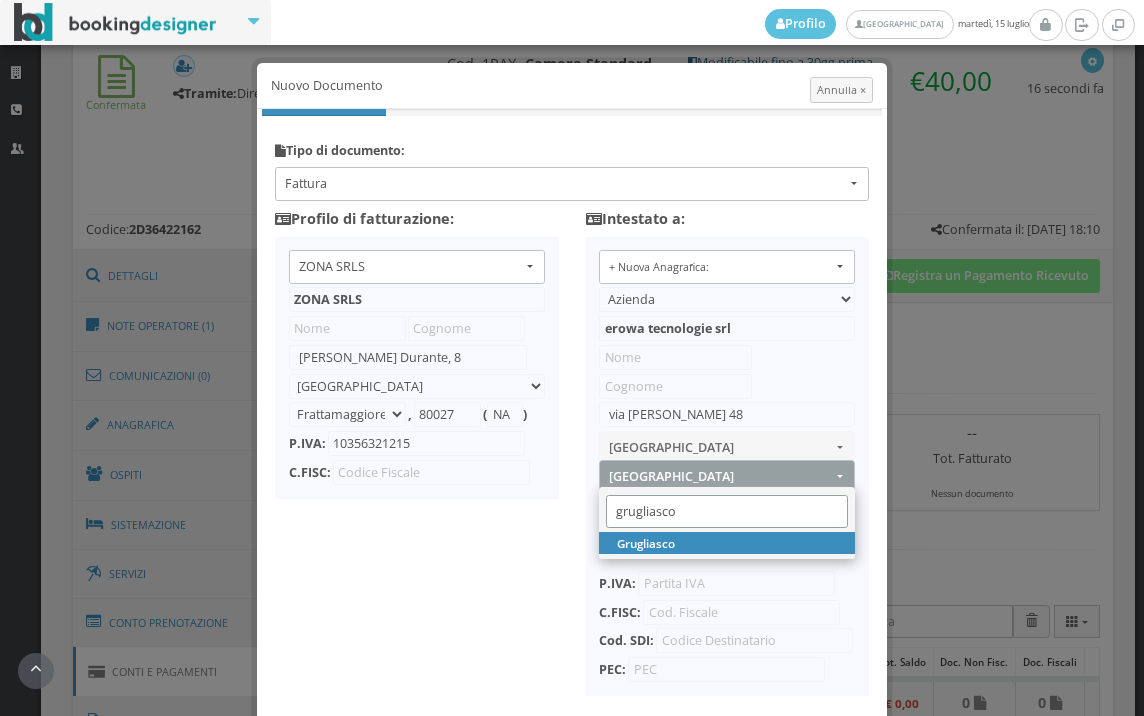 scroll, scrollTop: 0, scrollLeft: 0, axis: both 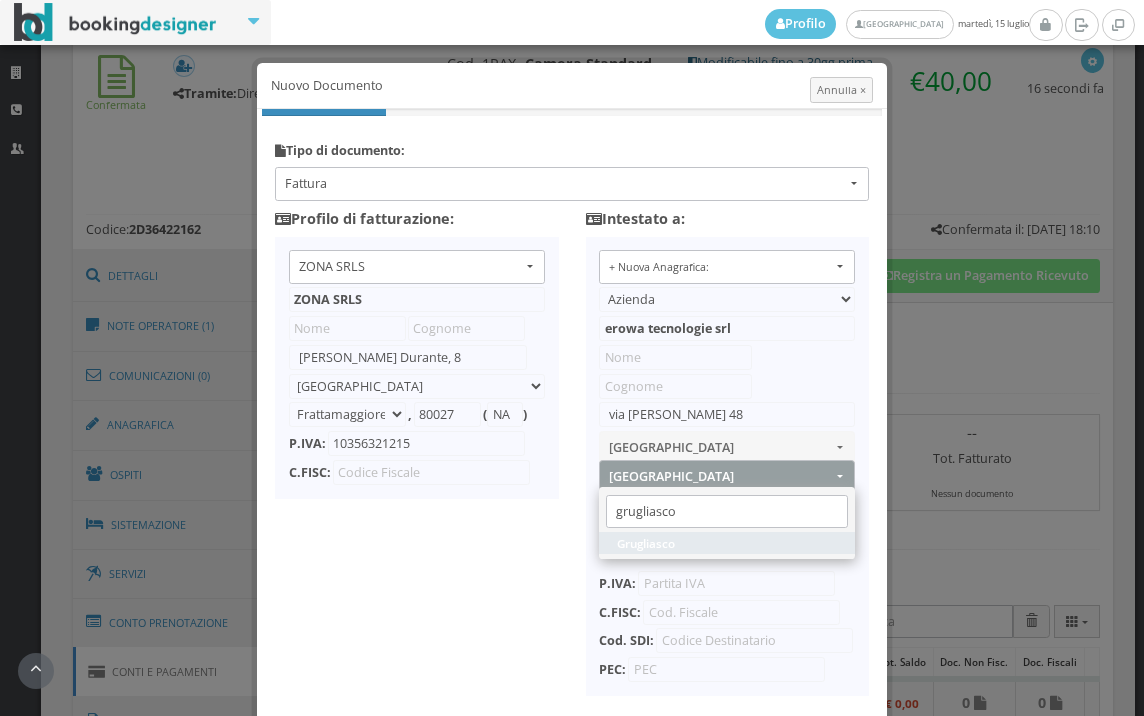 click on "Grugliasco" at bounding box center [646, 543] 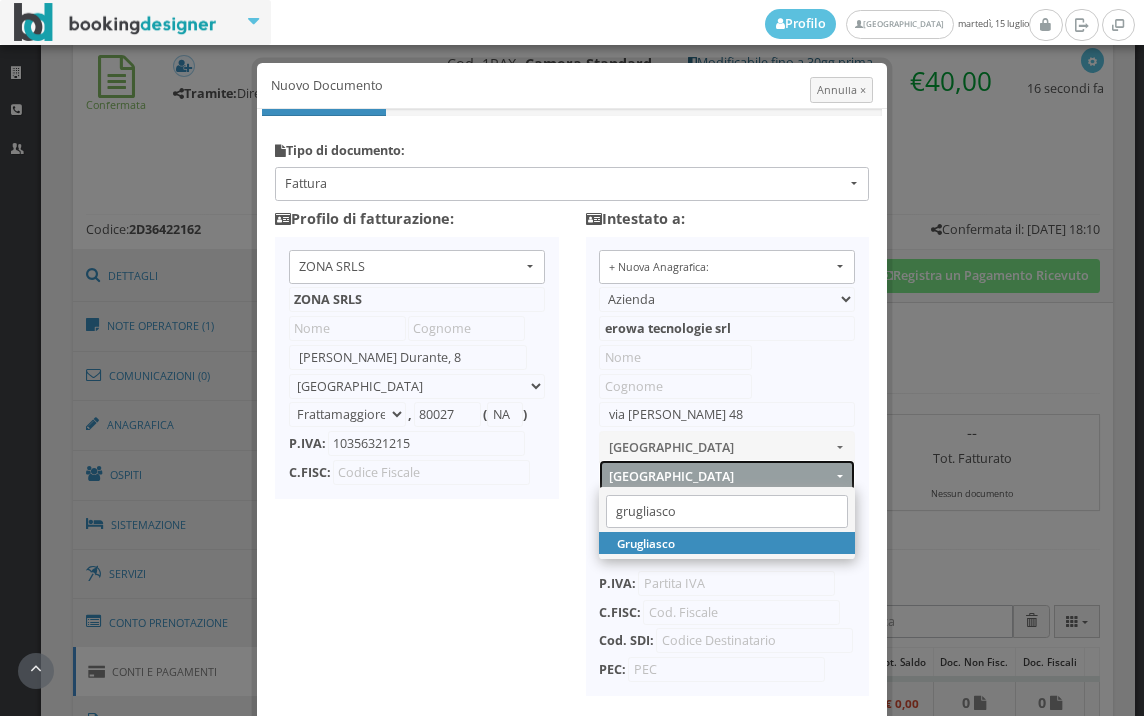 select on "GRUGLIASCO" 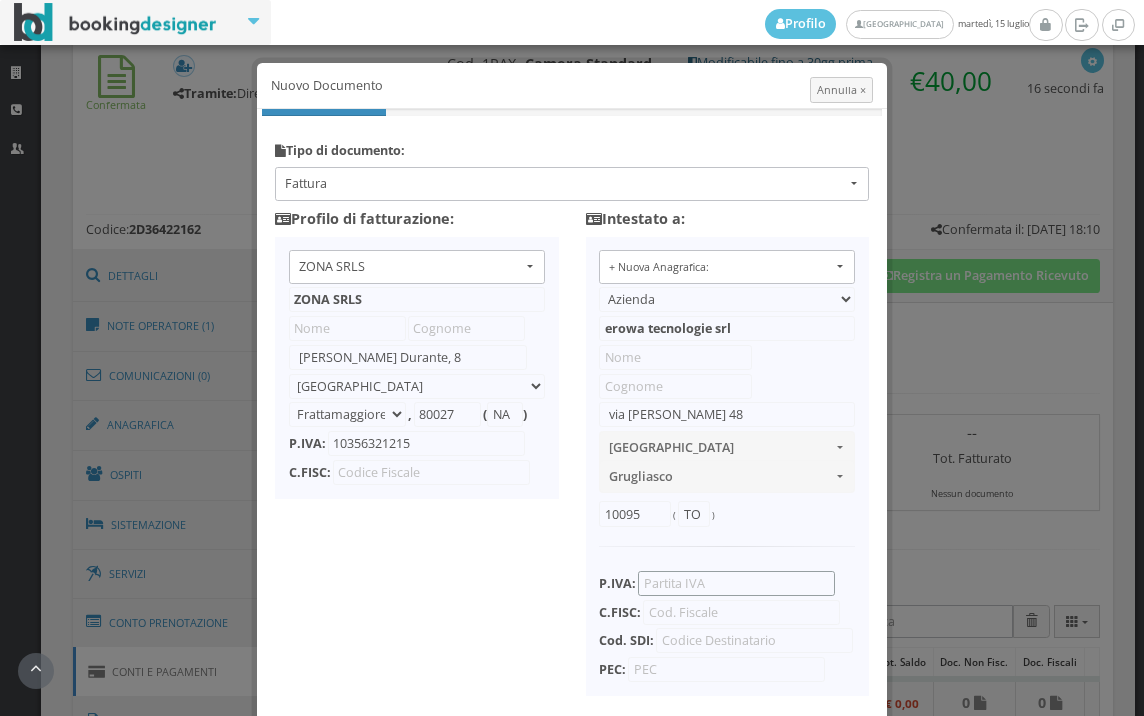 click at bounding box center (736, 583) 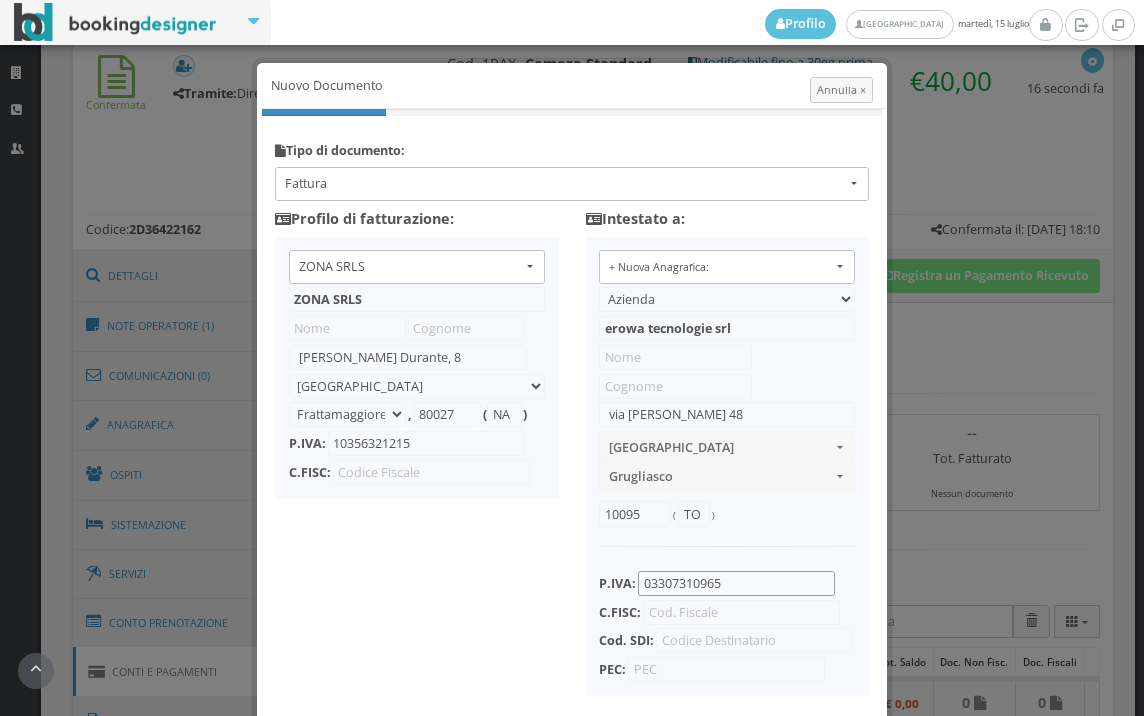 type on "03307310965" 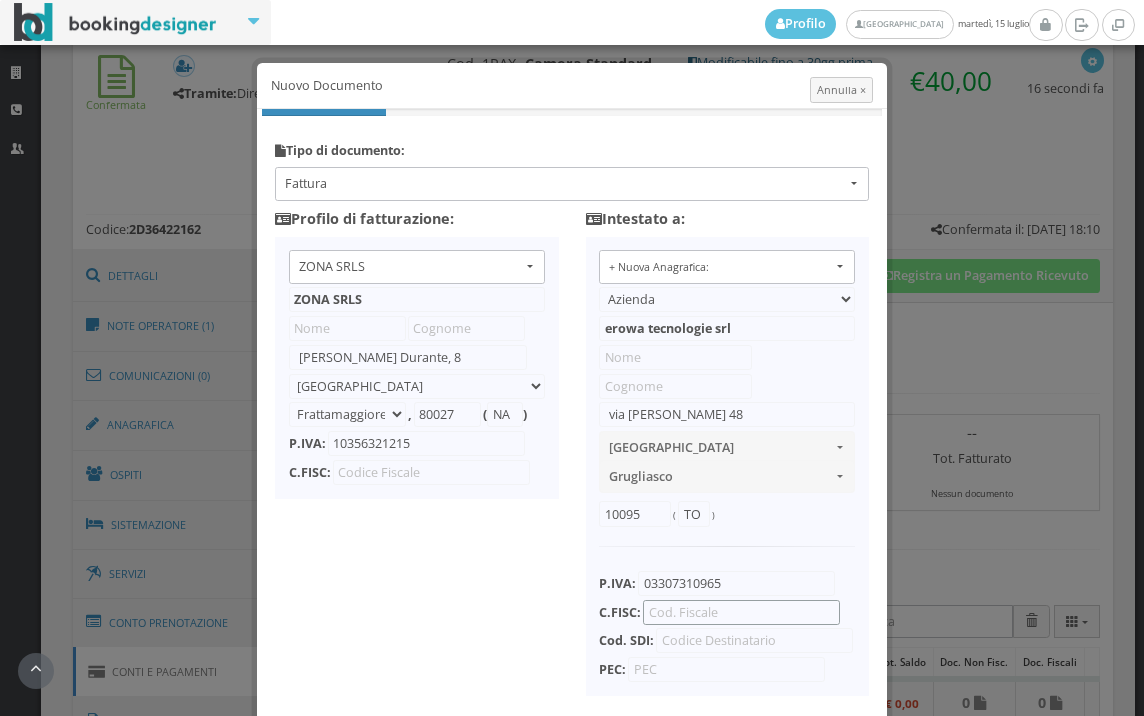 click at bounding box center (741, 612) 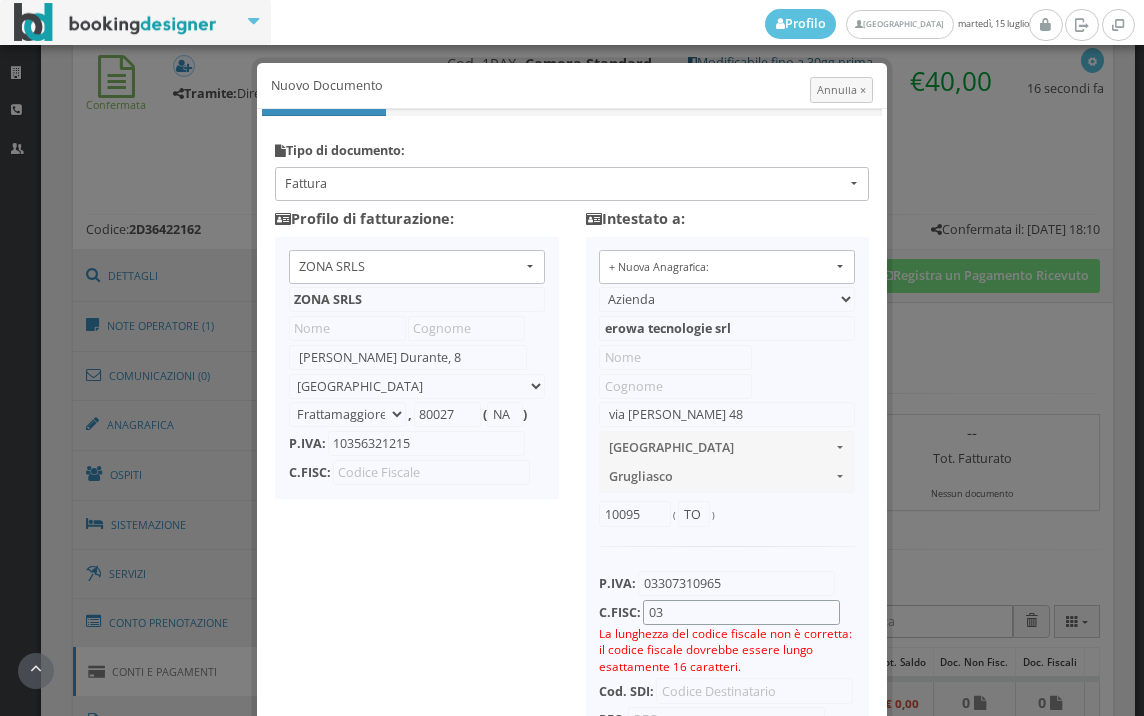 type on "0" 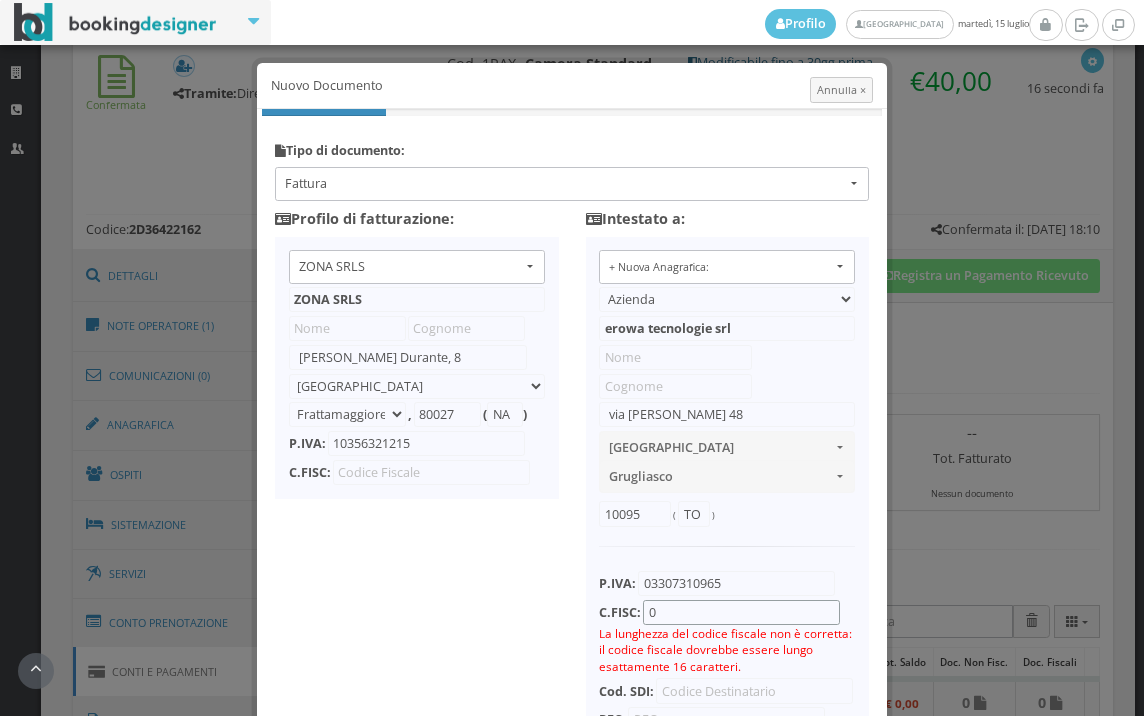 type 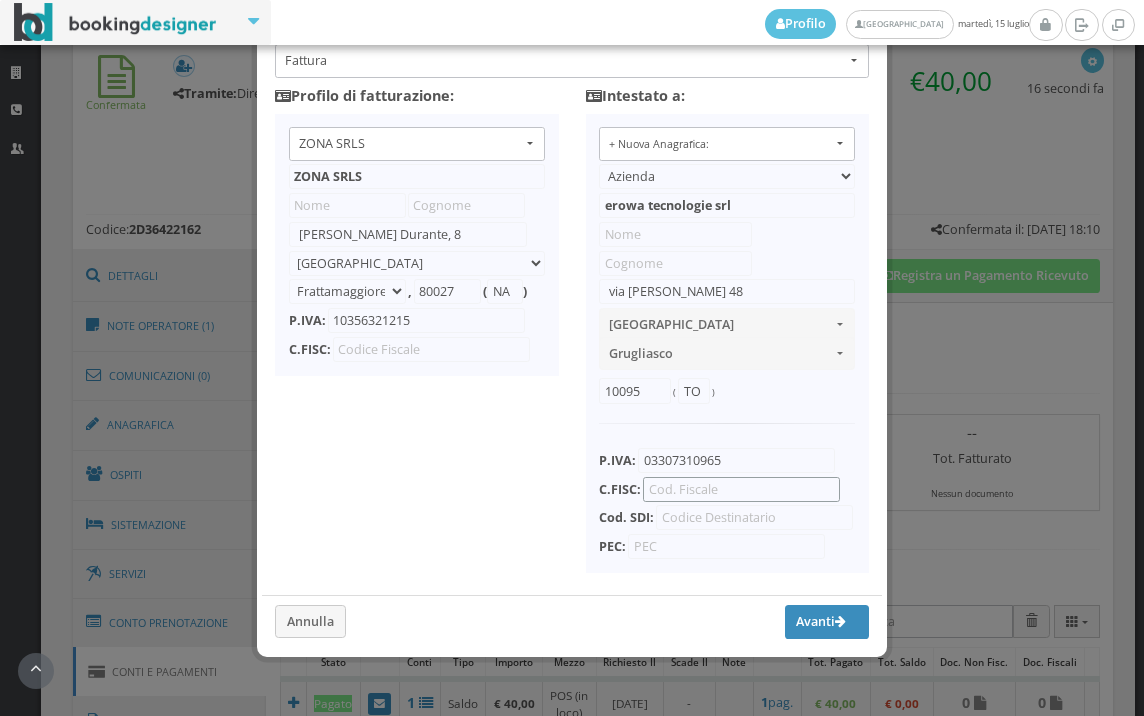 scroll, scrollTop: 158, scrollLeft: 0, axis: vertical 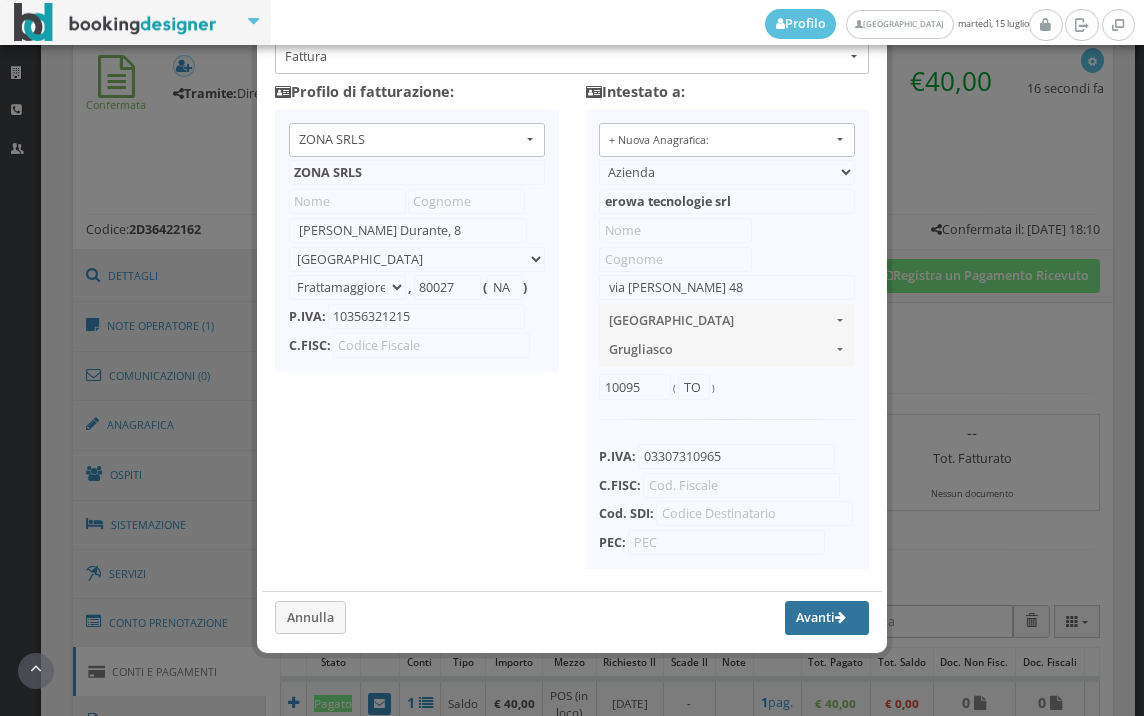 click on "Avanti" at bounding box center (827, 618) 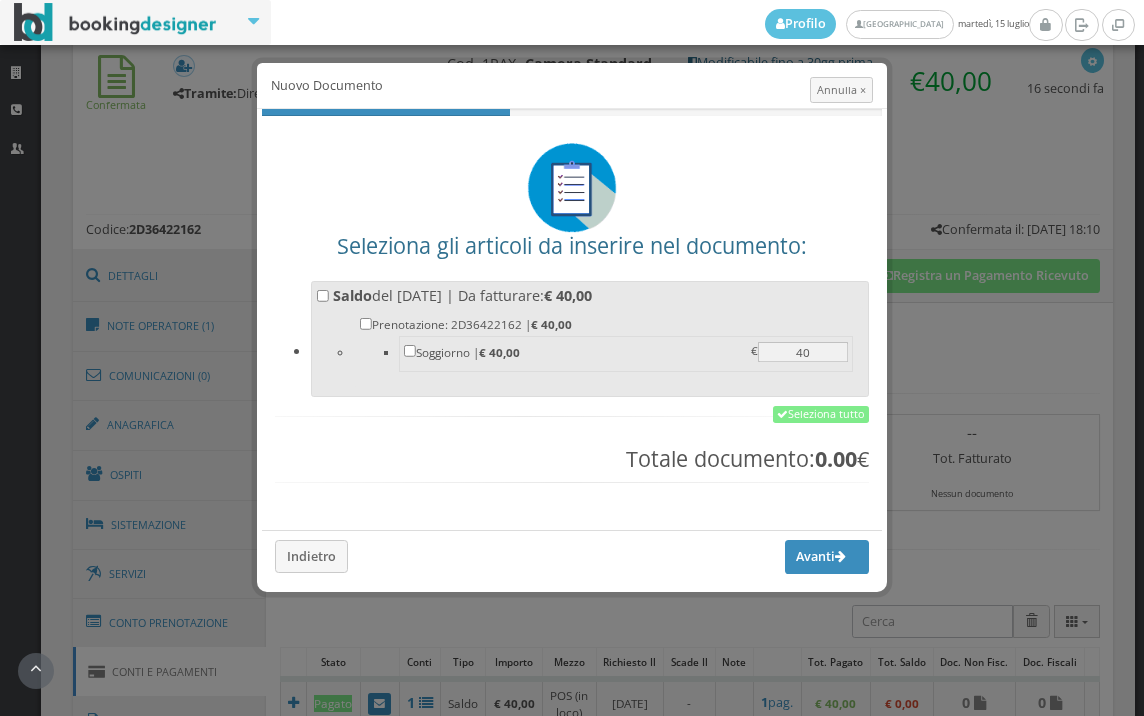 scroll, scrollTop: 0, scrollLeft: 0, axis: both 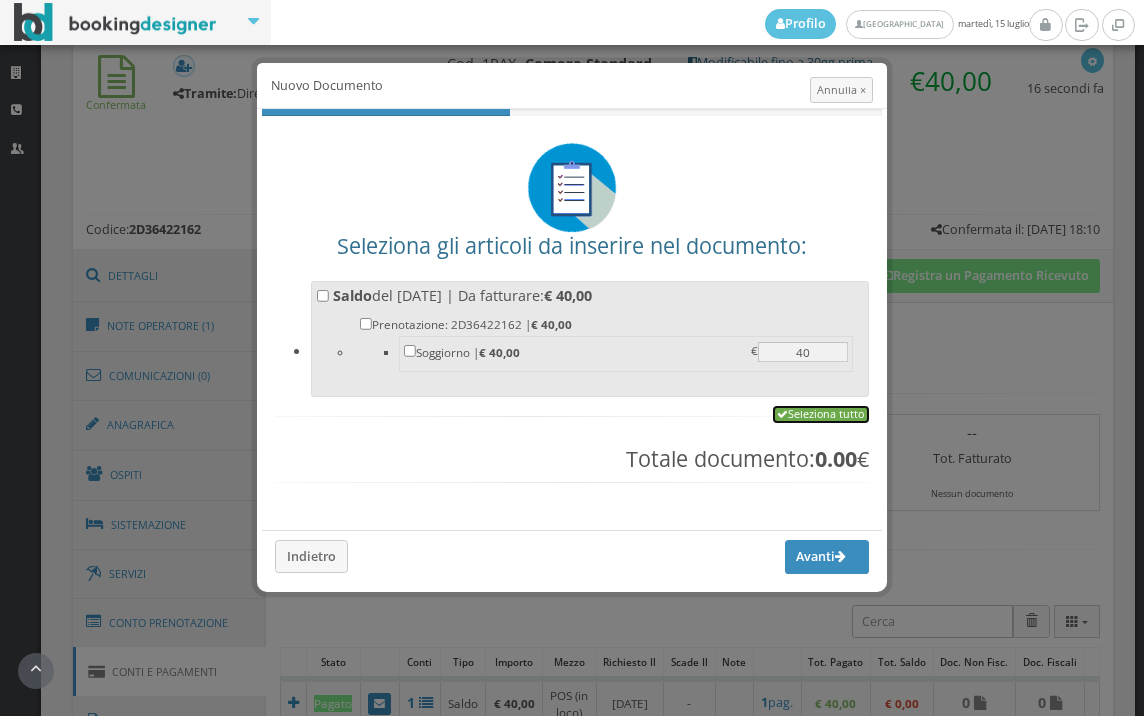 click on "Seleziona tutto" at bounding box center [821, 415] 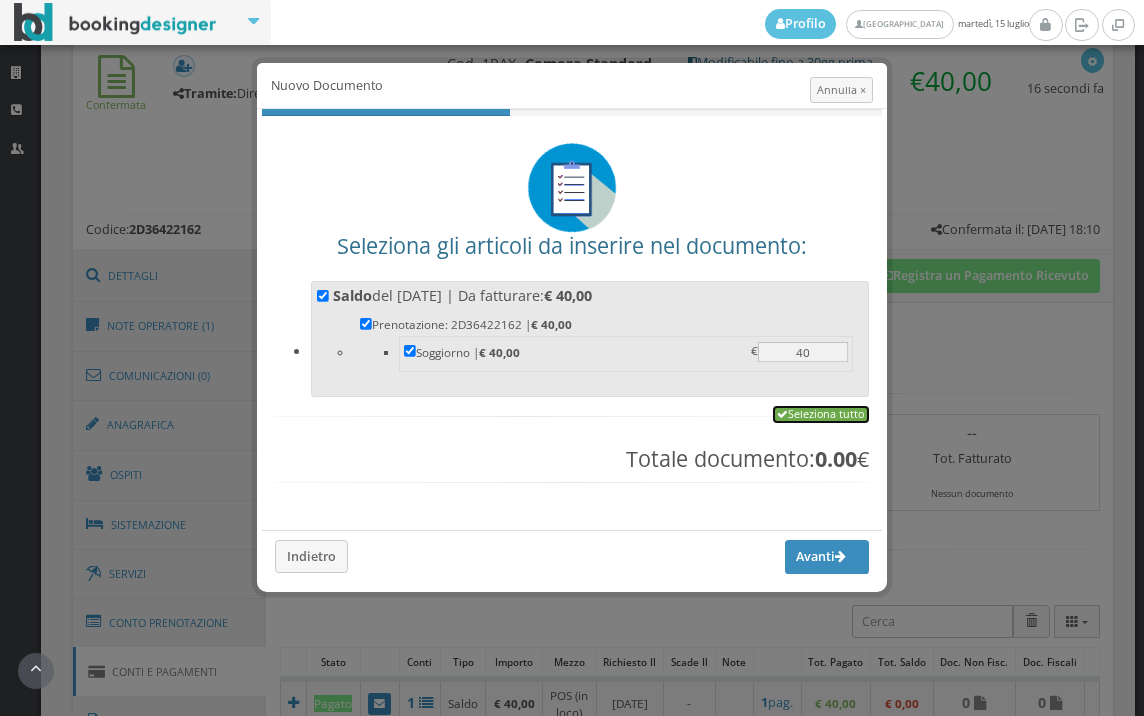 checkbox on "true" 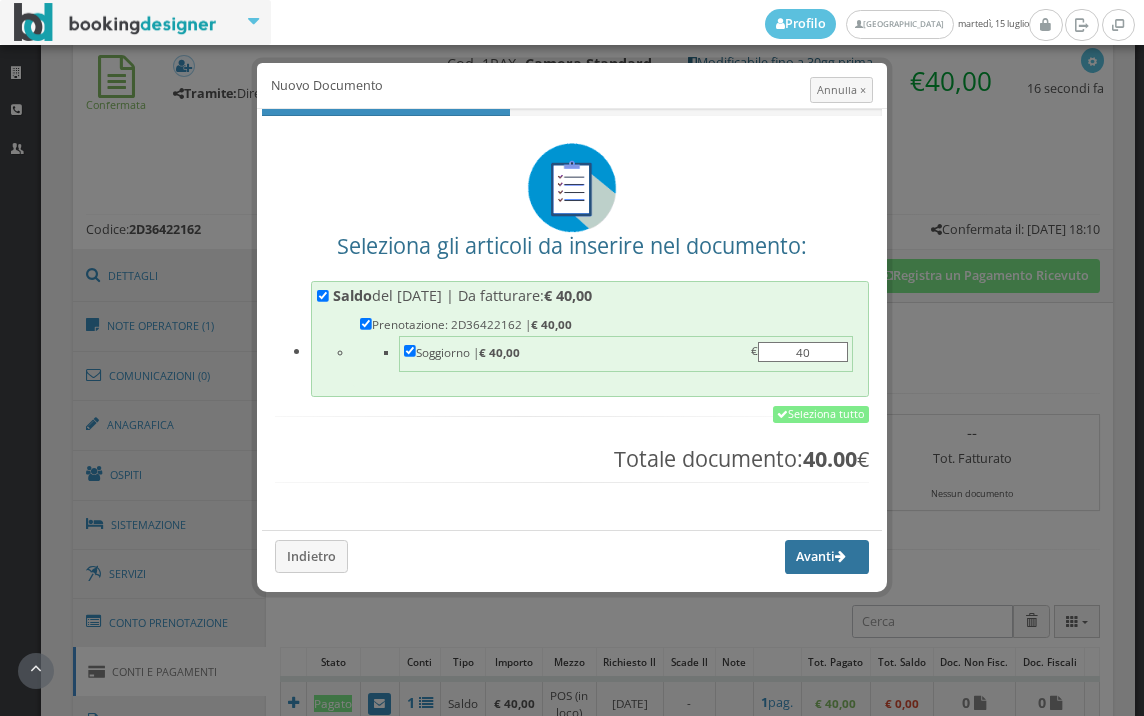 click on "Avanti" at bounding box center [827, 557] 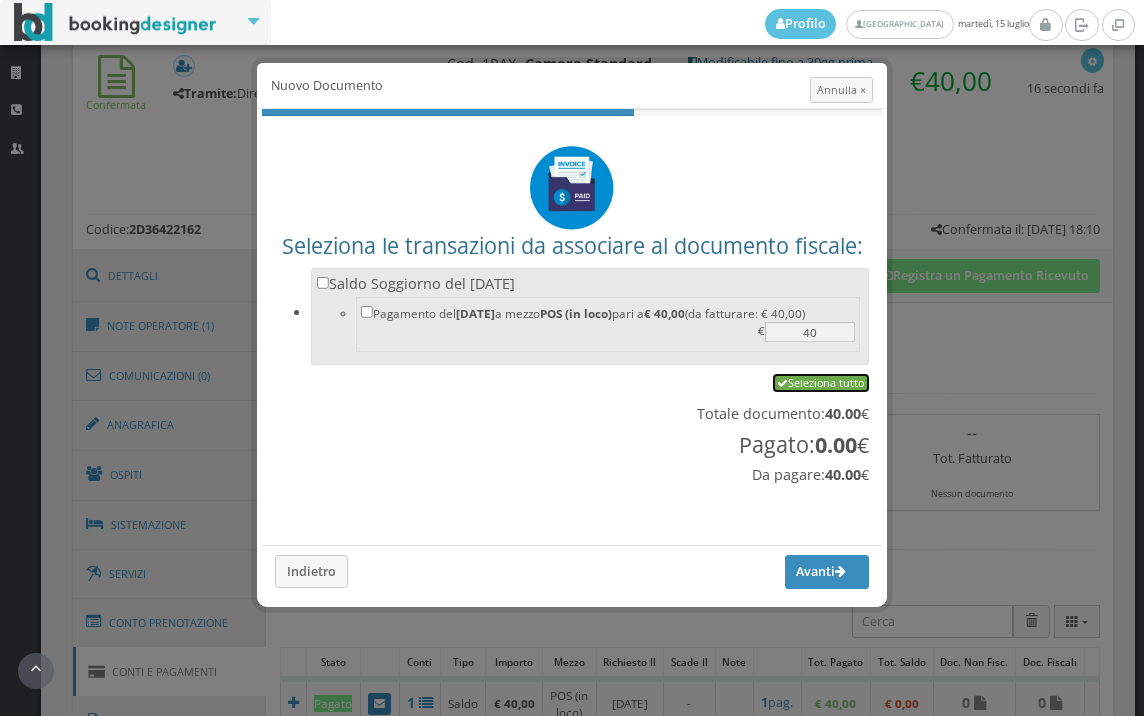 click on "Seleziona tutto" at bounding box center [821, 383] 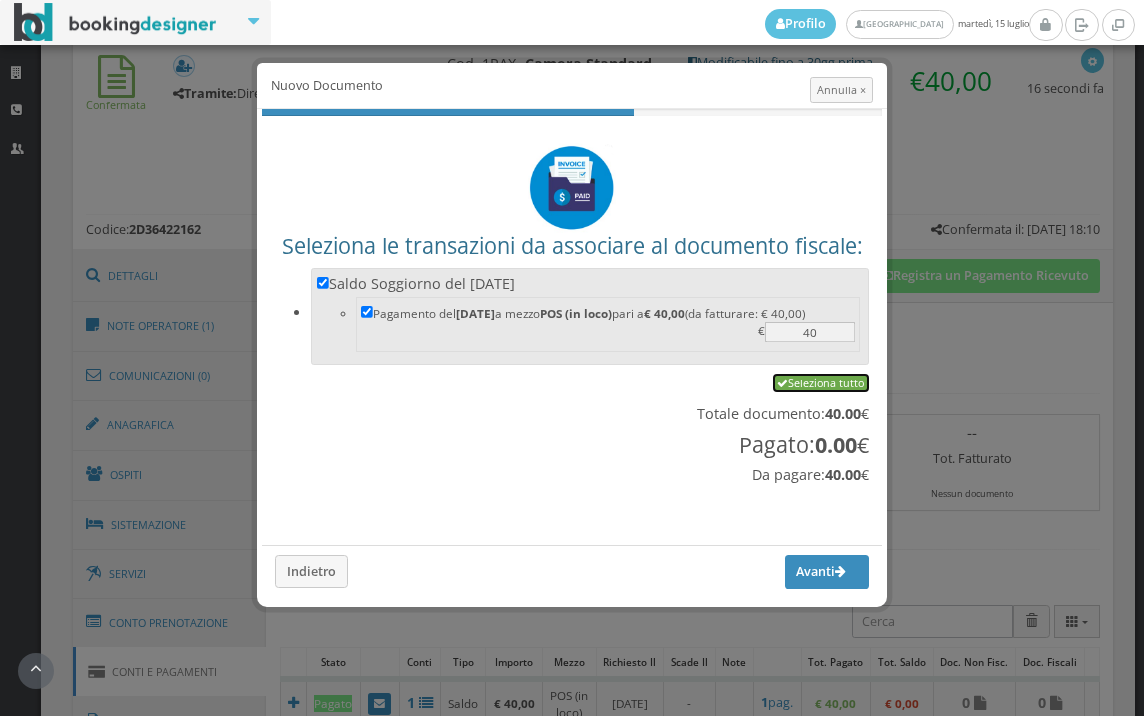 checkbox on "true" 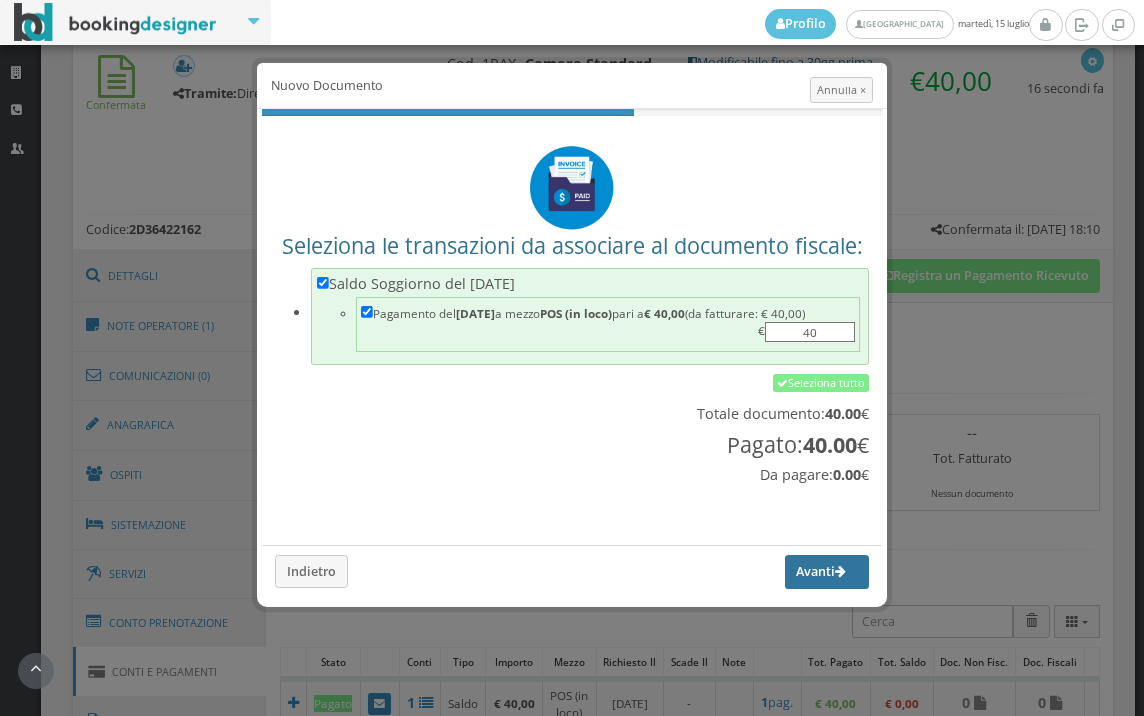 click on "Avanti" at bounding box center [827, 572] 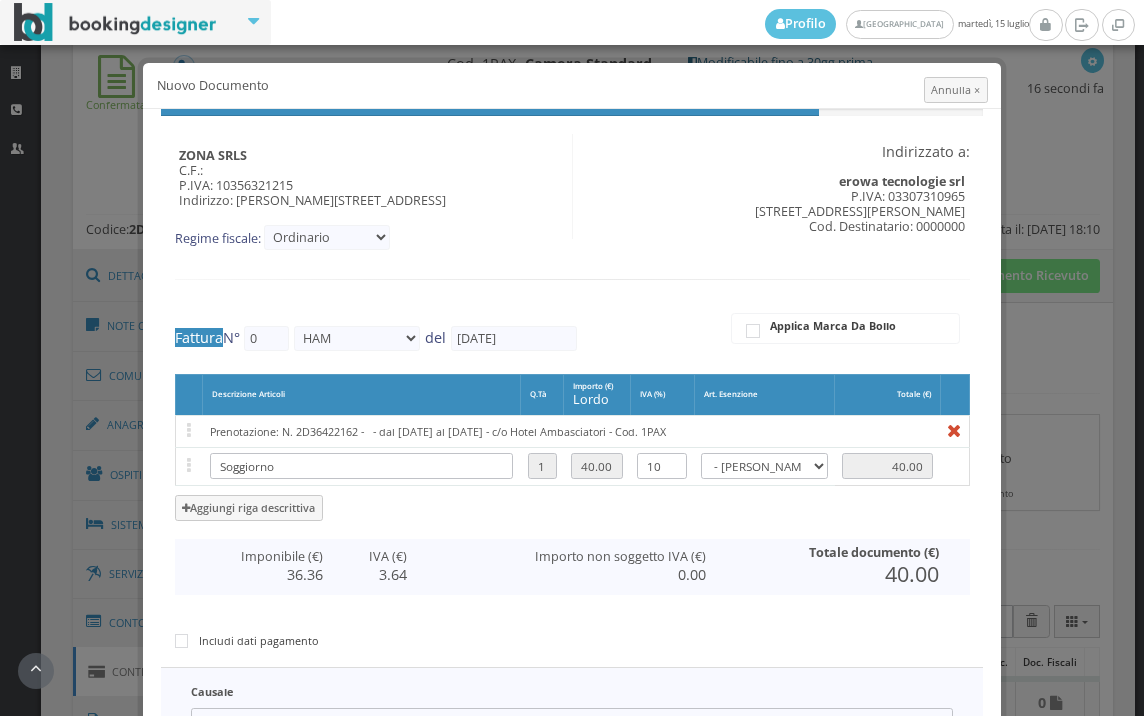 type on "293" 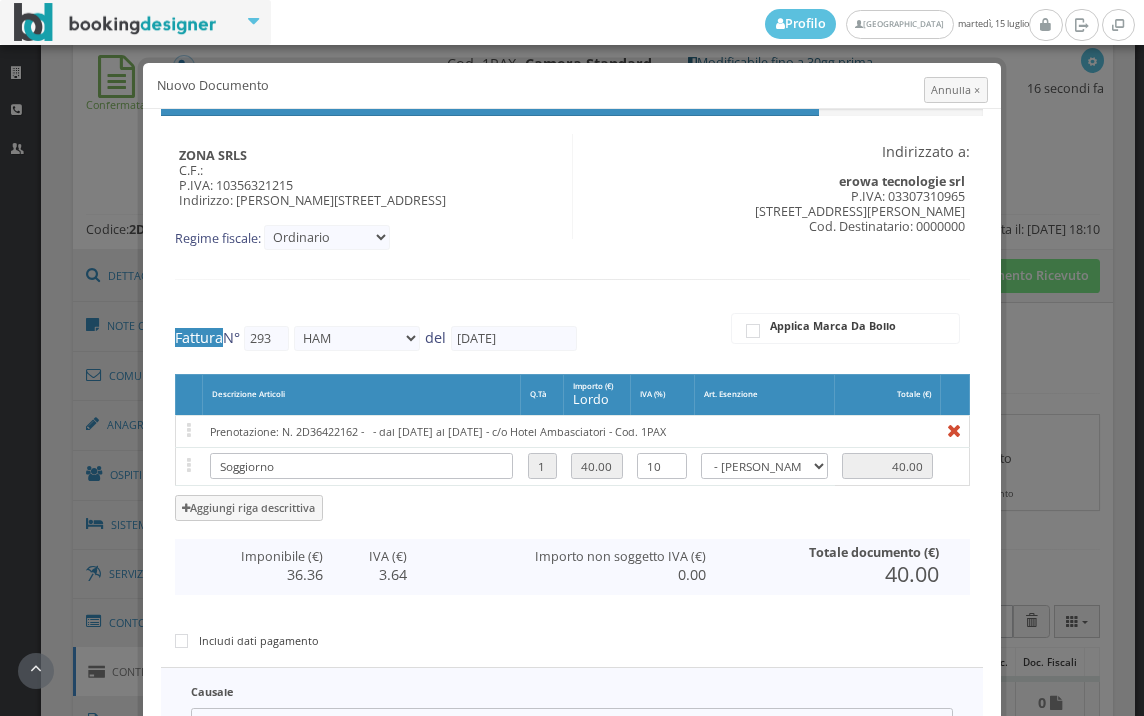 scroll, scrollTop: 327, scrollLeft: 0, axis: vertical 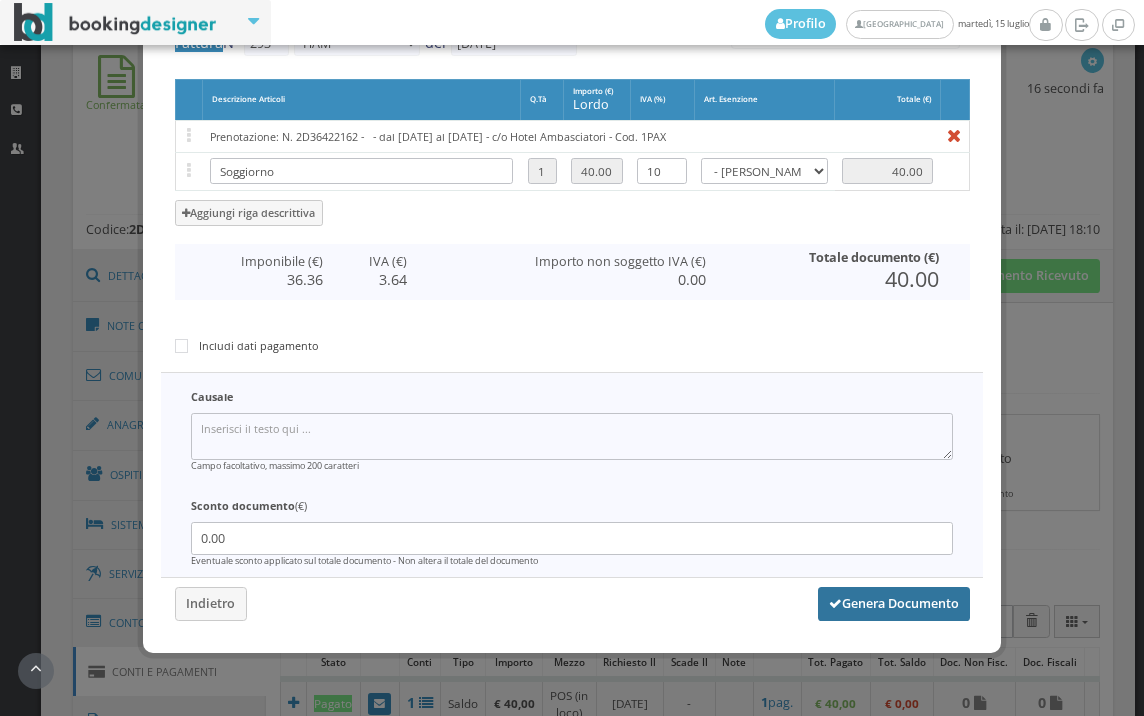 click on "Genera Documento" at bounding box center (894, 604) 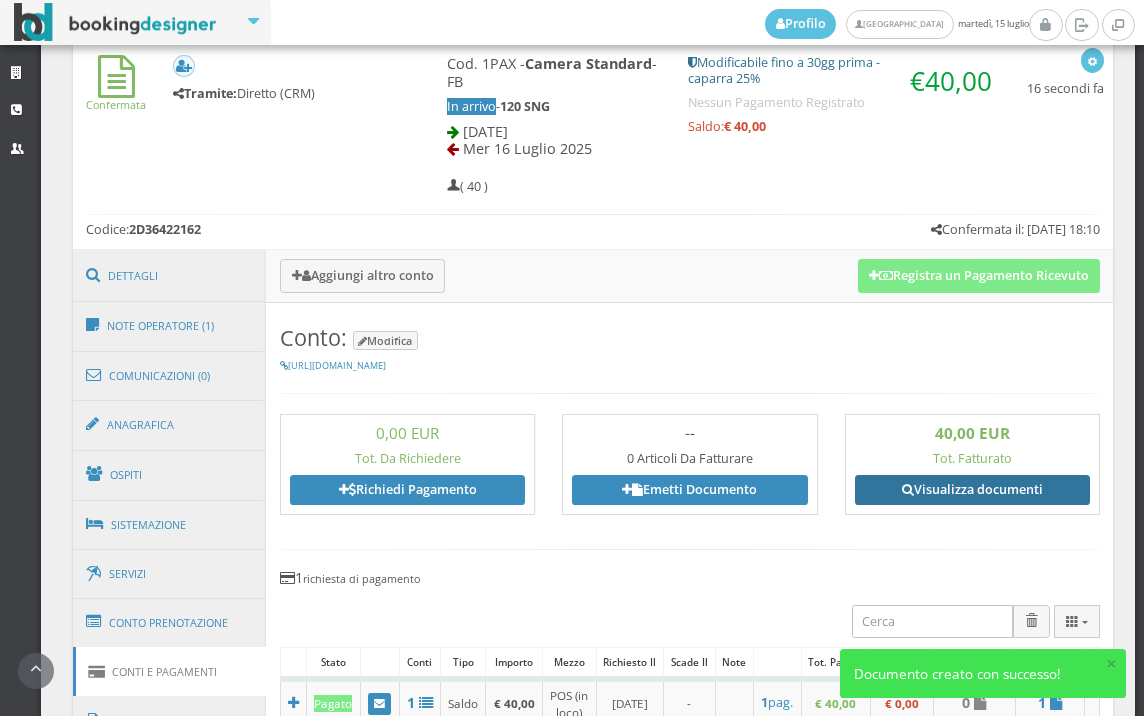 click on "Visualizza documenti" at bounding box center [972, 490] 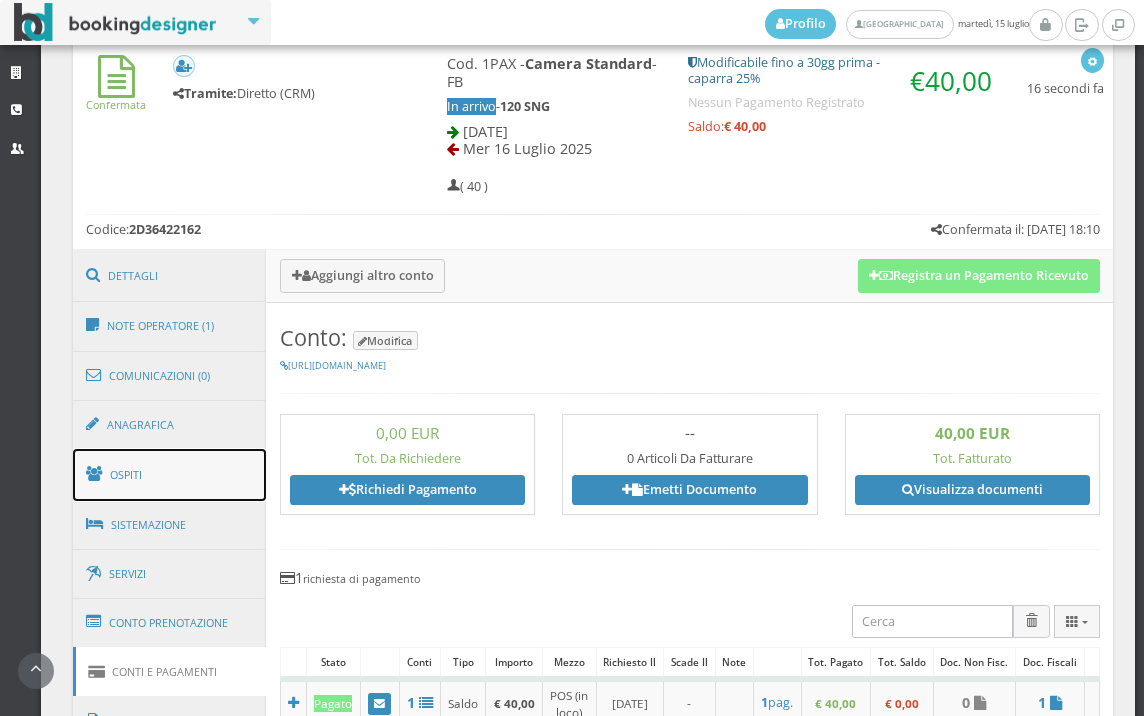 click on "Ospiti" at bounding box center [170, 475] 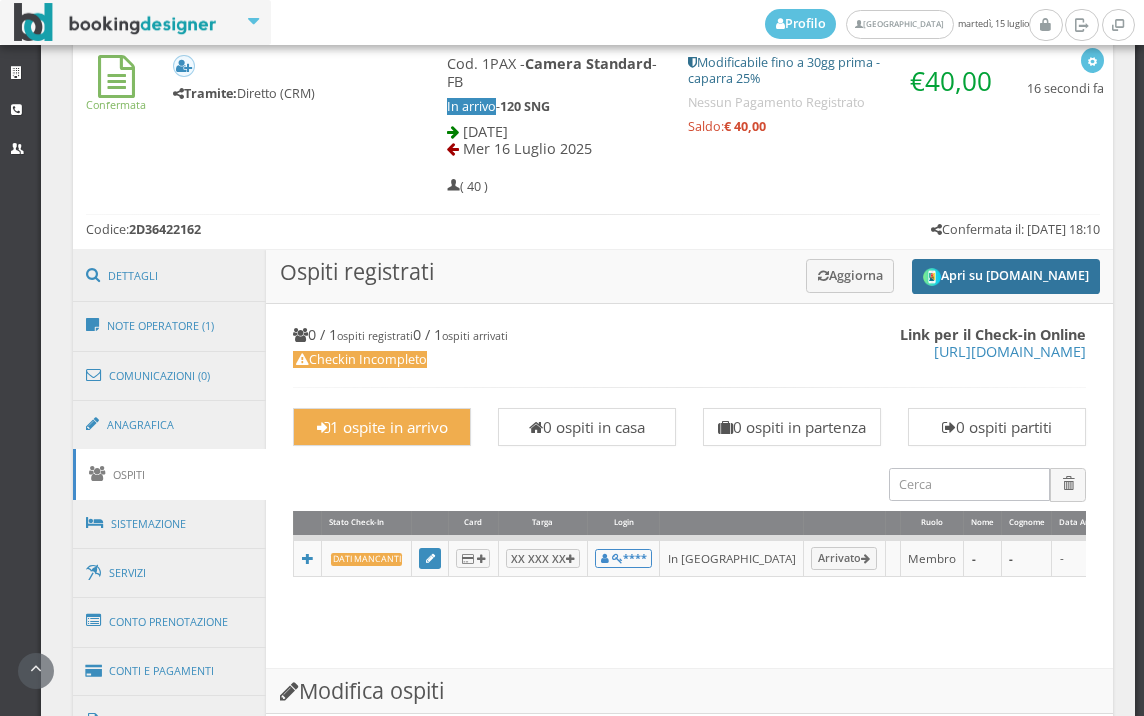 click on "Apri su Online-Check.in" at bounding box center [1006, 276] 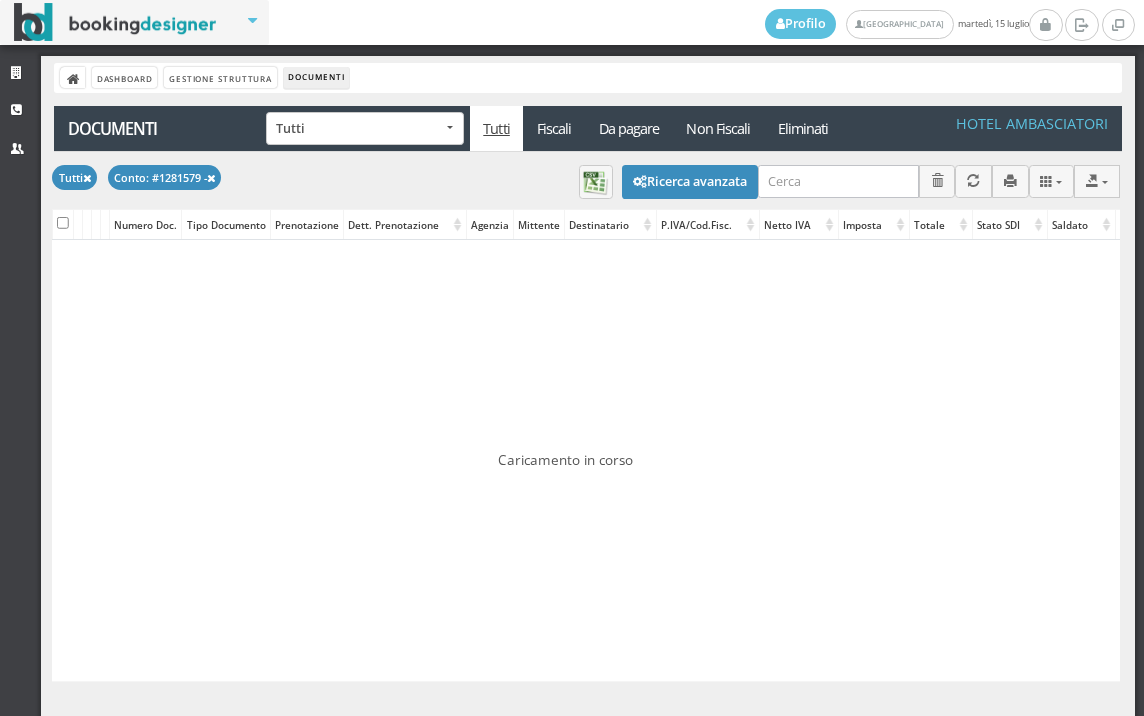 scroll, scrollTop: 0, scrollLeft: 0, axis: both 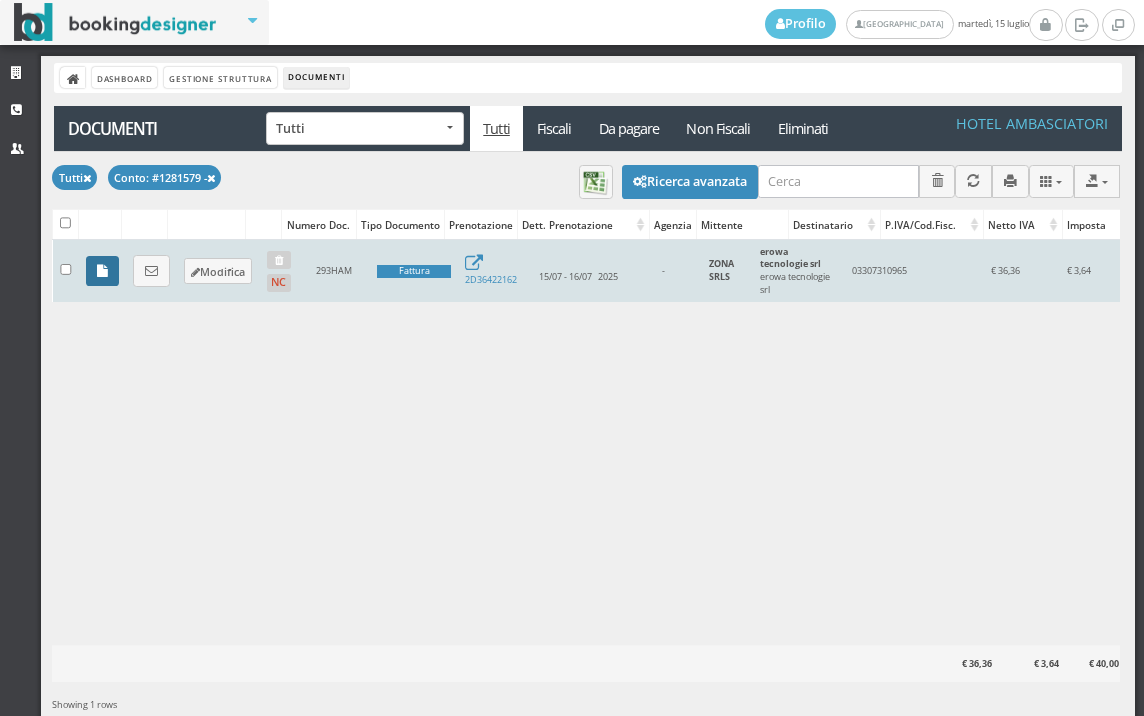 click at bounding box center [102, 271] 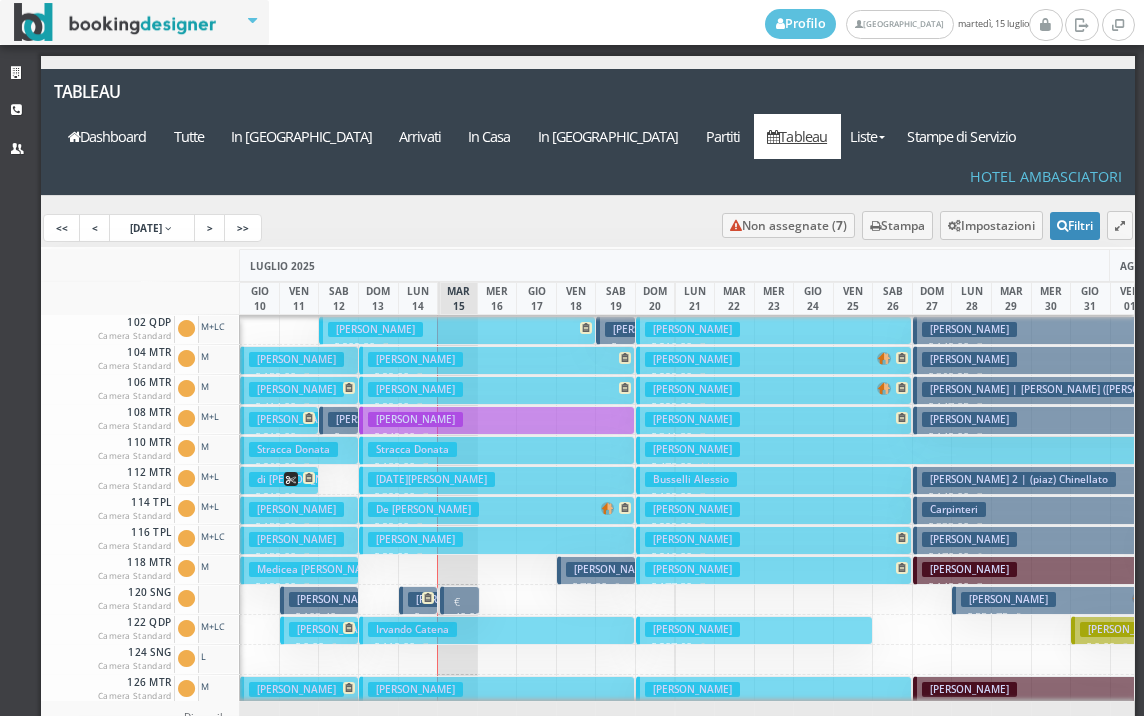 scroll, scrollTop: 0, scrollLeft: 0, axis: both 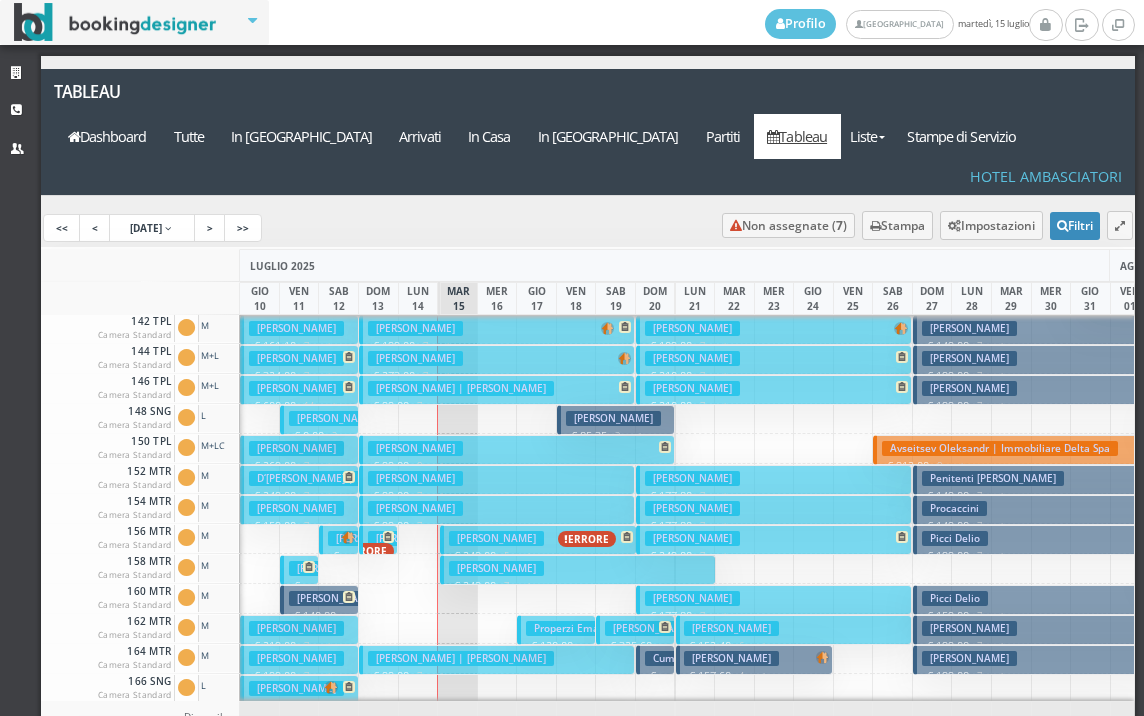 click on "Petrarulo Giovanni" at bounding box center (496, 568) 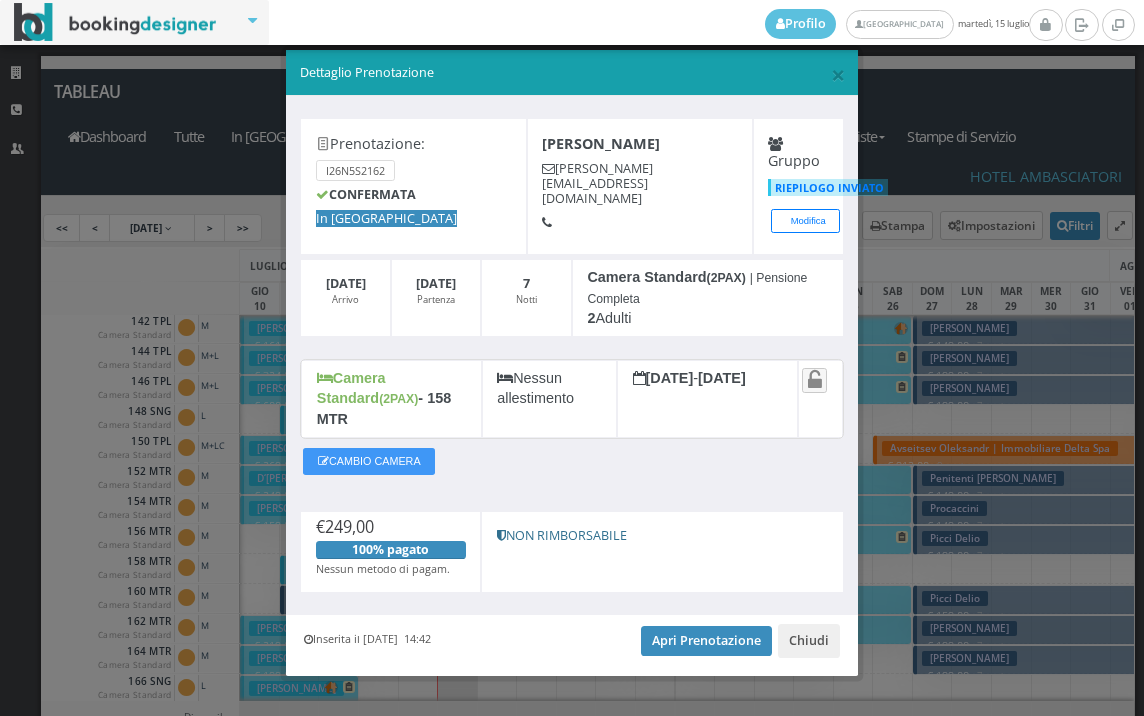 scroll, scrollTop: 18, scrollLeft: 0, axis: vertical 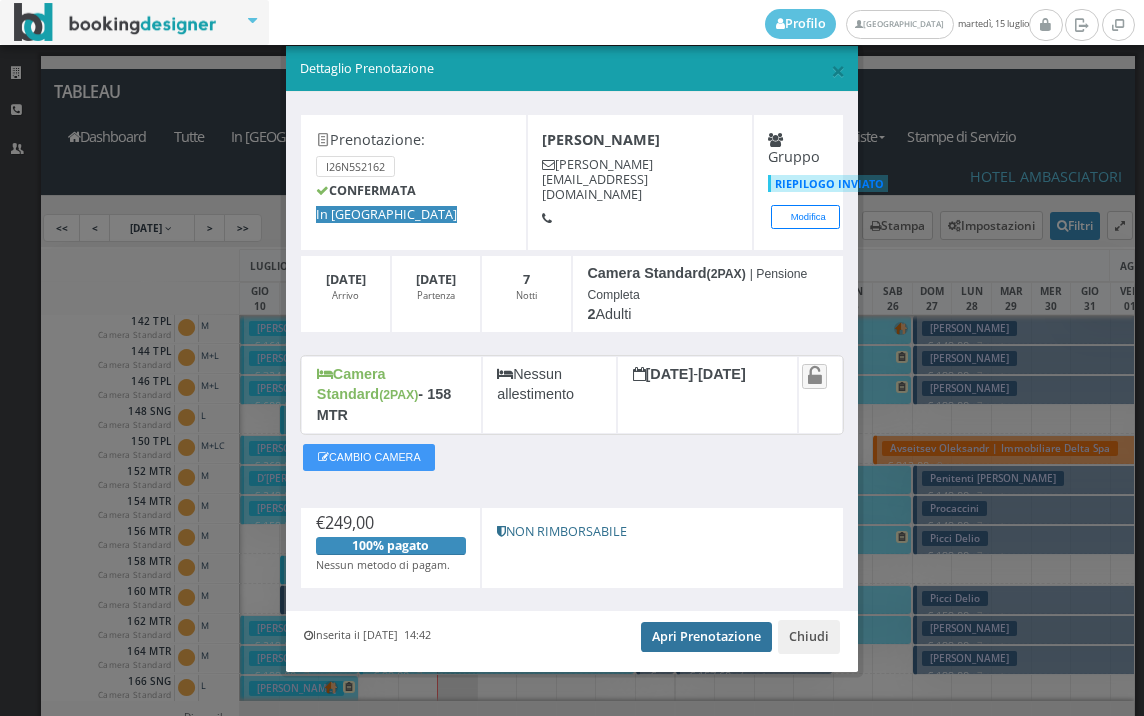 click on "Apri Prenotazione" at bounding box center (706, 637) 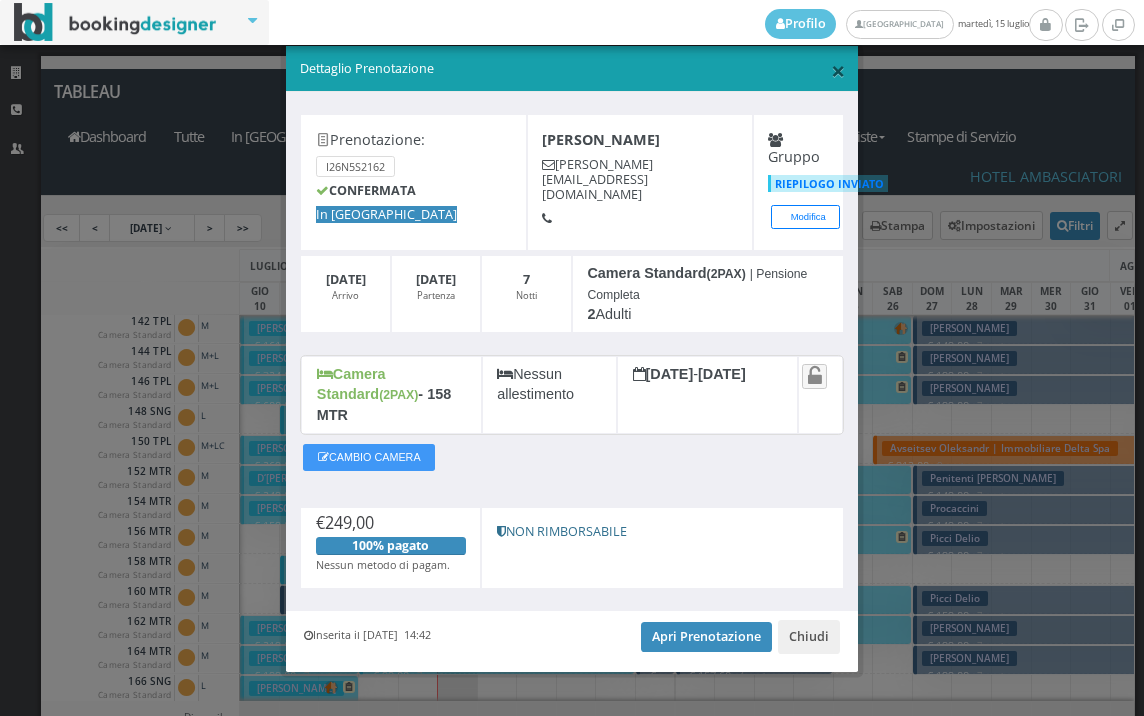click on "×" at bounding box center [838, 70] 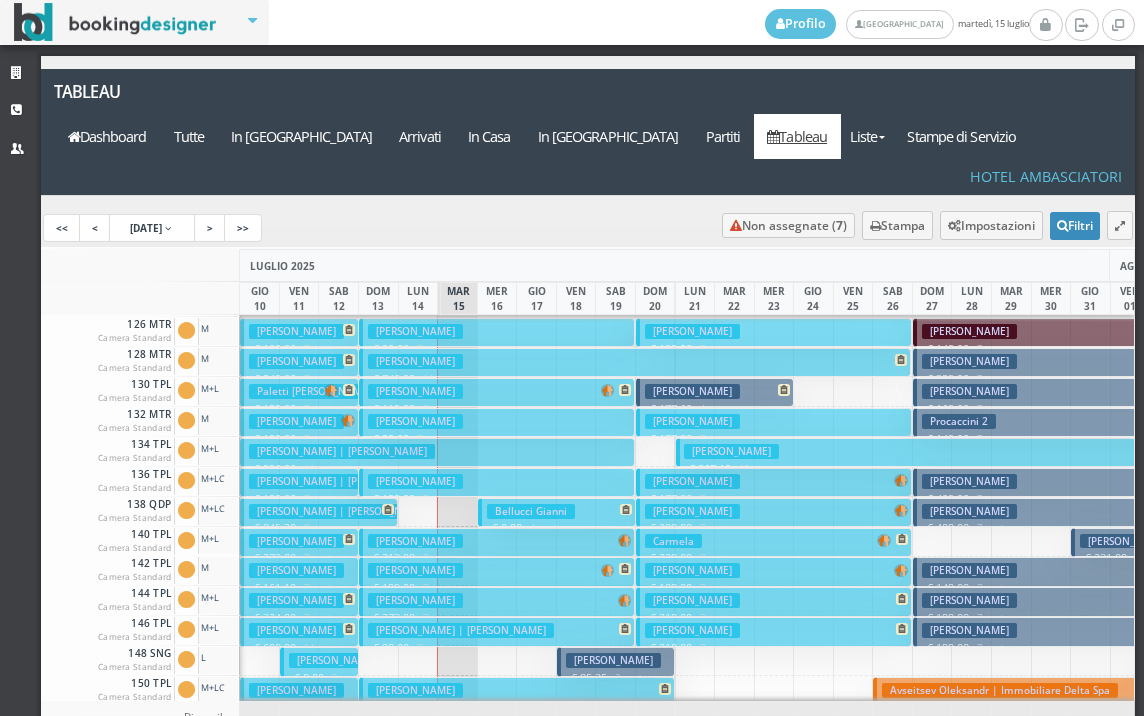 scroll, scrollTop: 300, scrollLeft: 0, axis: vertical 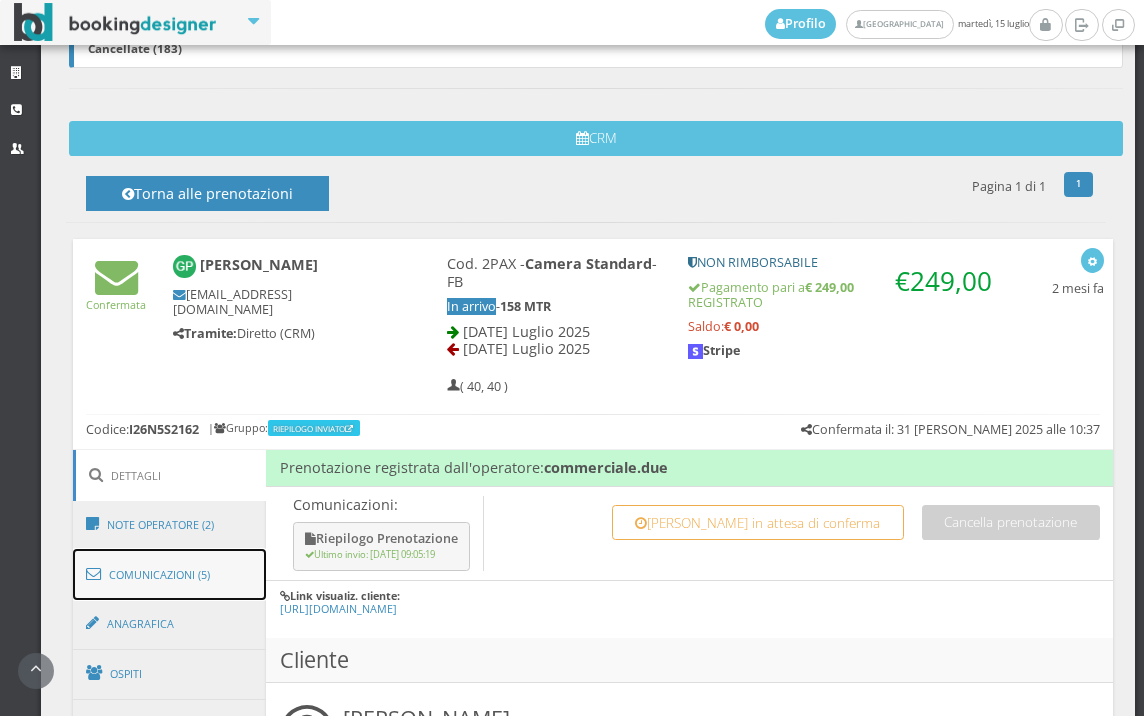 click on "Comunicazioni (5)" at bounding box center [170, 575] 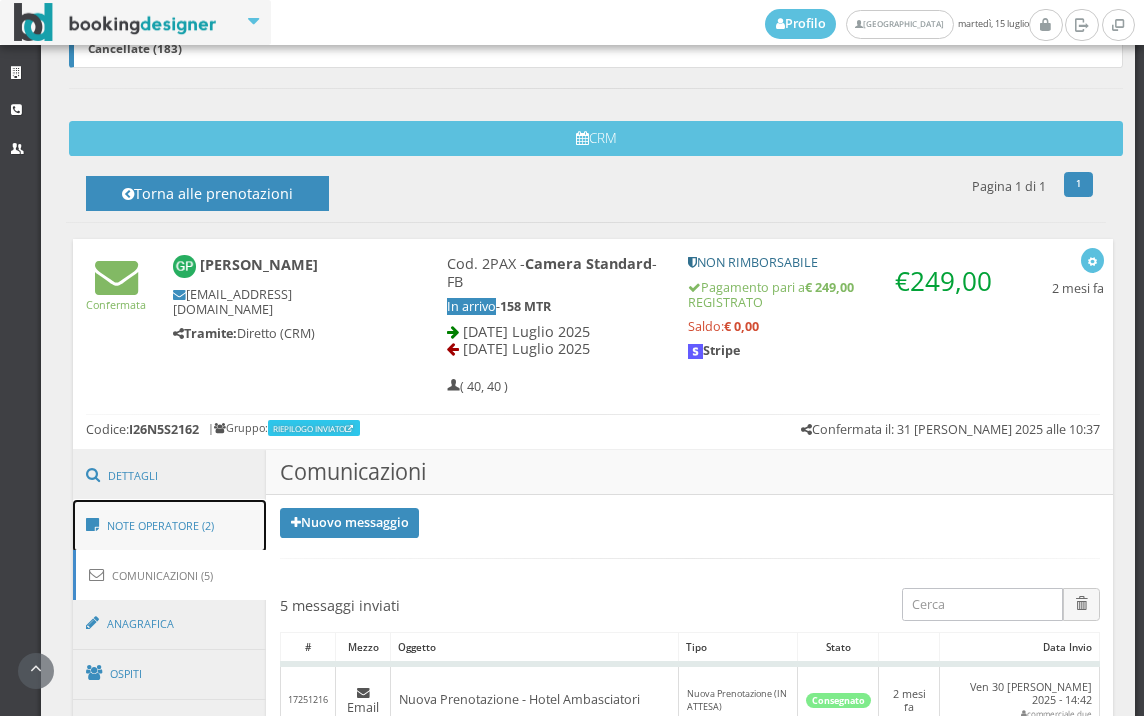 click on "Note Operatore (2)" at bounding box center [170, 526] 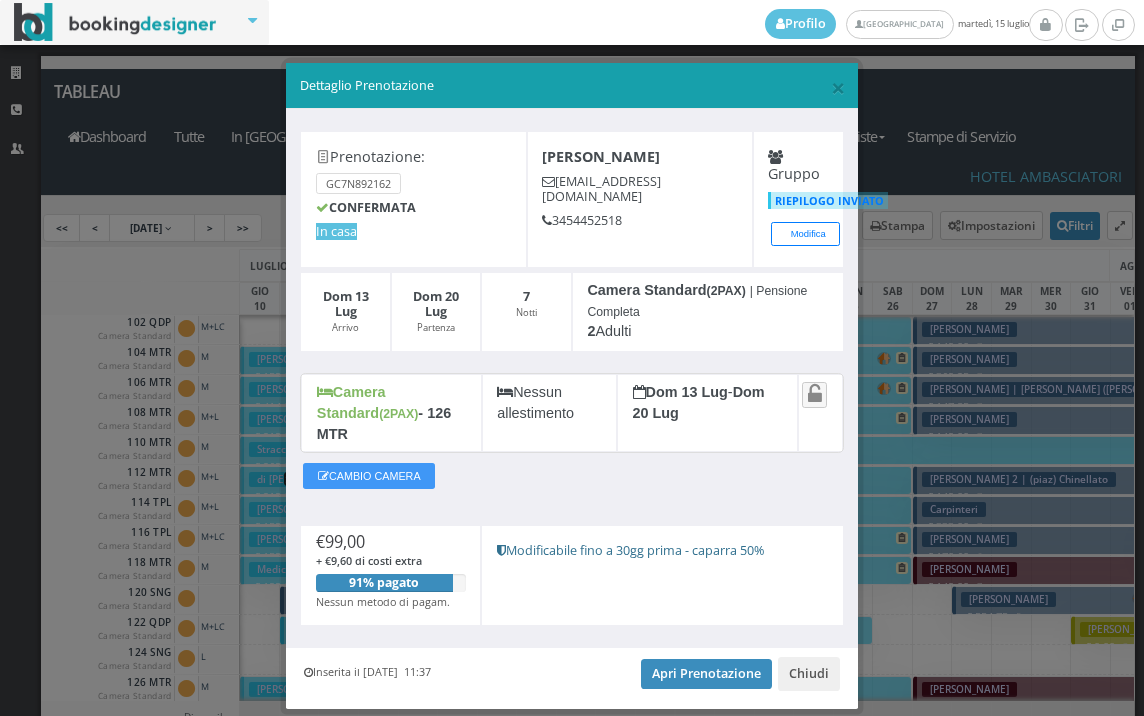 scroll, scrollTop: 0, scrollLeft: 0, axis: both 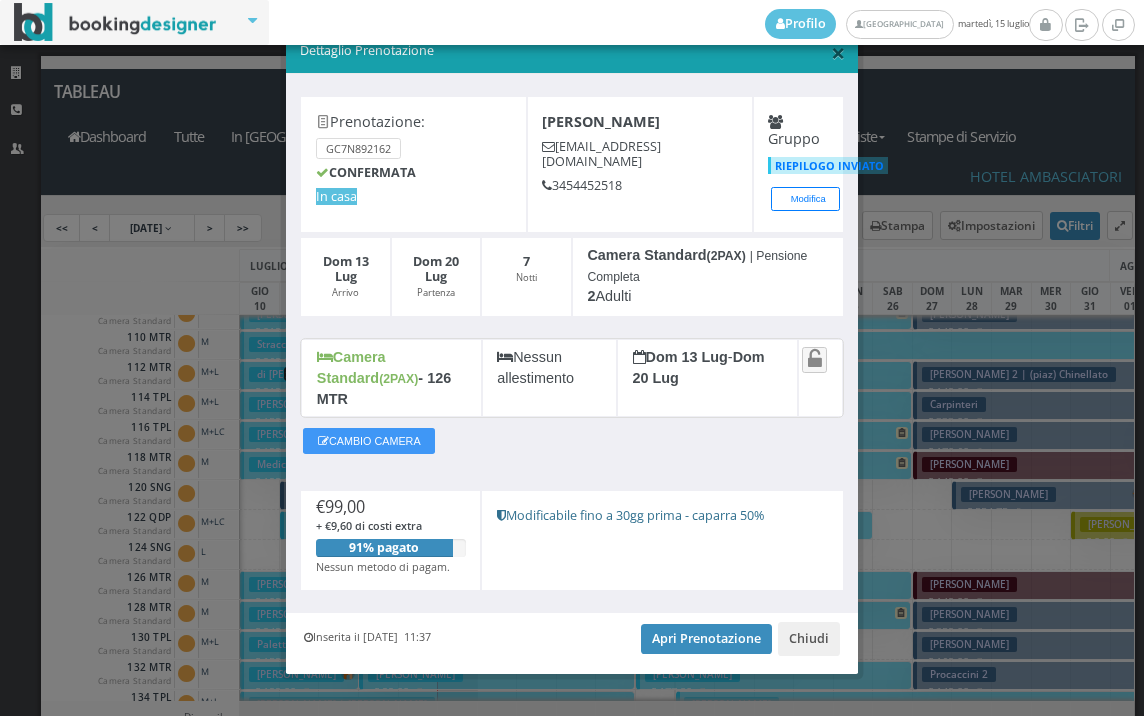 click on "×" at bounding box center (838, 52) 